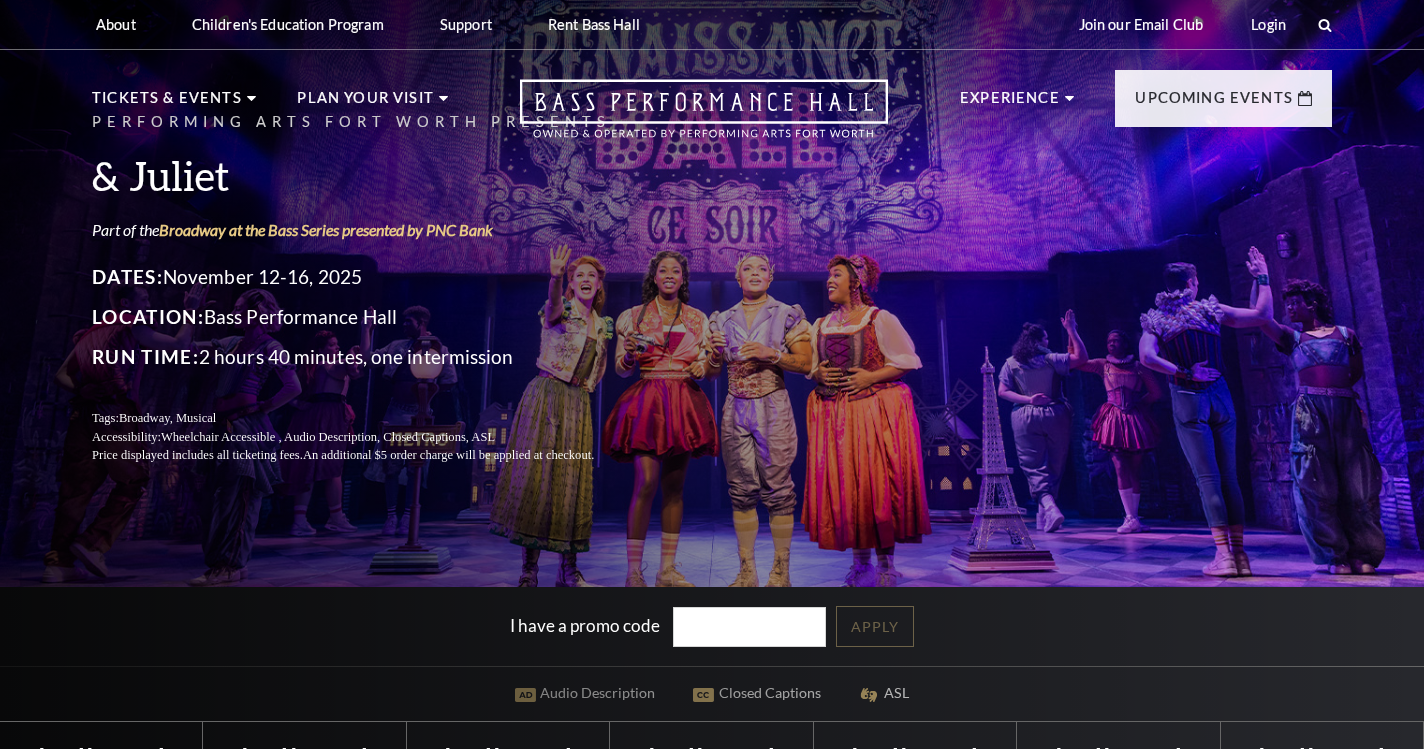 scroll, scrollTop: 0, scrollLeft: 0, axis: both 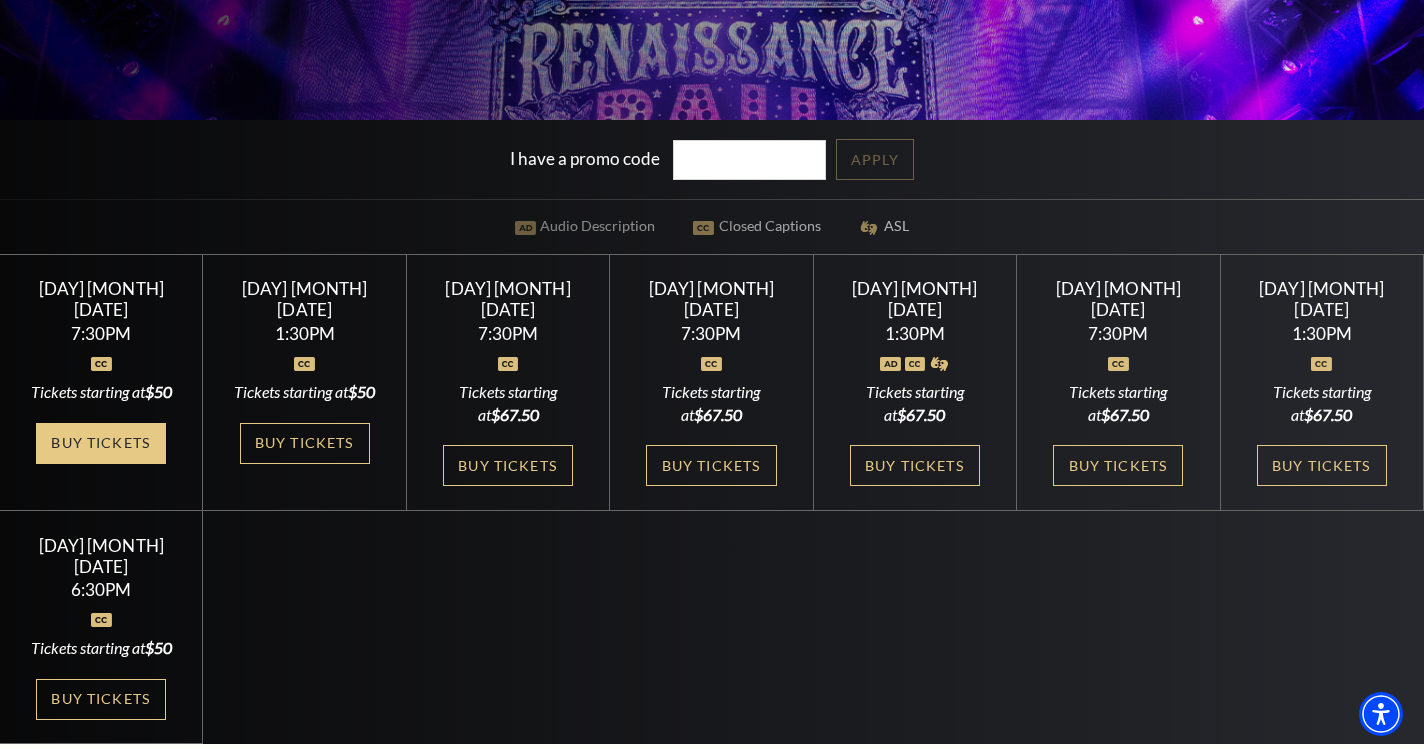 click on "Buy Tickets" at bounding box center [101, 443] 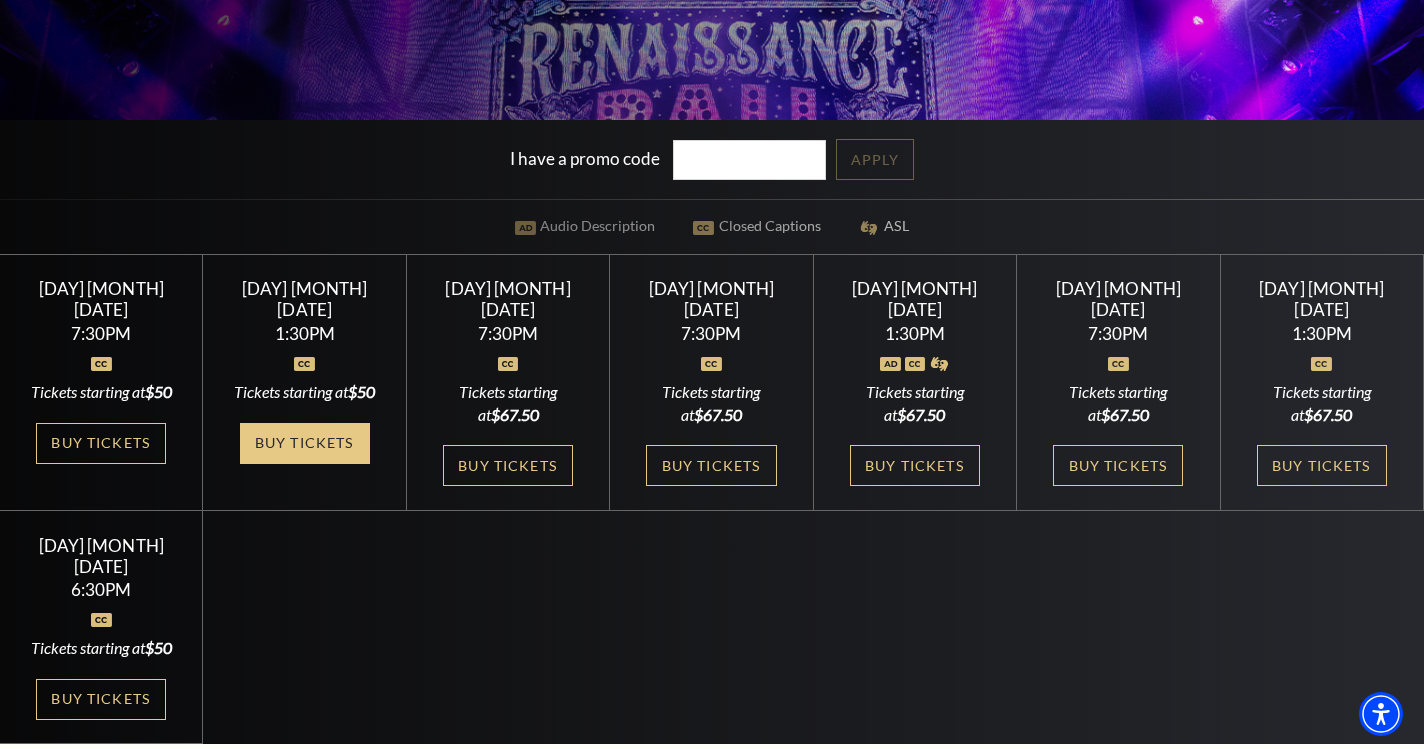 click on "Buy Tickets" at bounding box center (305, 443) 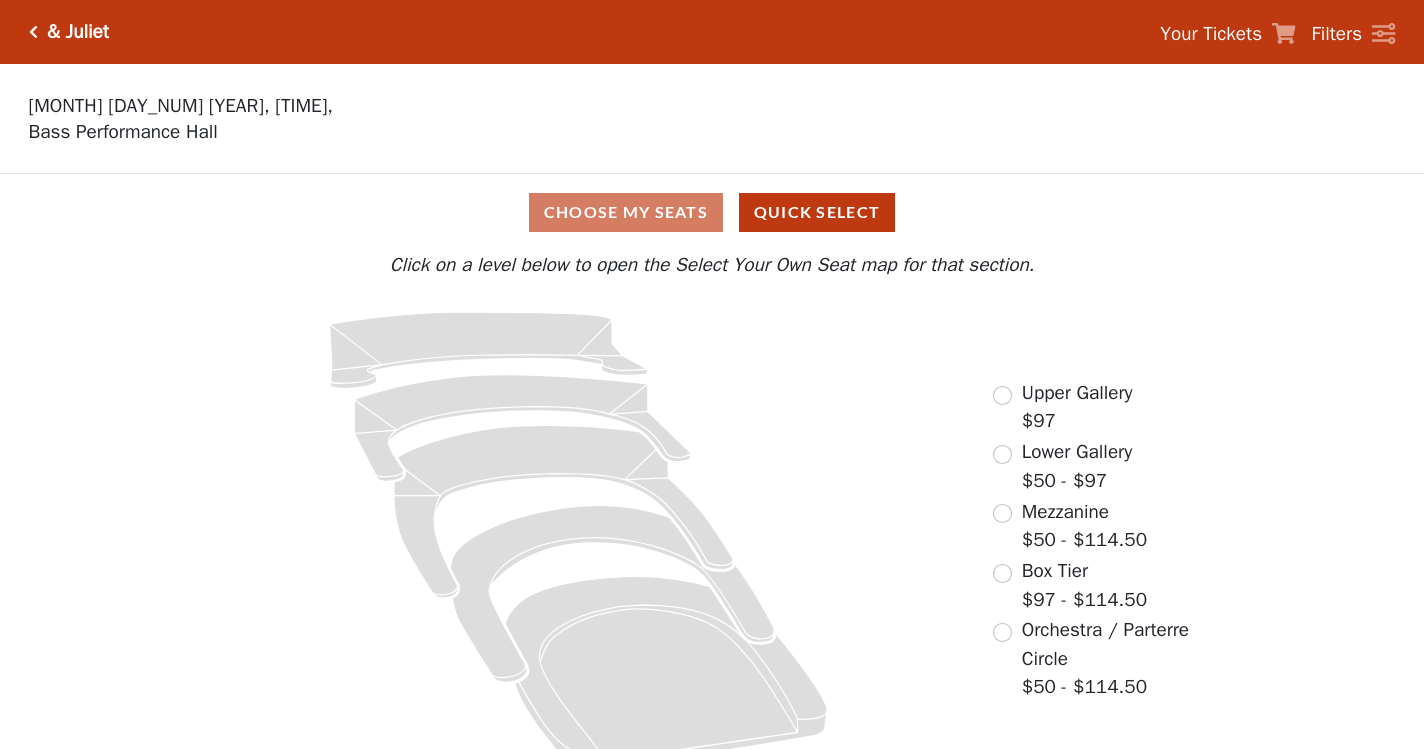 scroll, scrollTop: 0, scrollLeft: 0, axis: both 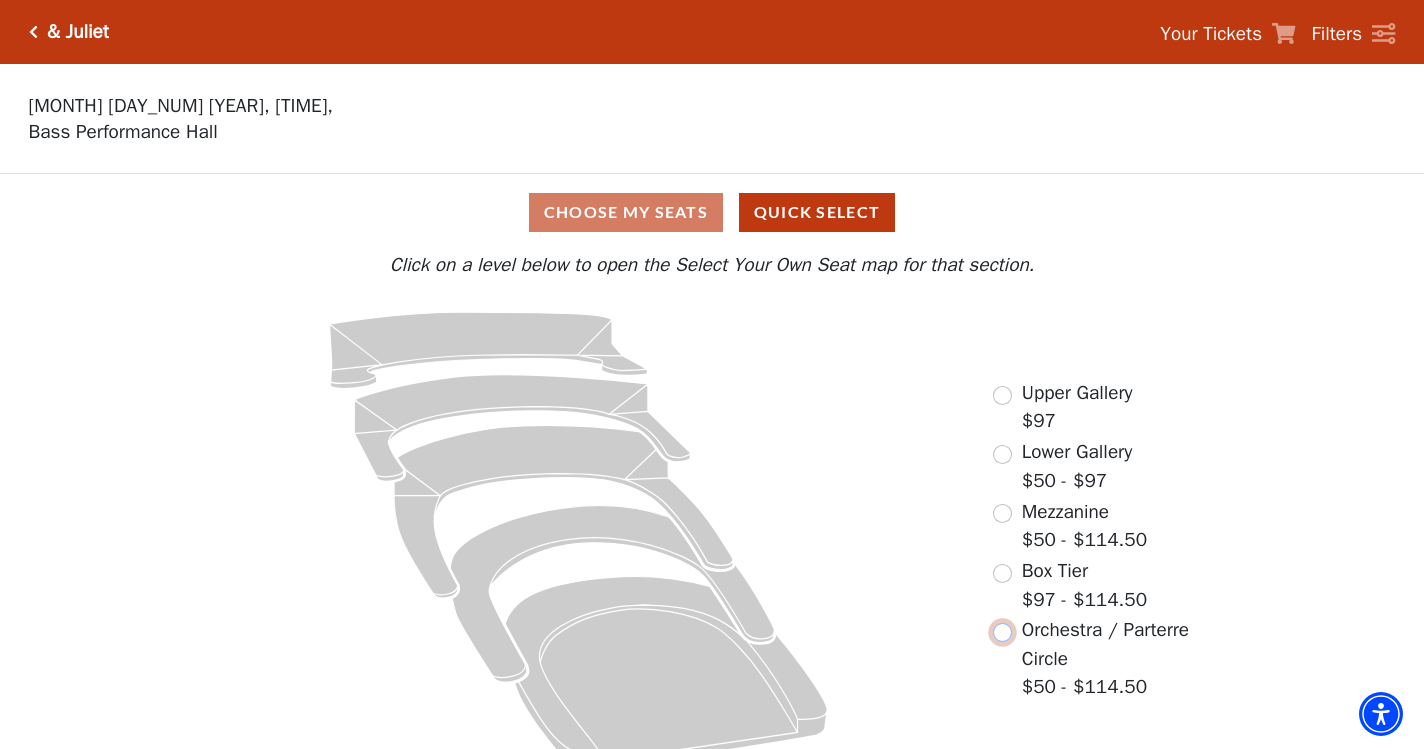 click at bounding box center (1002, 632) 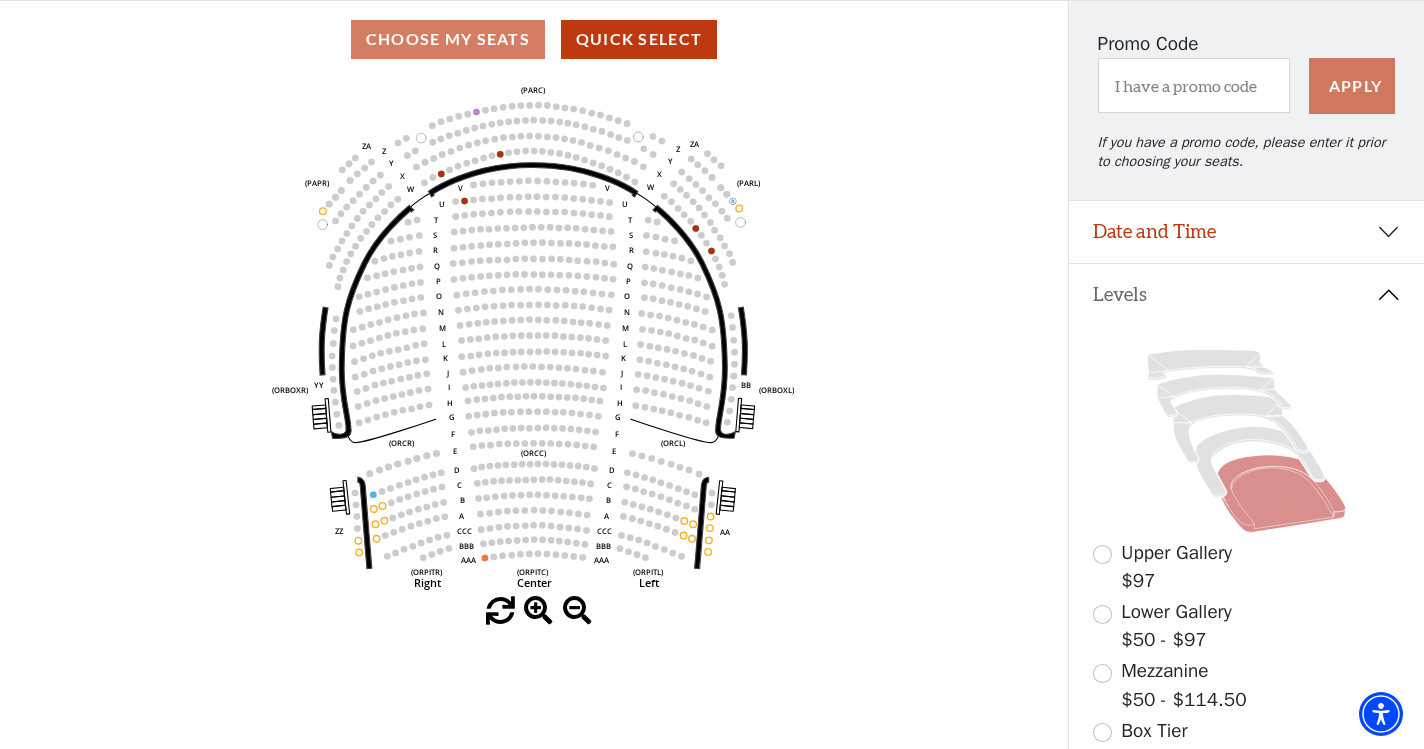 scroll, scrollTop: 189, scrollLeft: 0, axis: vertical 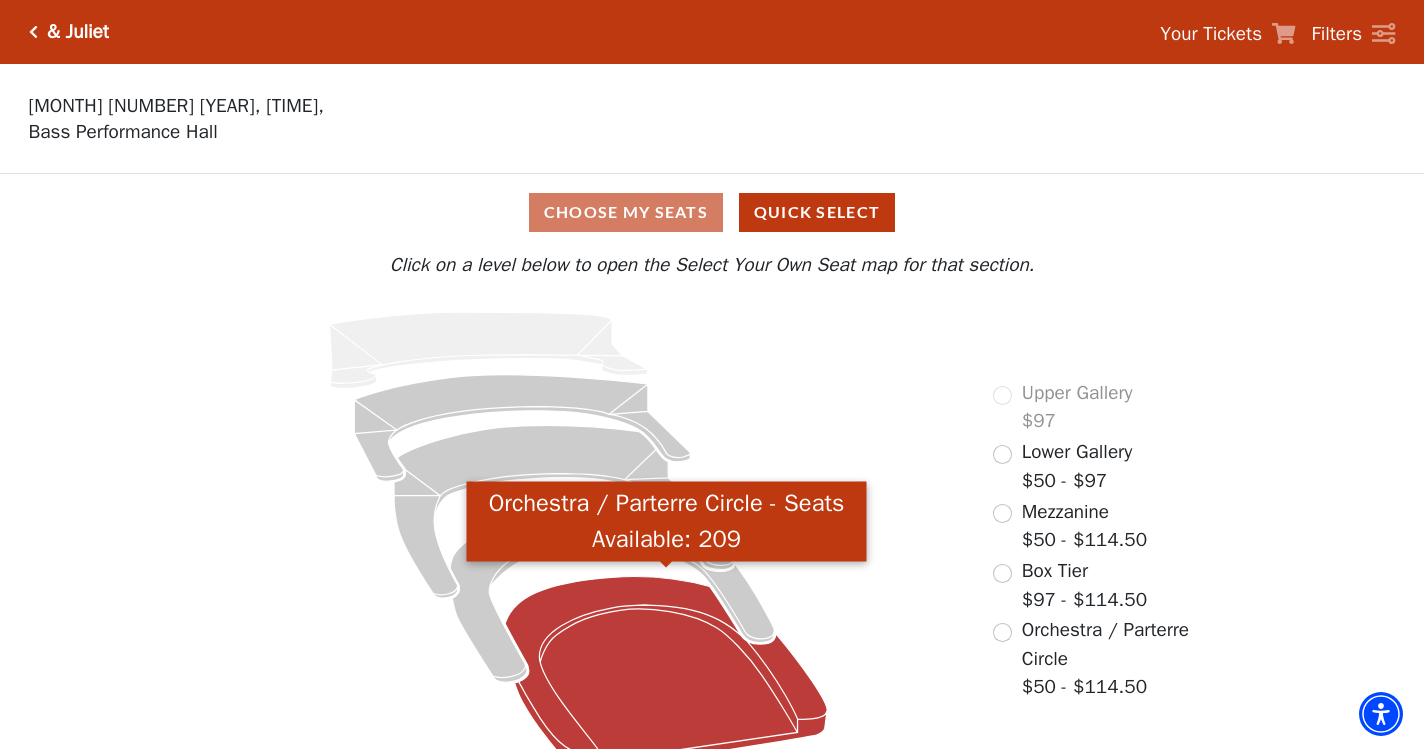click 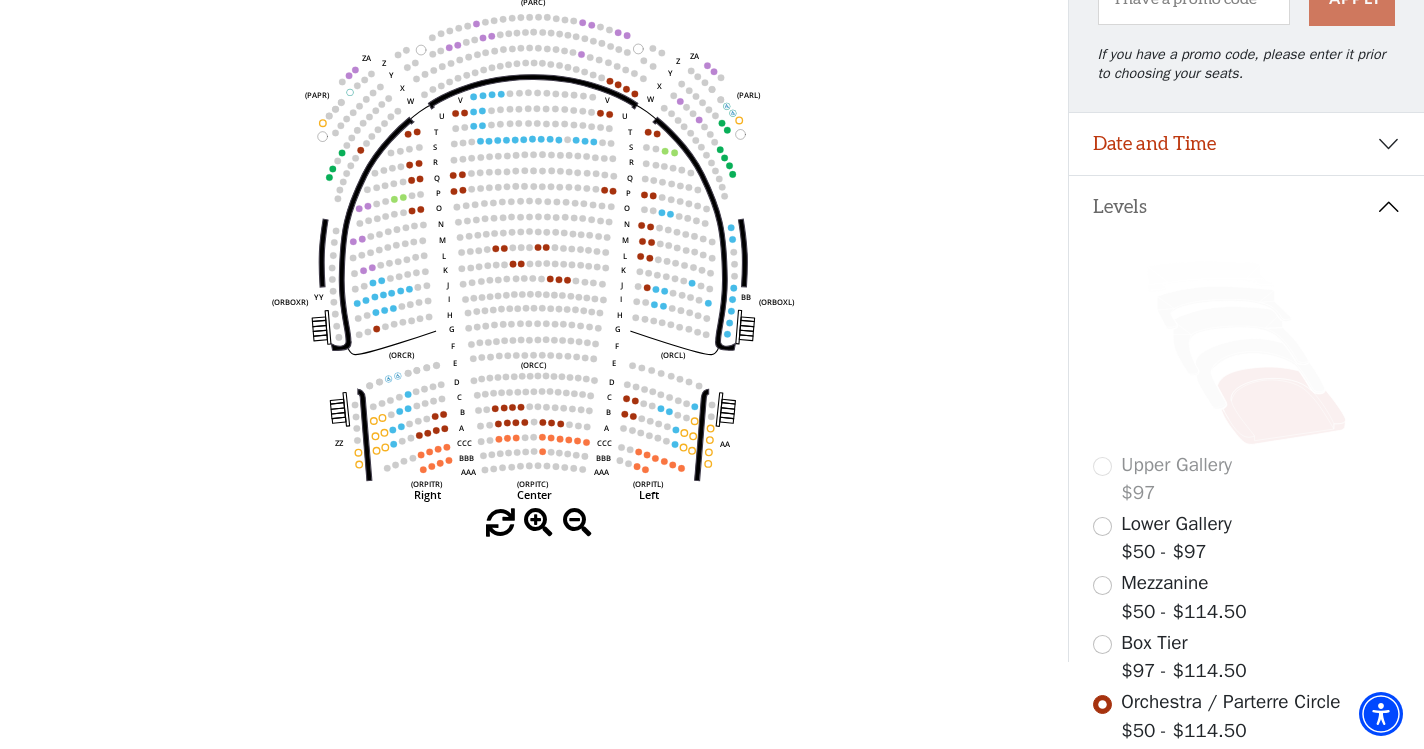 scroll, scrollTop: 278, scrollLeft: 0, axis: vertical 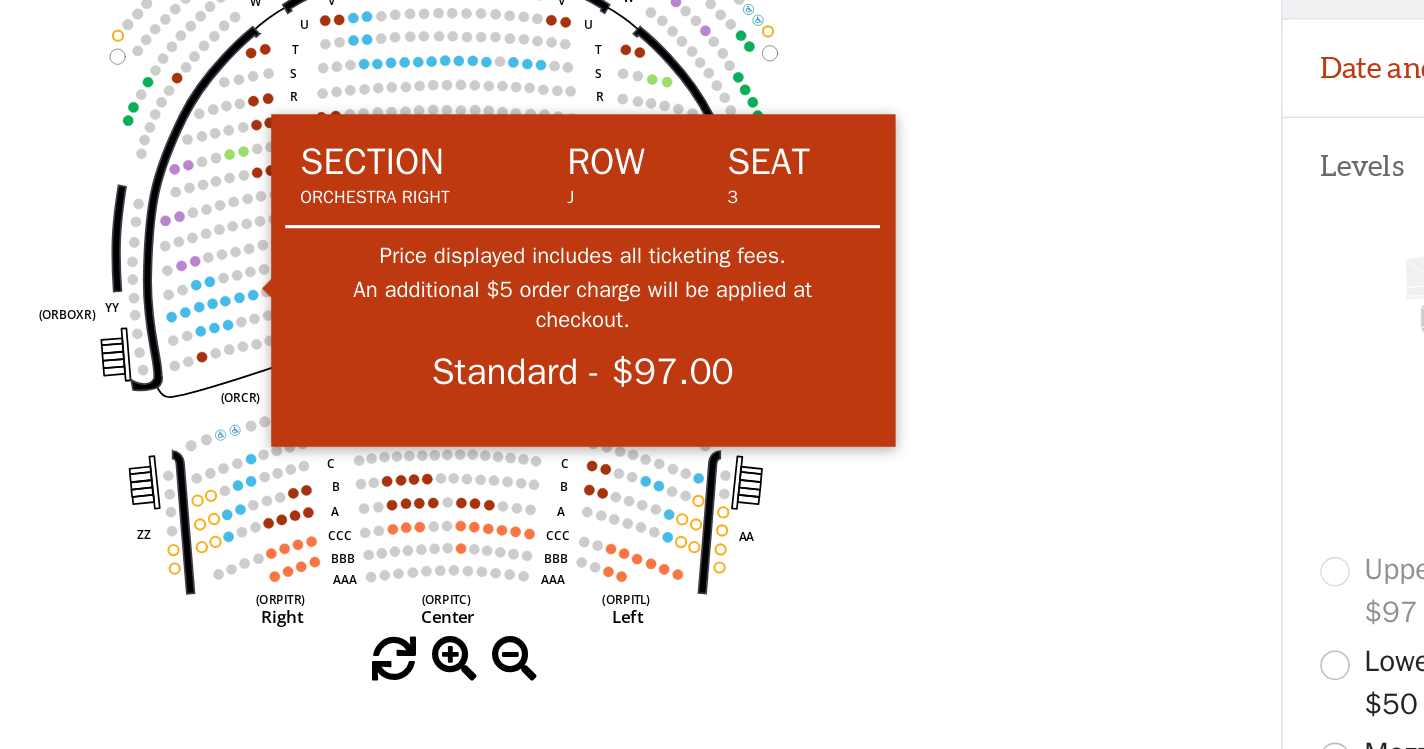 click 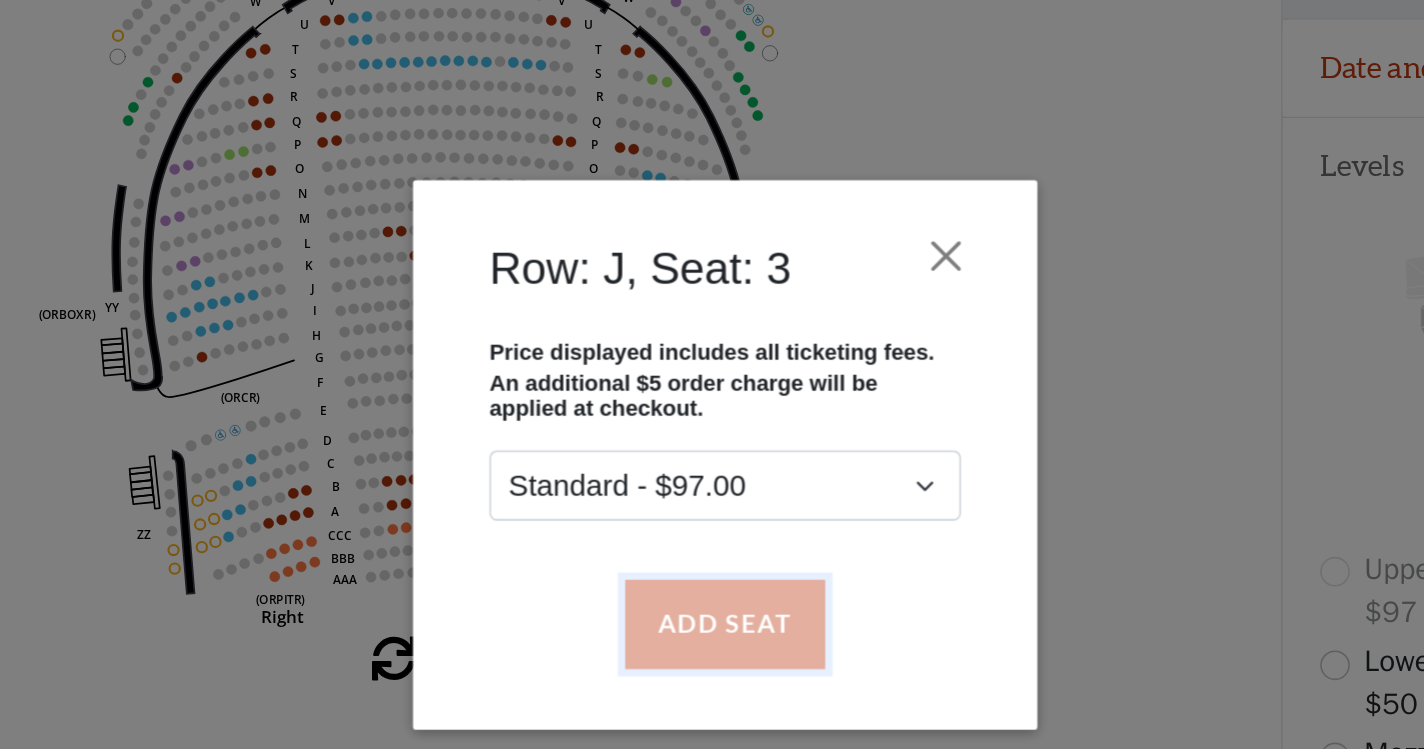 click on "Add Seat" at bounding box center (712, 483) 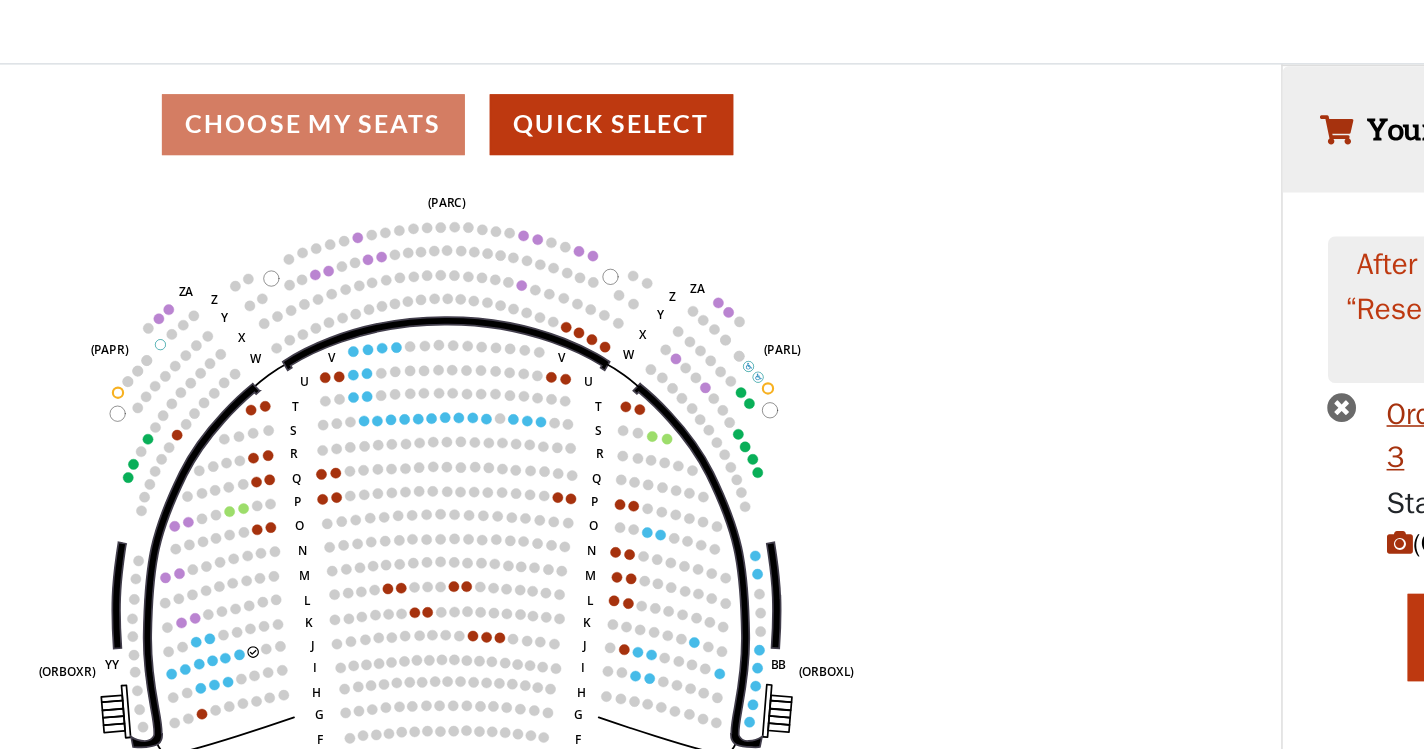 scroll, scrollTop: 42, scrollLeft: 0, axis: vertical 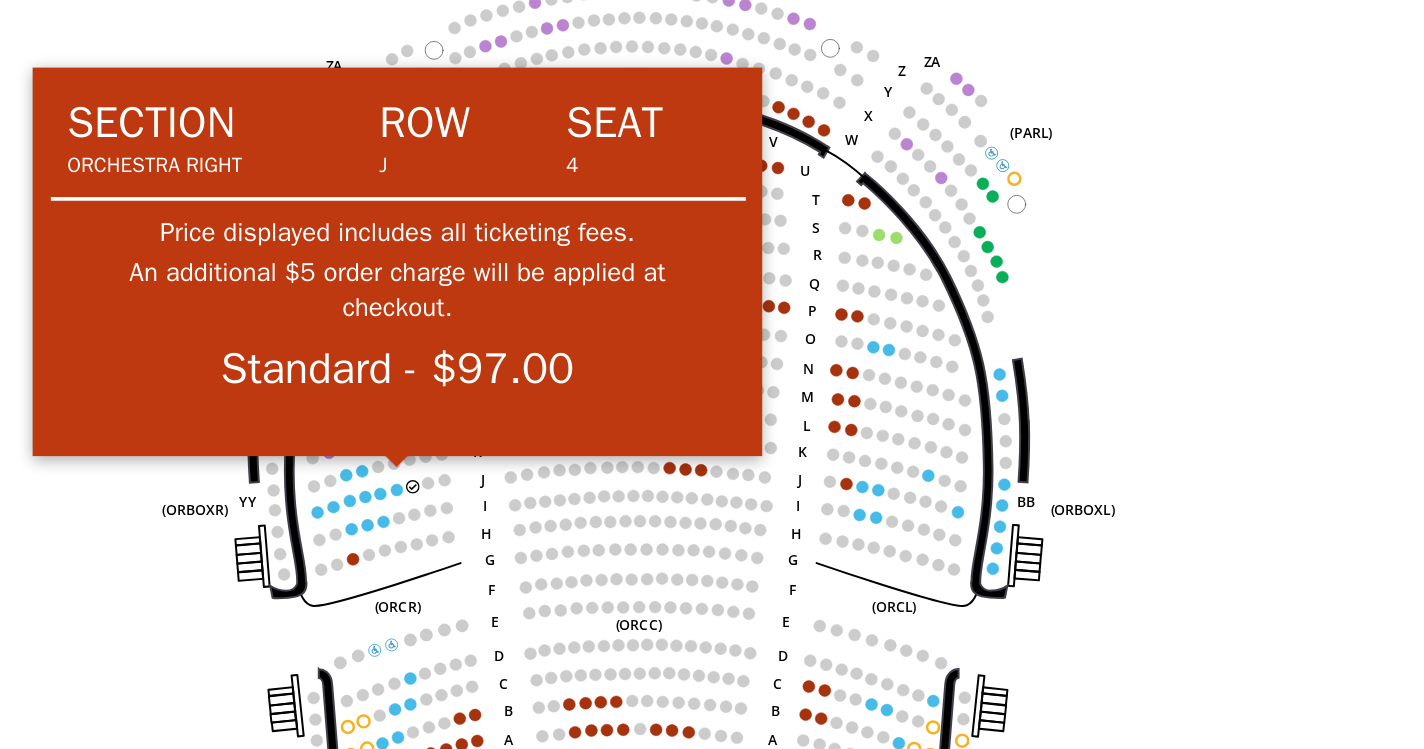 click 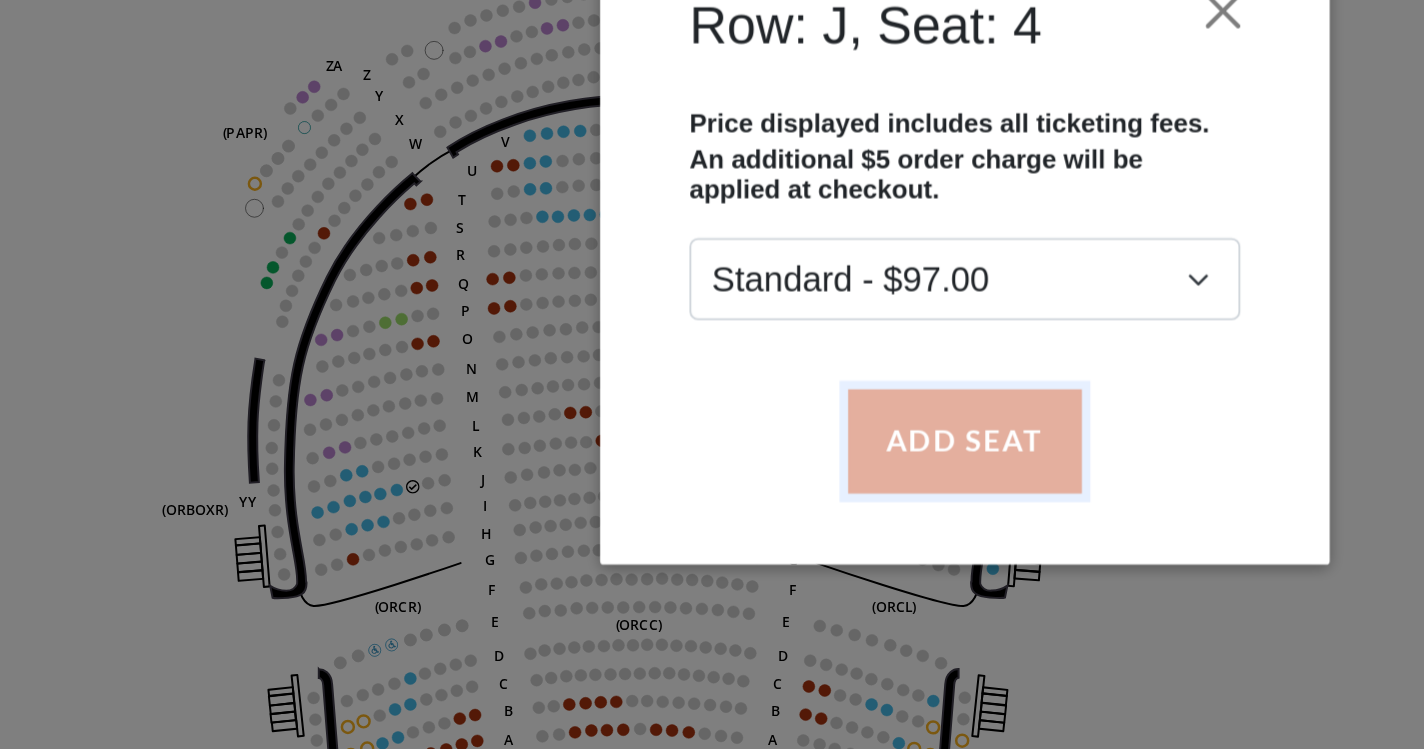 click on "Add Seat" at bounding box center (712, 483) 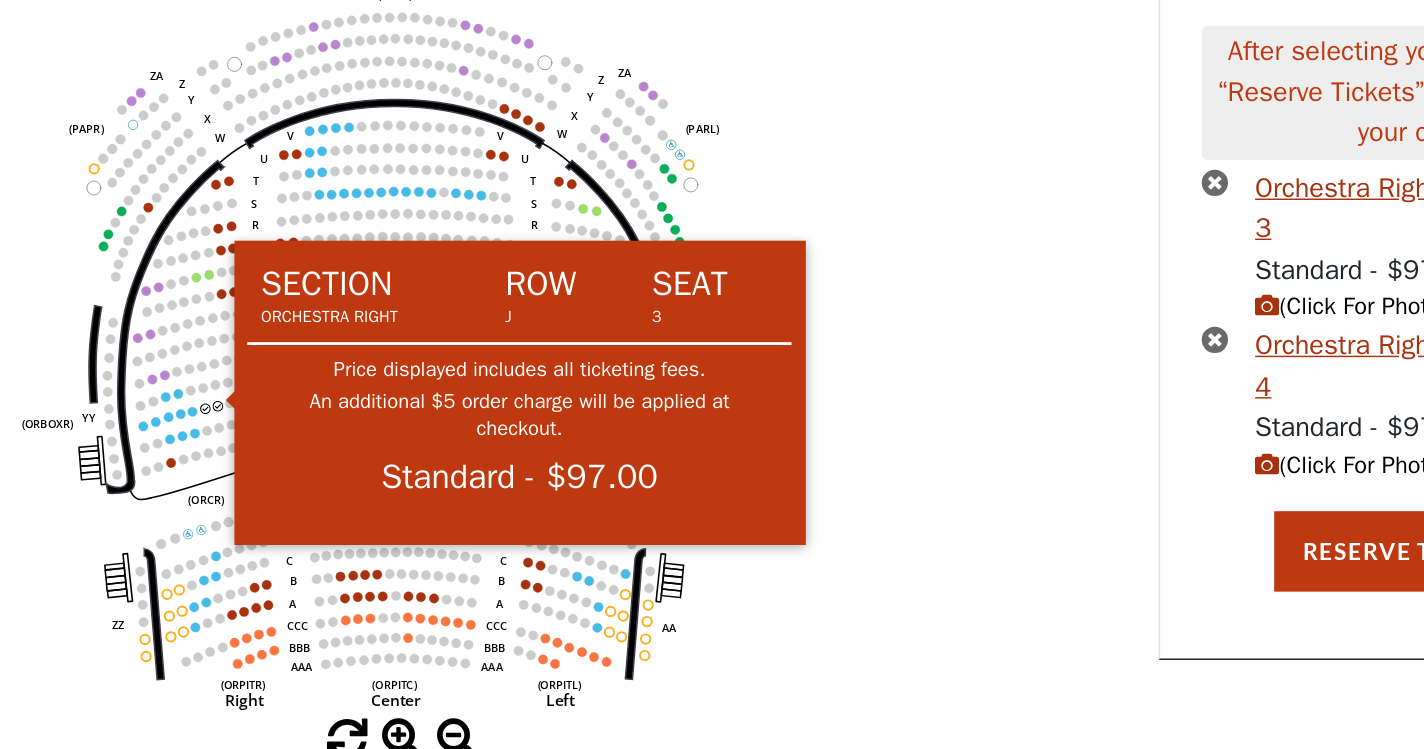 click 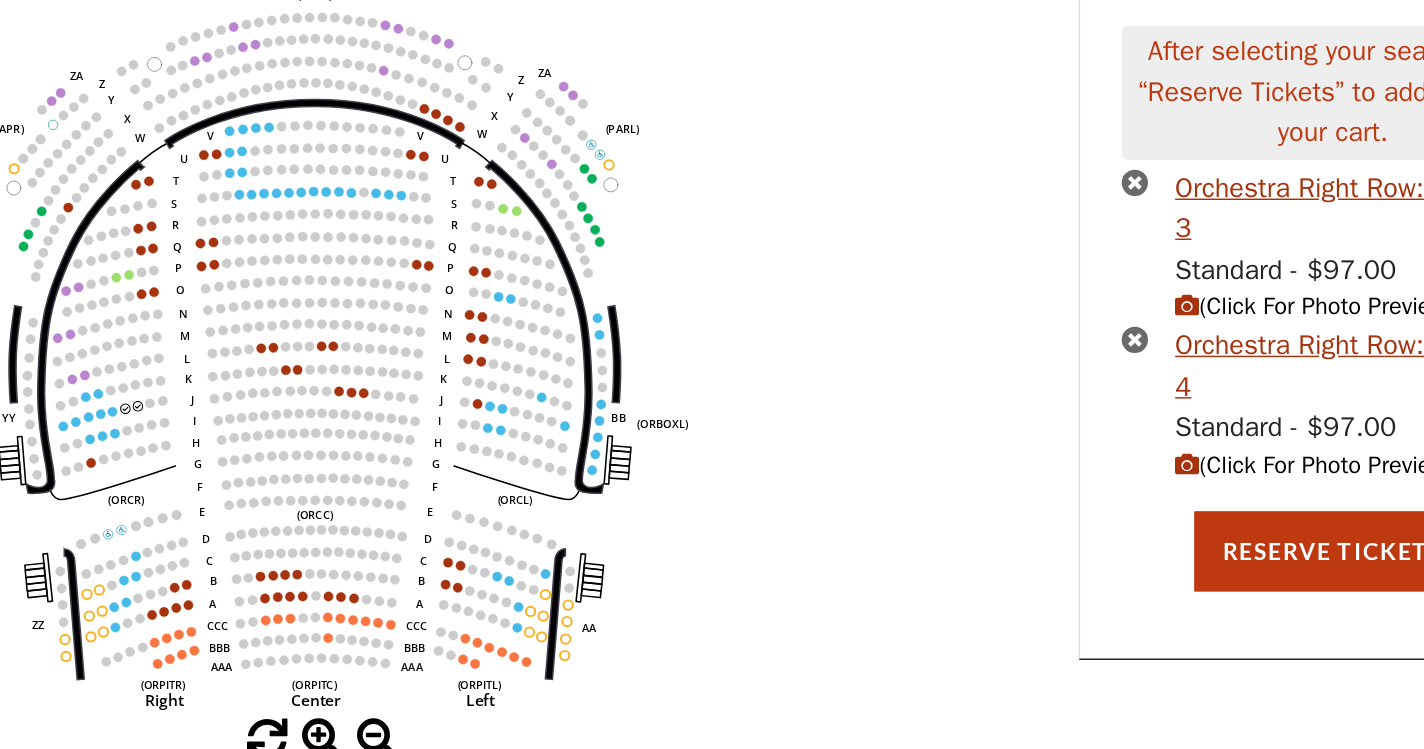 click at bounding box center (1107, 351) 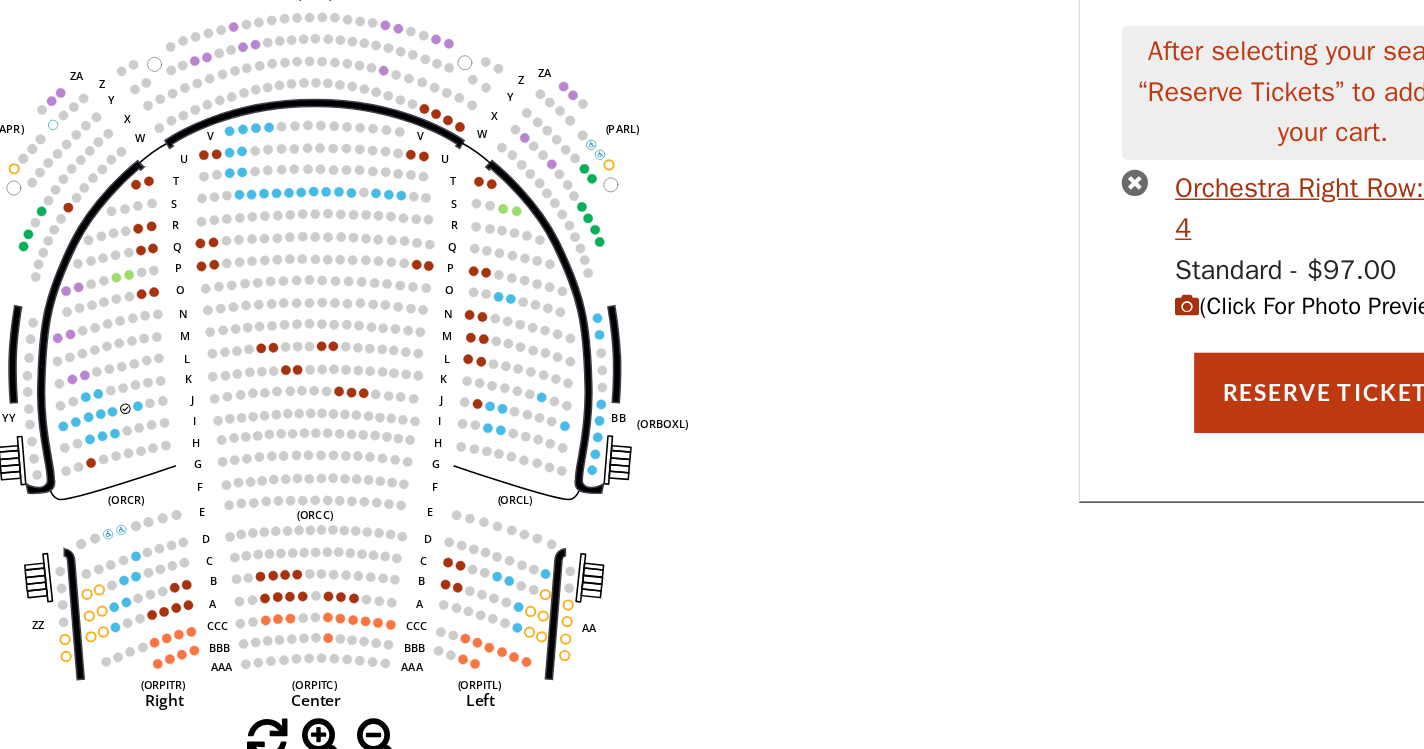 click at bounding box center (1107, 351) 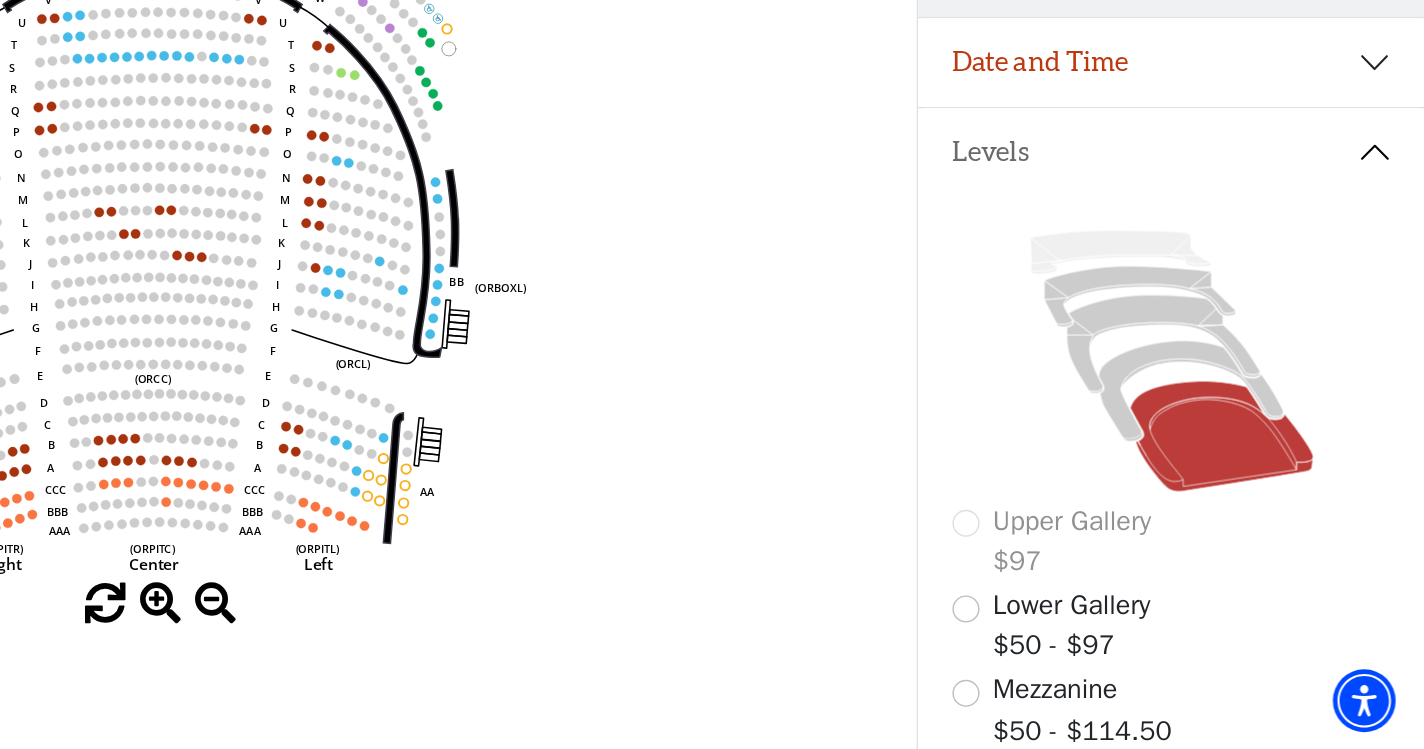 scroll, scrollTop: 139, scrollLeft: 0, axis: vertical 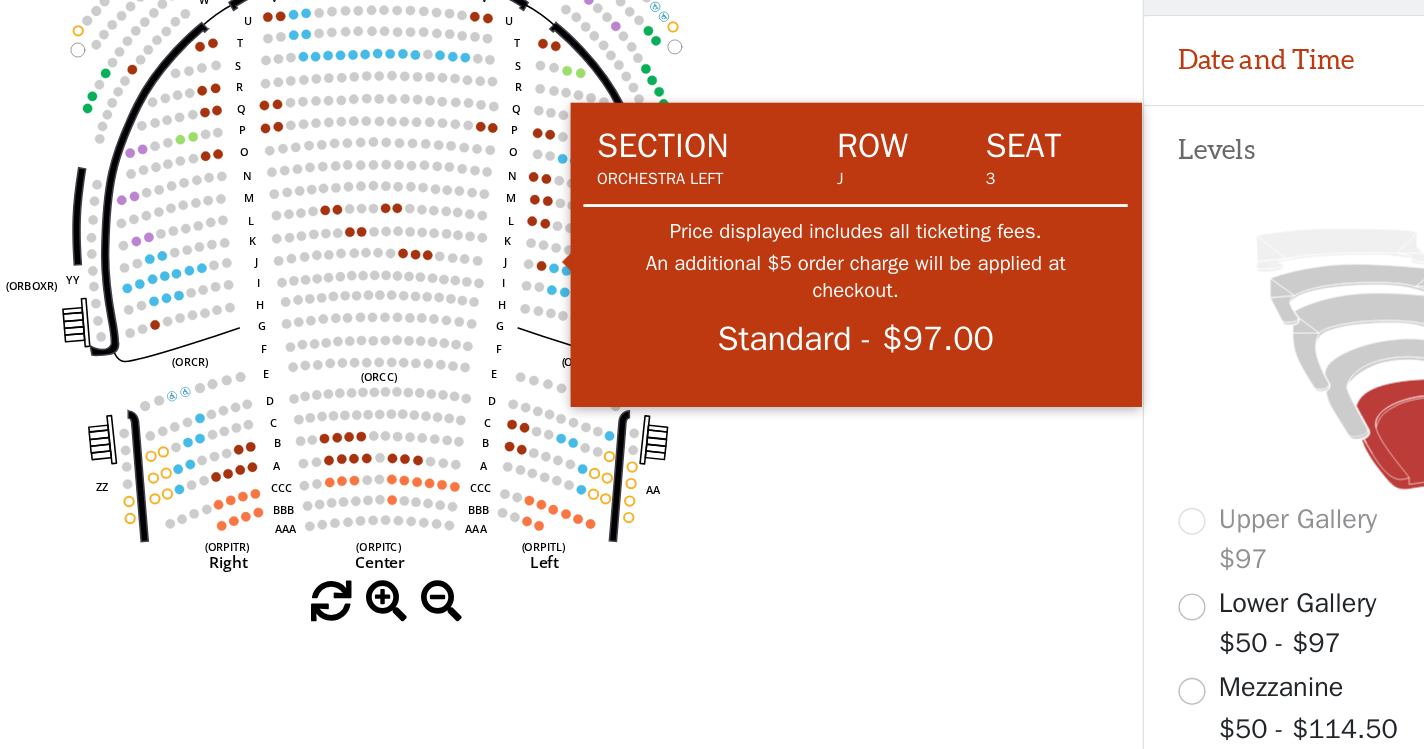 click 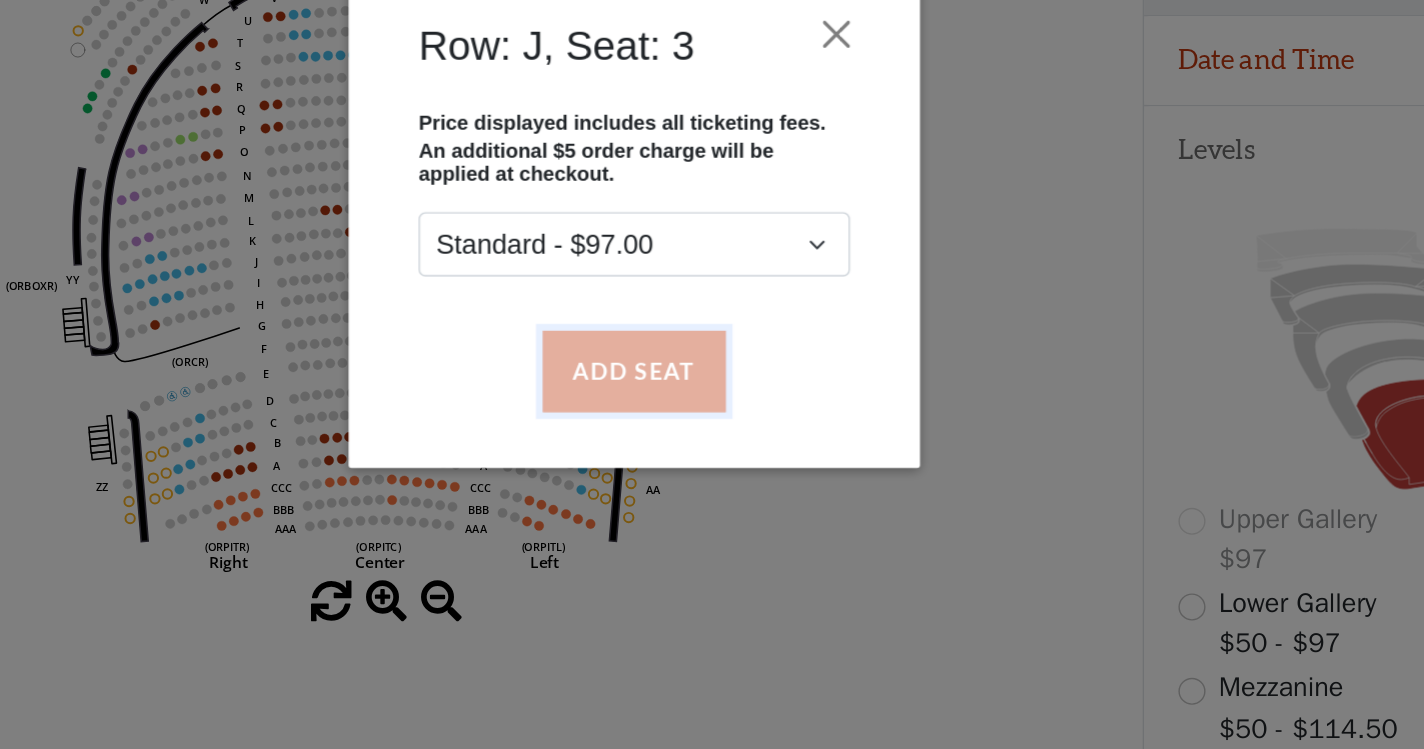 click on "Add Seat" at bounding box center [712, 483] 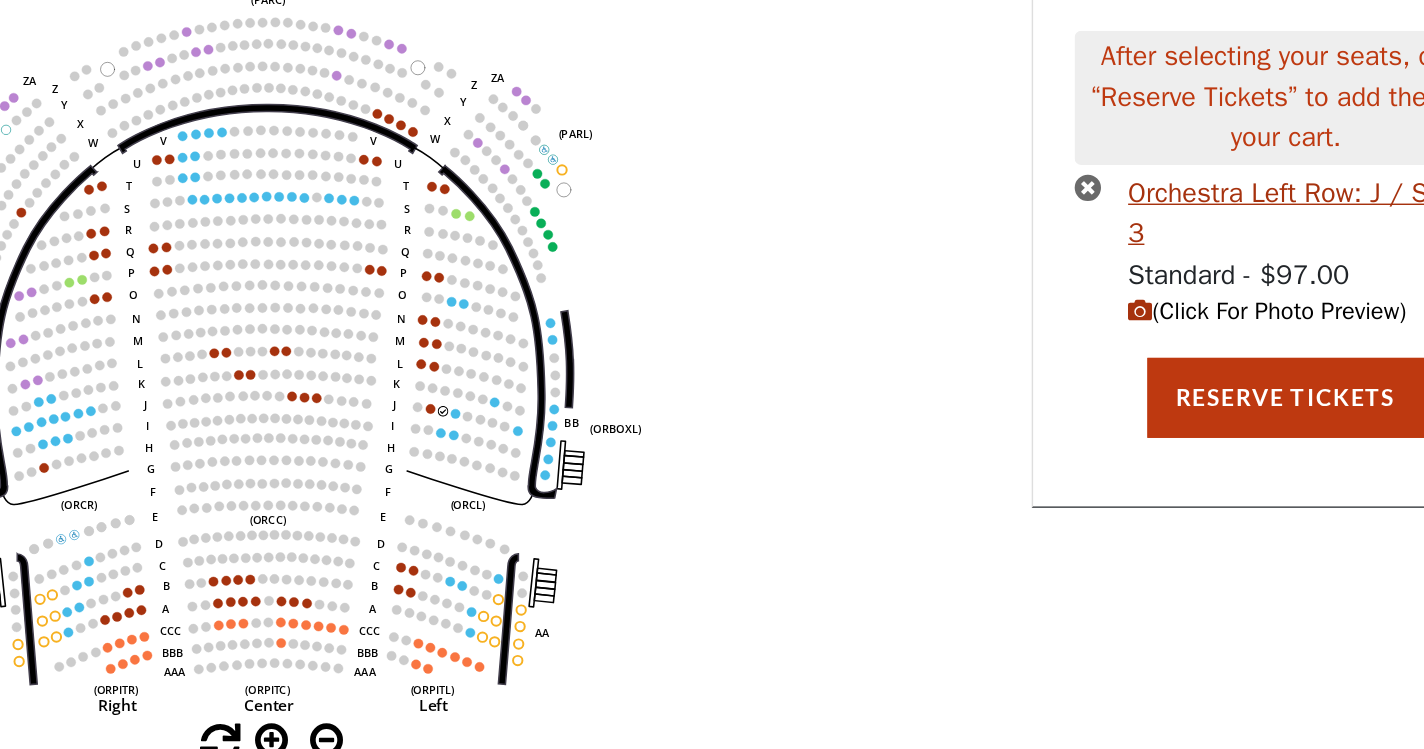 scroll, scrollTop: 42, scrollLeft: 0, axis: vertical 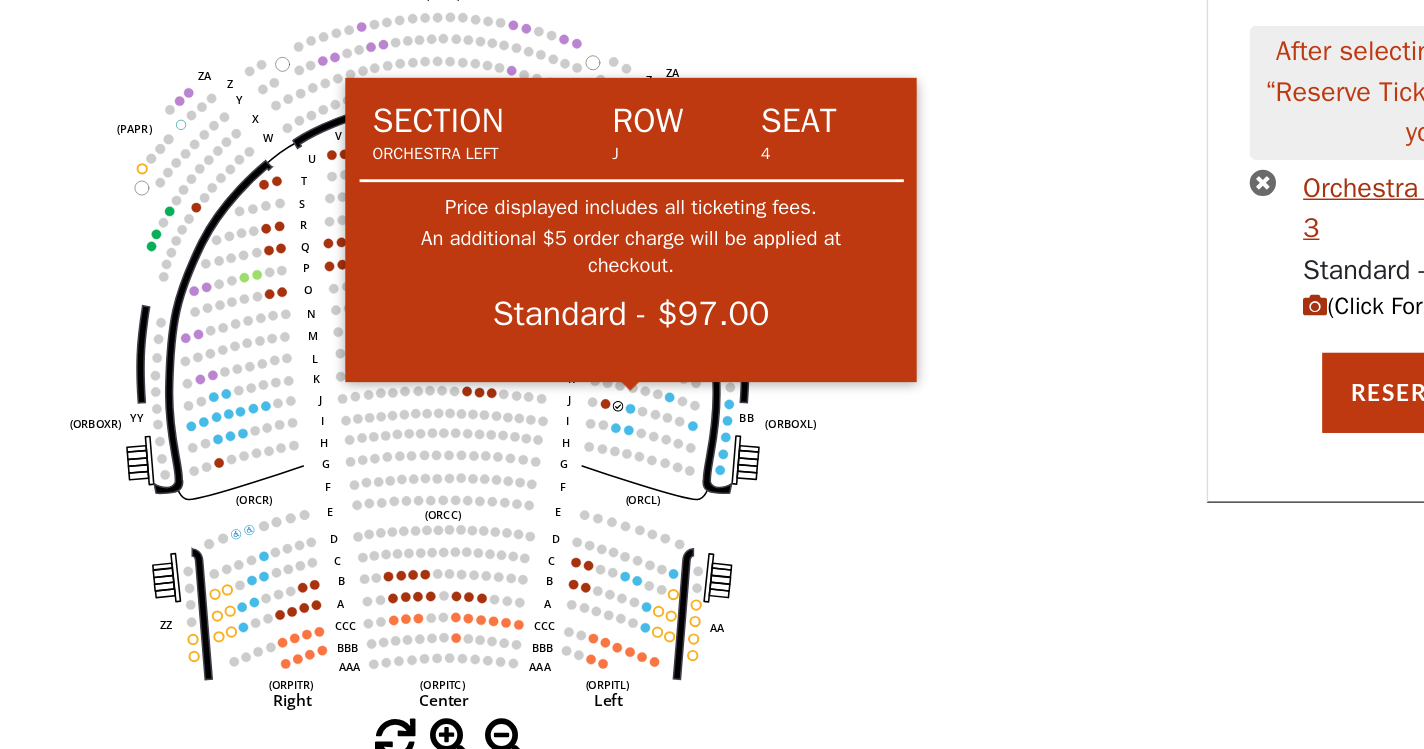 click 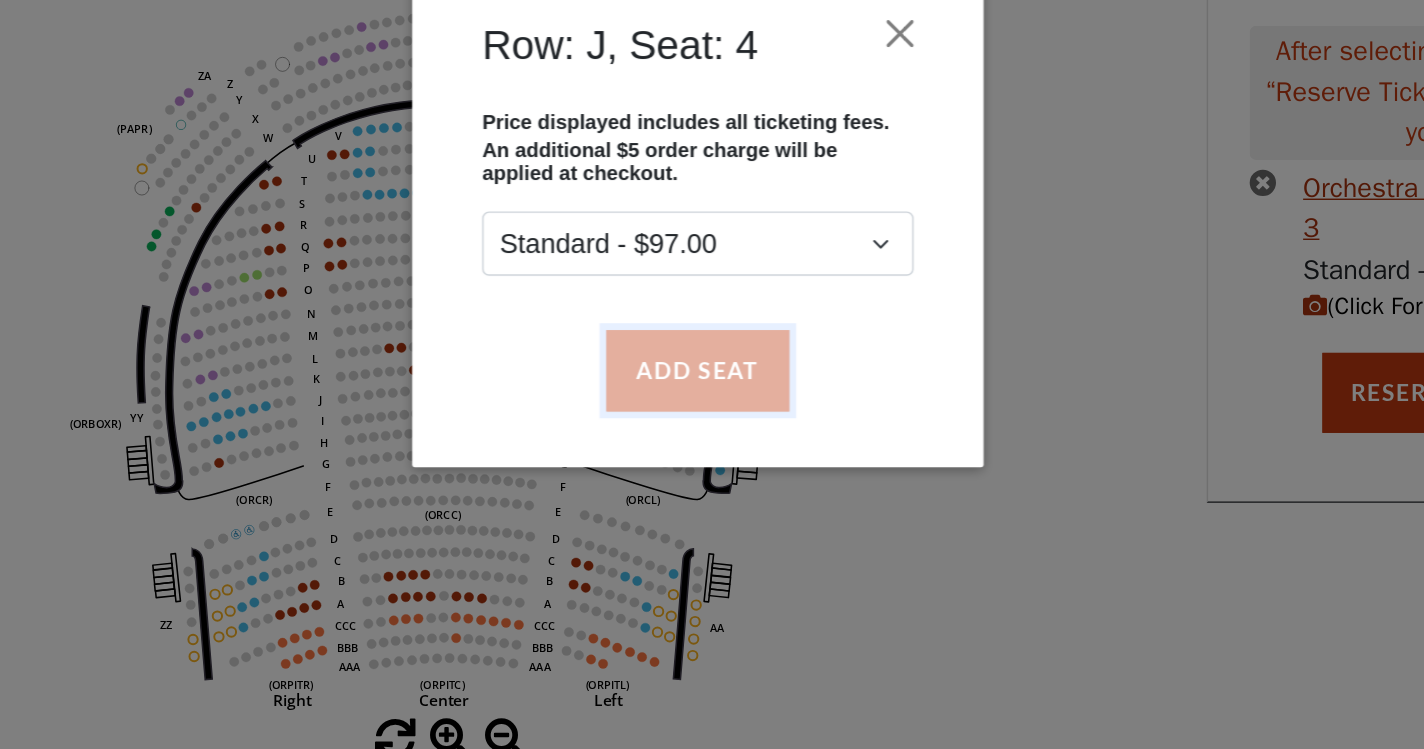 click on "Add Seat" at bounding box center [712, 483] 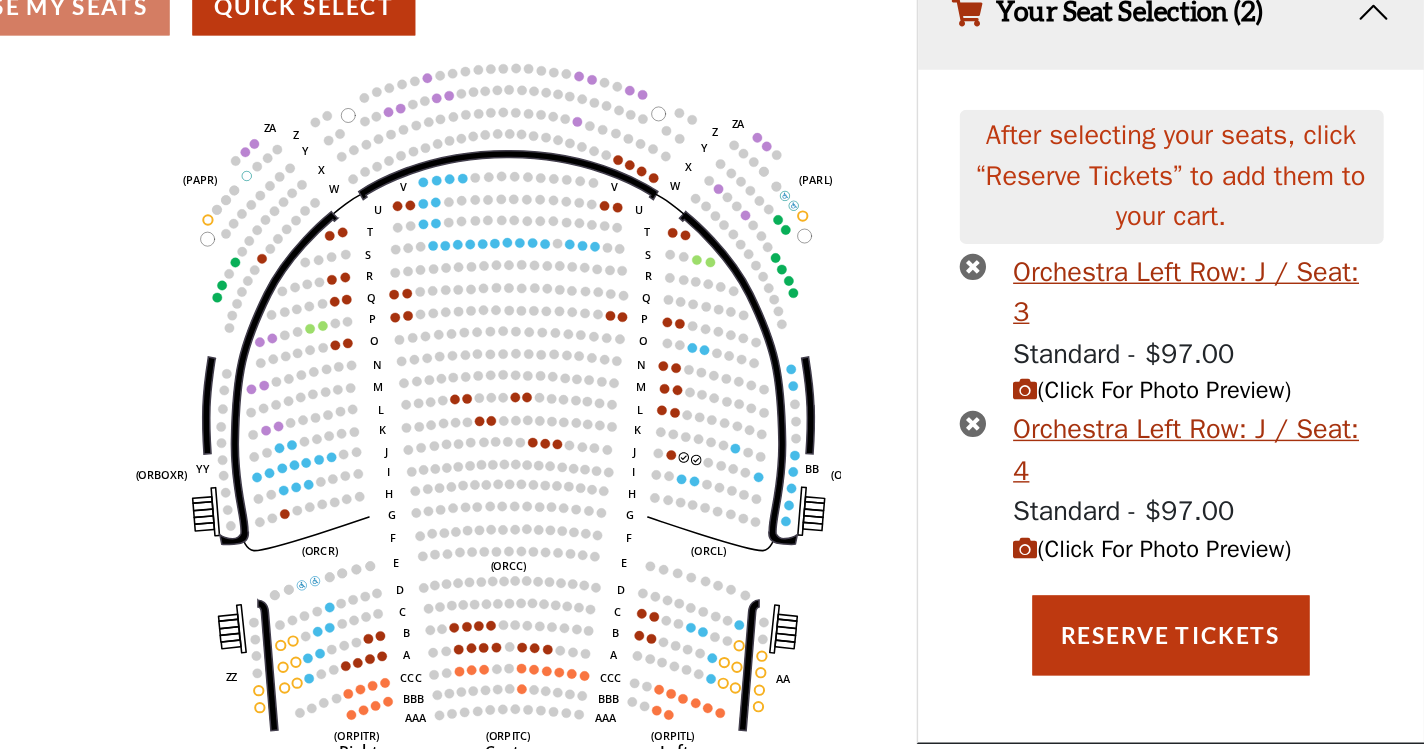 drag, startPoint x: 596, startPoint y: 494, endPoint x: 855, endPoint y: 470, distance: 260.1096 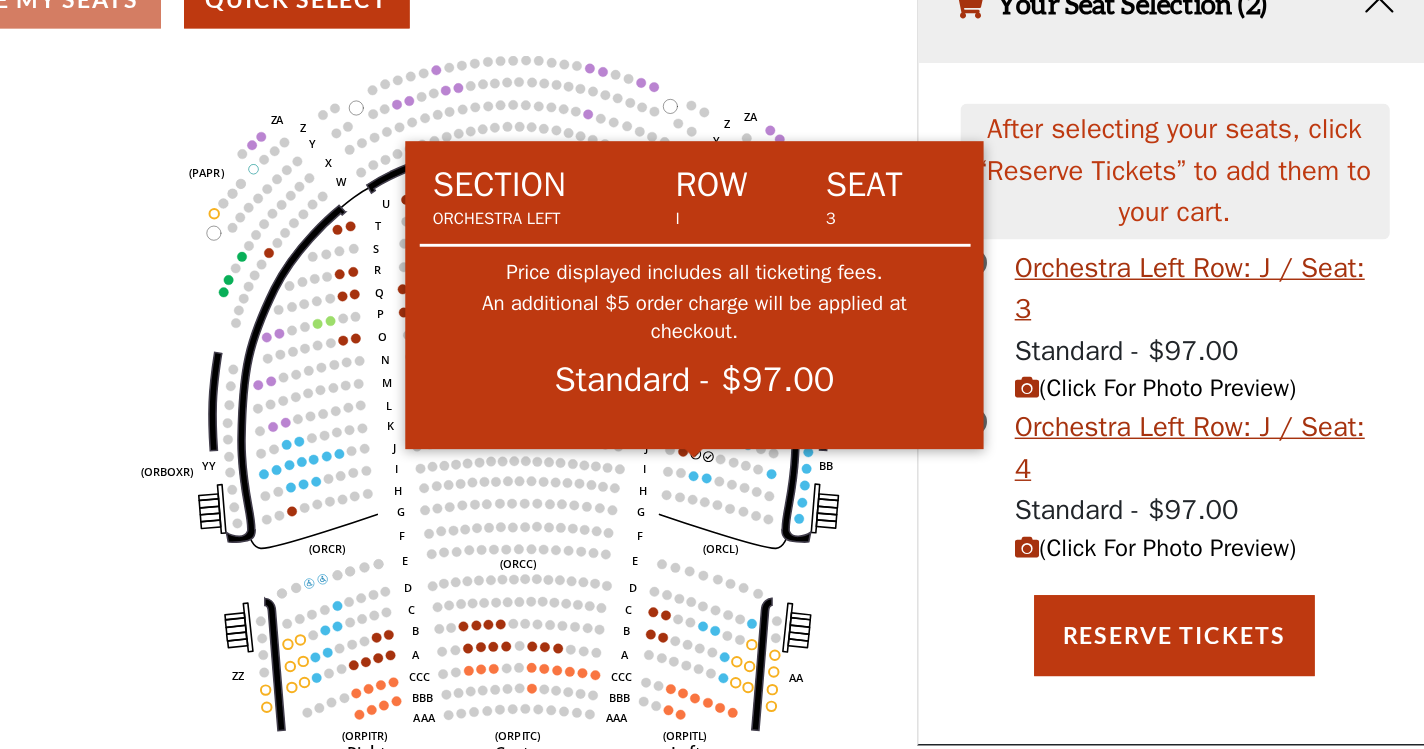 click 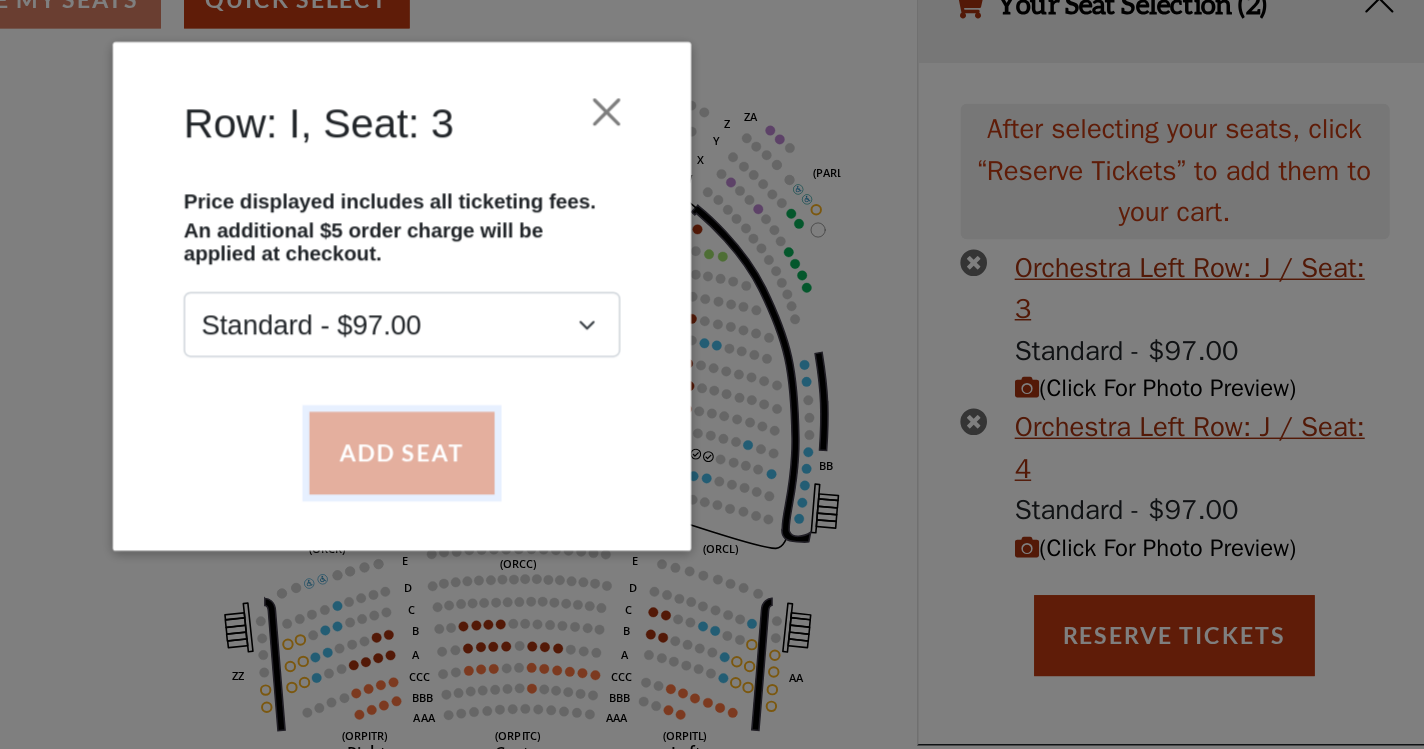 click on "Add Seat" at bounding box center [712, 483] 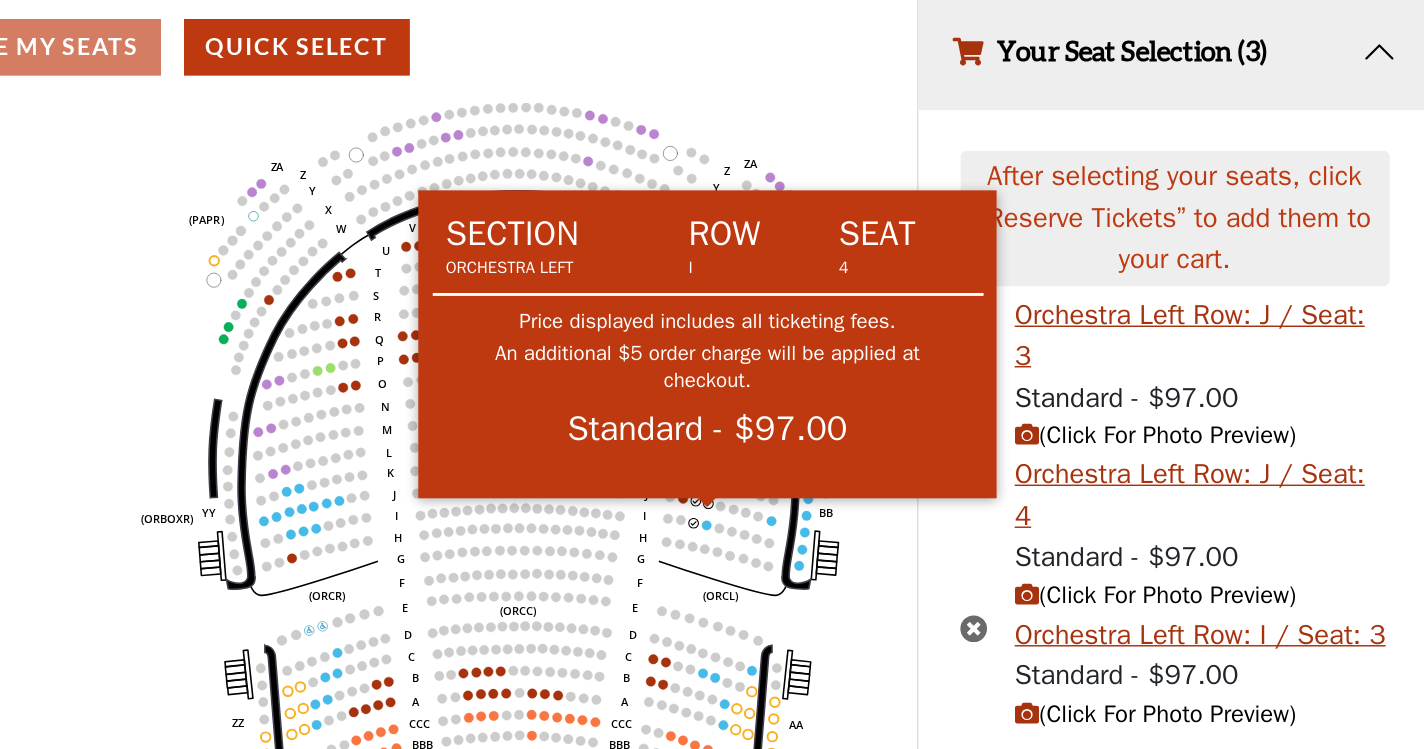 click 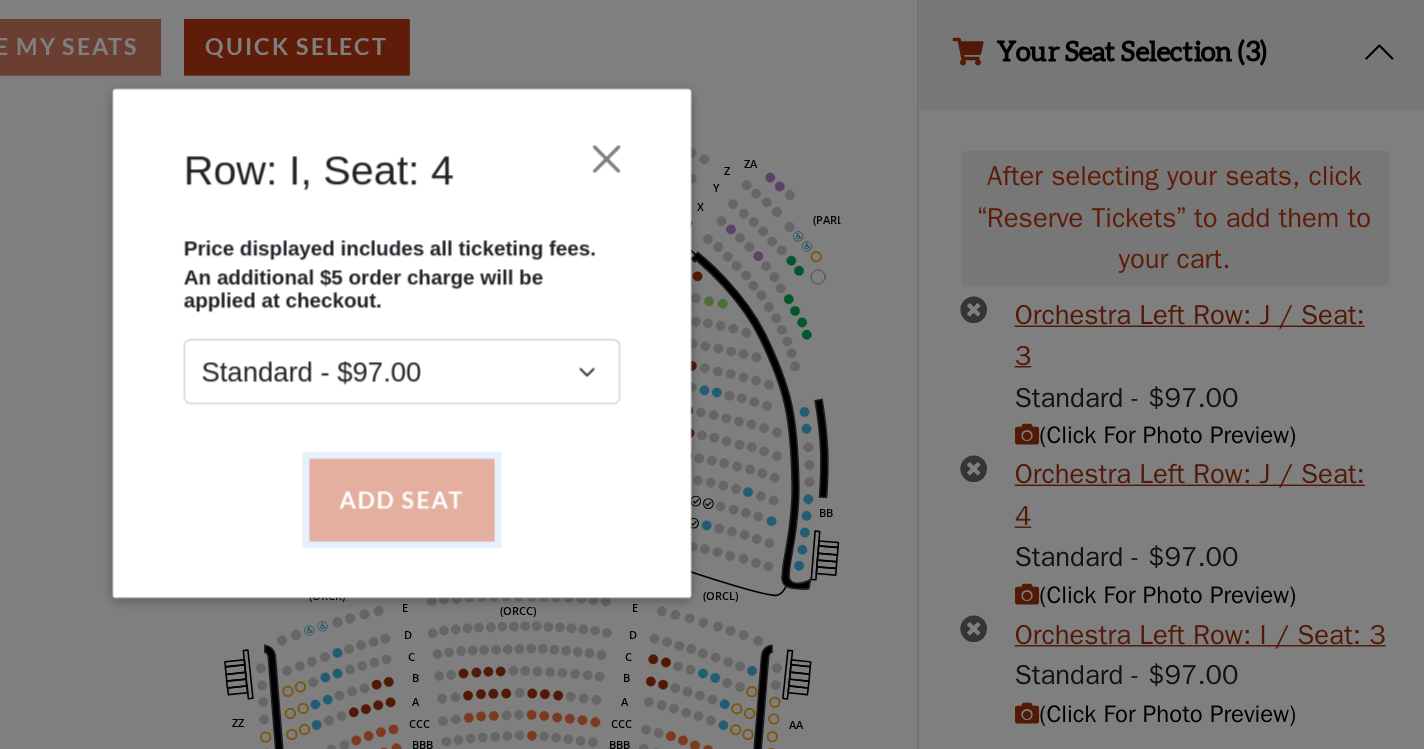 click on "Add Seat" at bounding box center (712, 483) 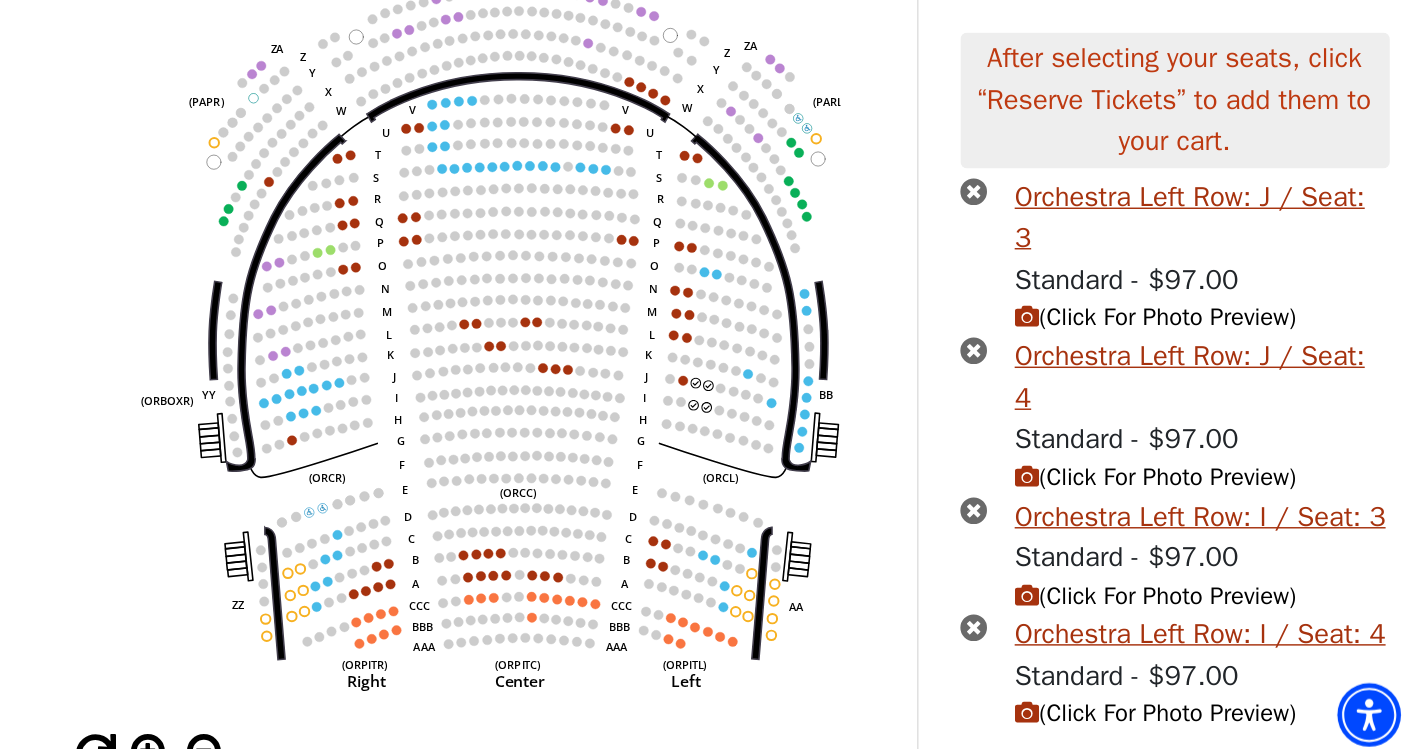 click at bounding box center [1107, 351] 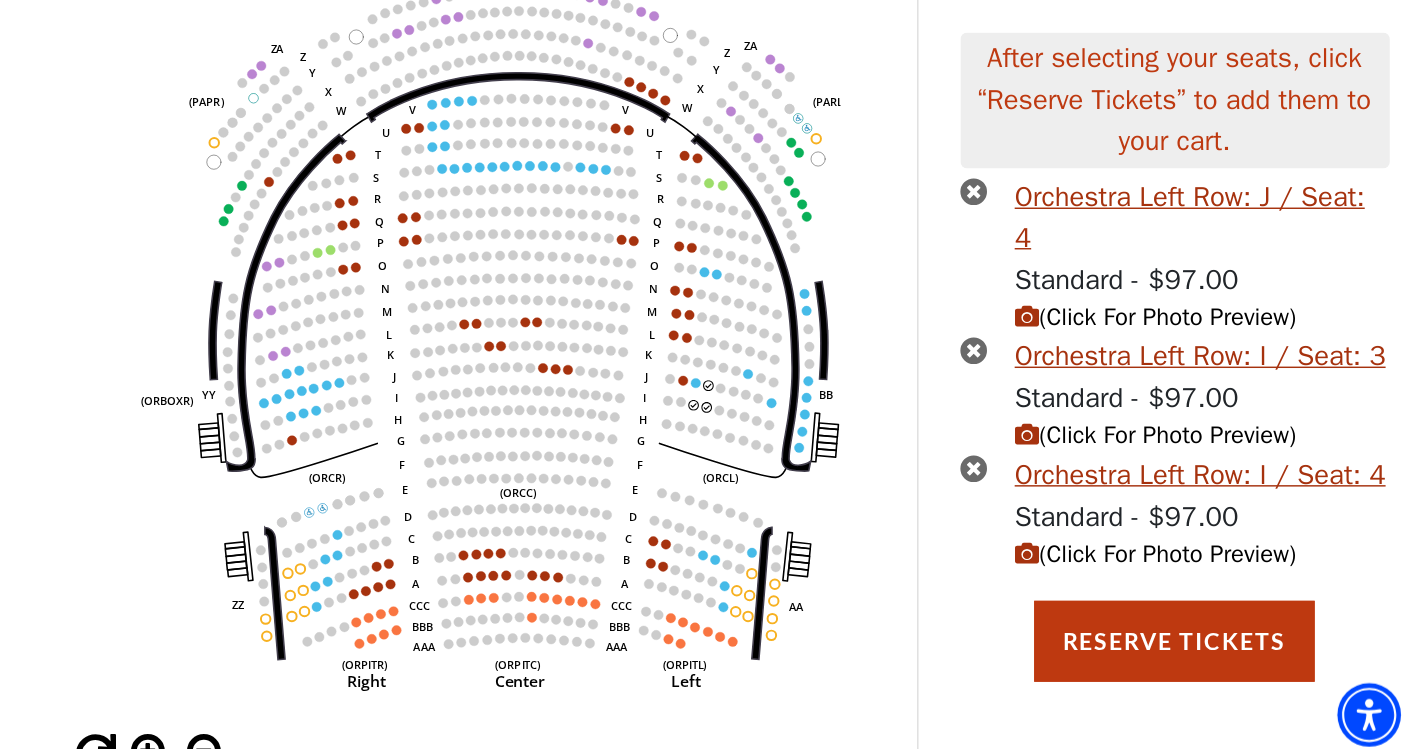 click at bounding box center (1107, 351) 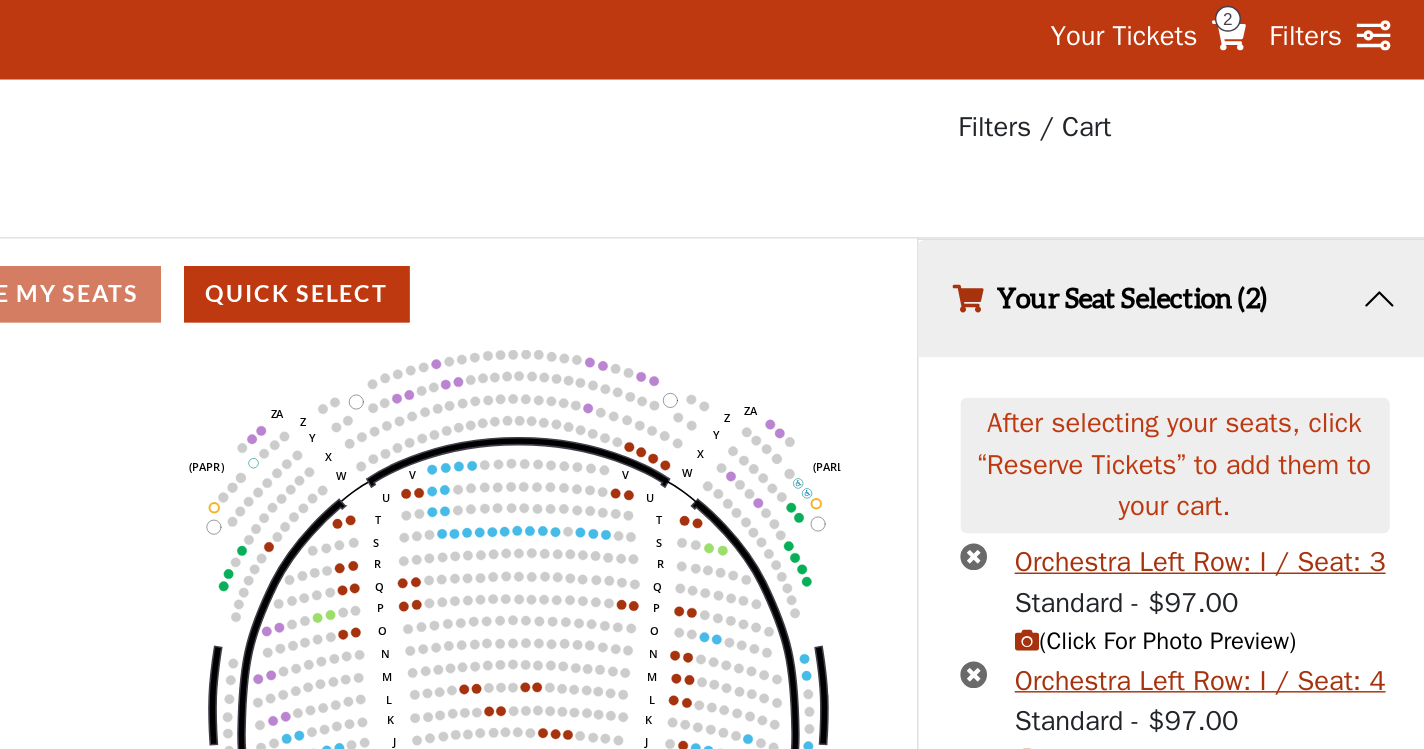 scroll, scrollTop: 0, scrollLeft: 0, axis: both 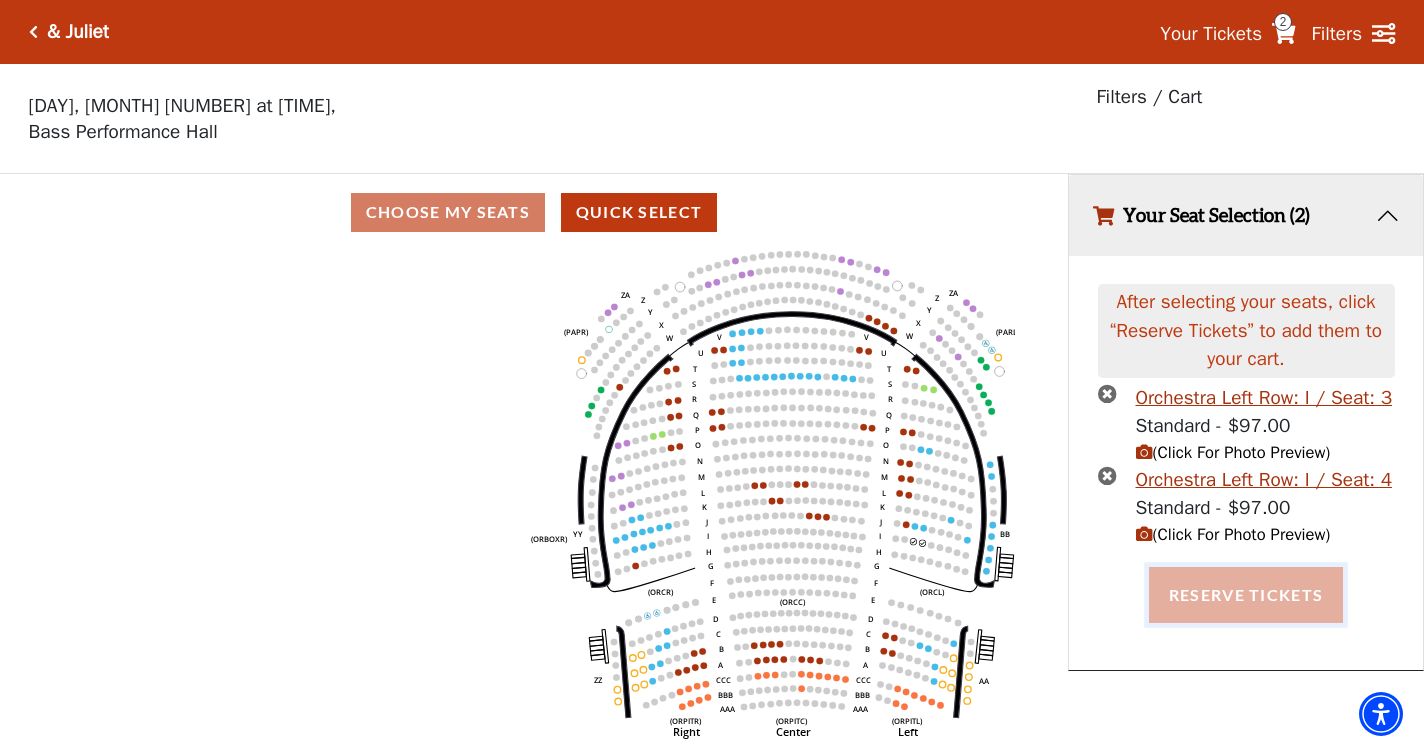 click on "Reserve Tickets" at bounding box center (1246, 595) 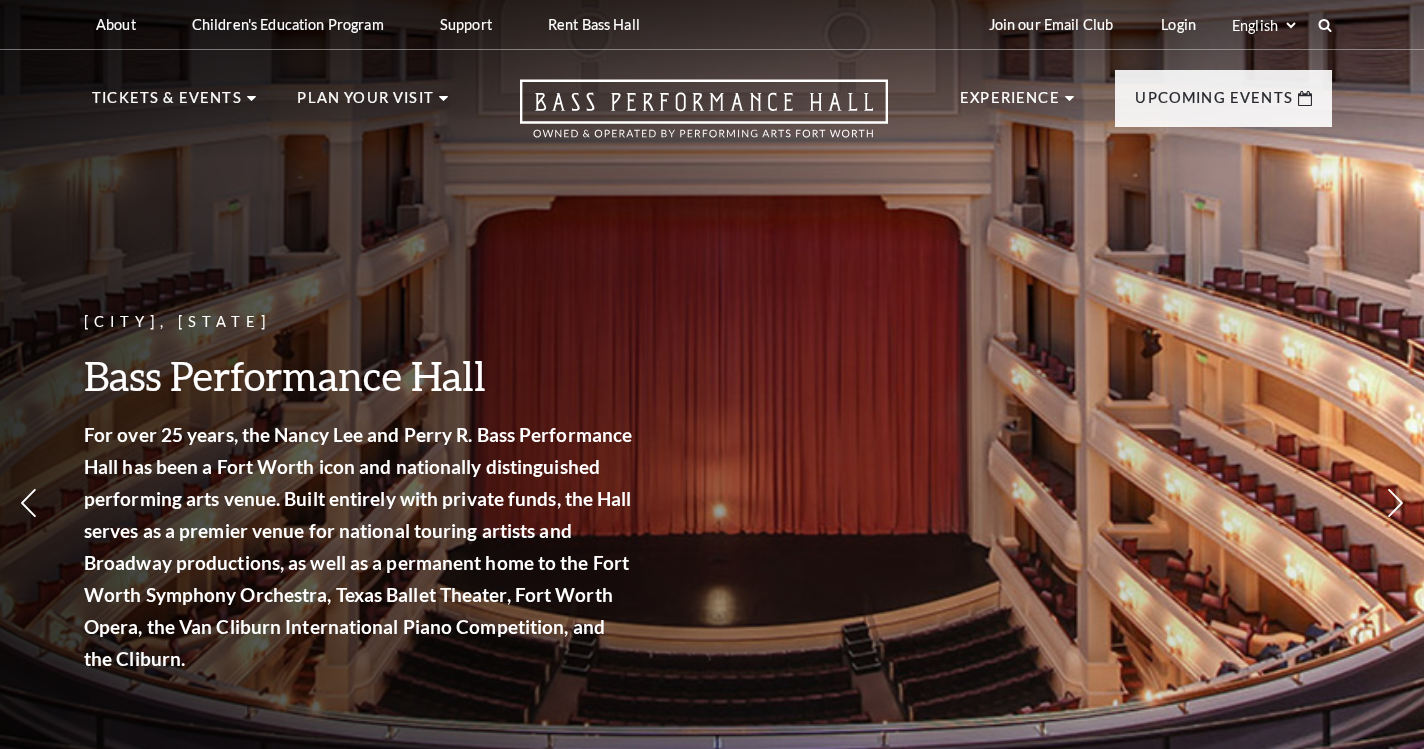 scroll, scrollTop: 0, scrollLeft: 0, axis: both 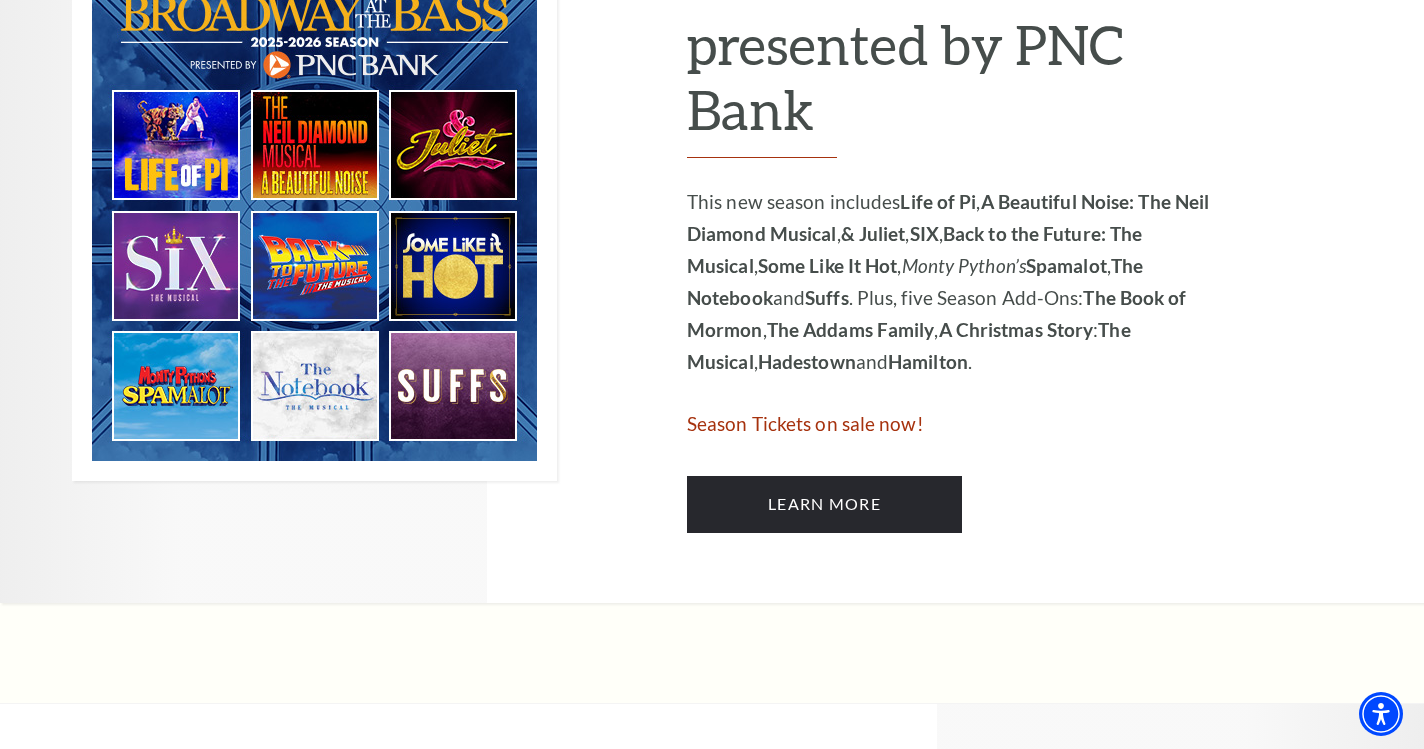 click at bounding box center (314, 208) 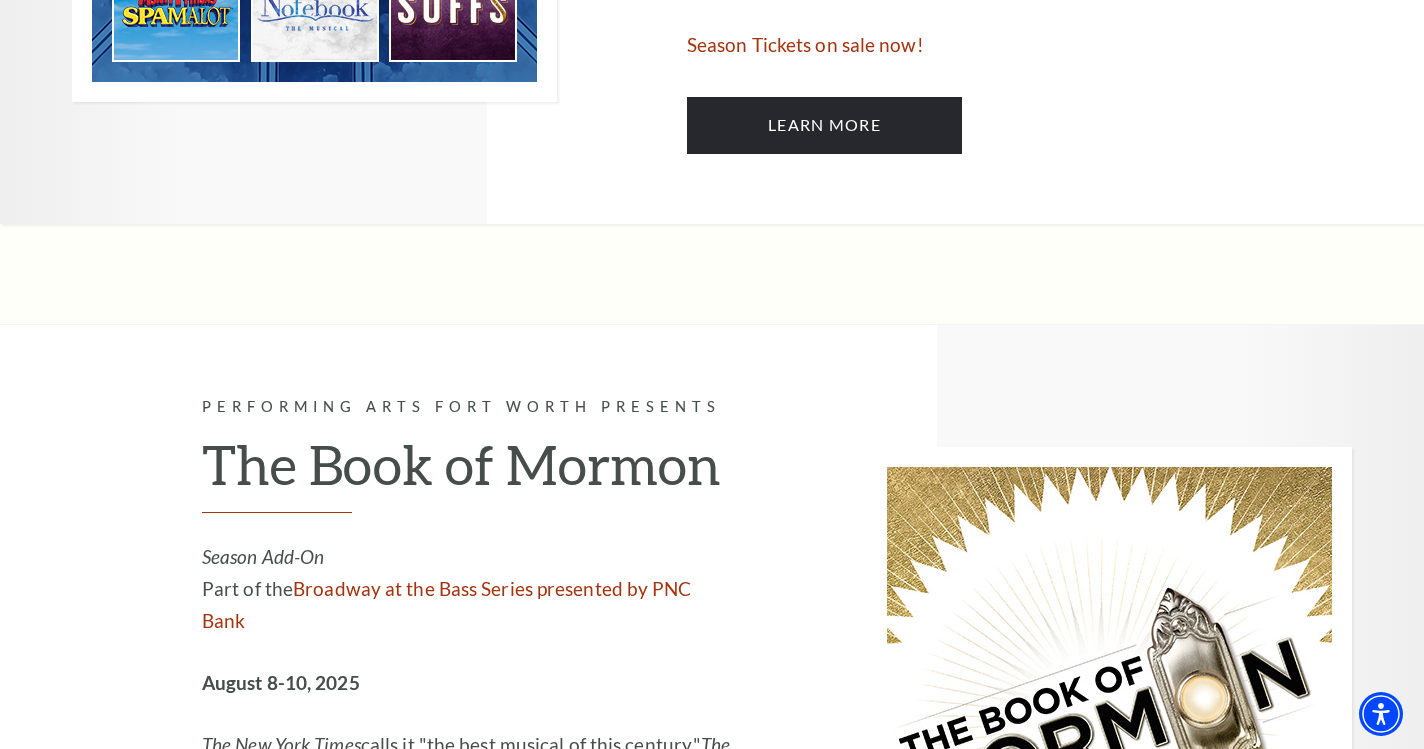 scroll, scrollTop: 1548, scrollLeft: 0, axis: vertical 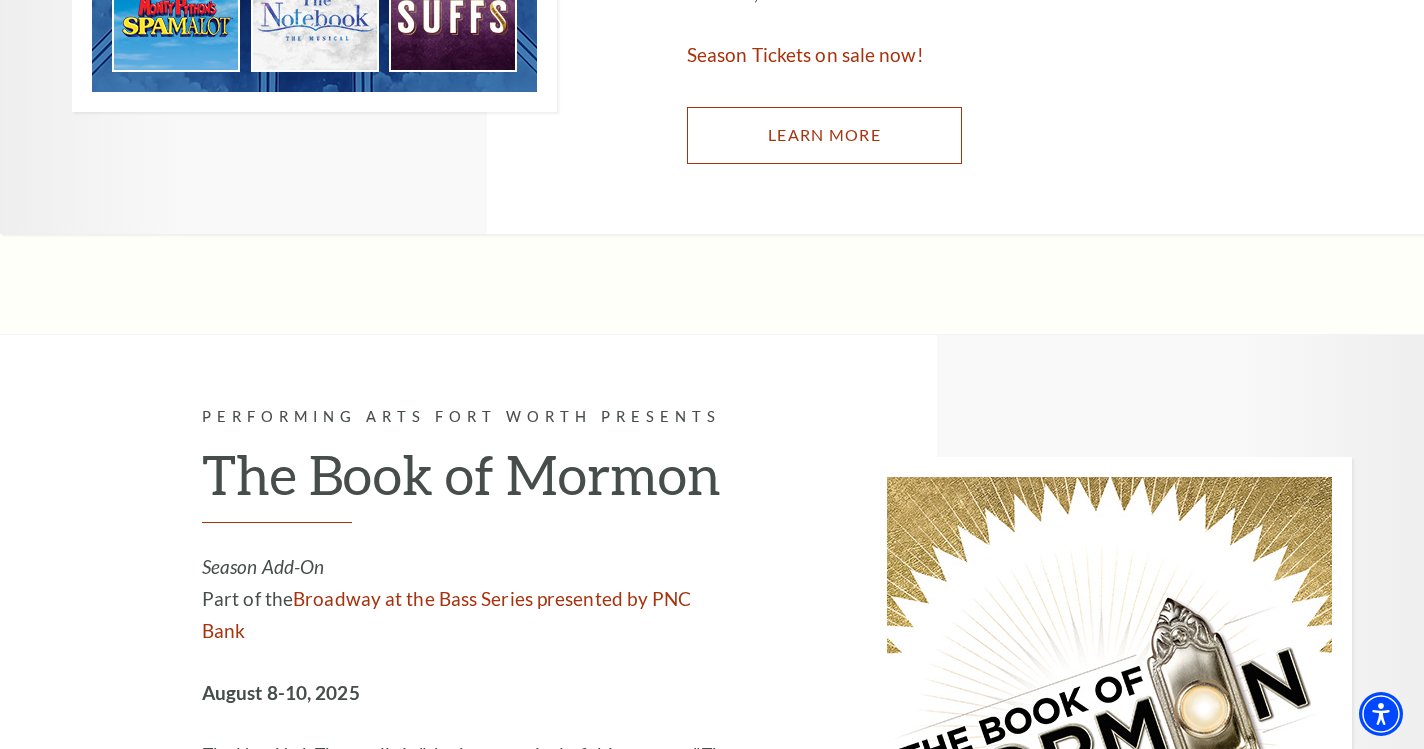 click on "Learn More" at bounding box center [824, 135] 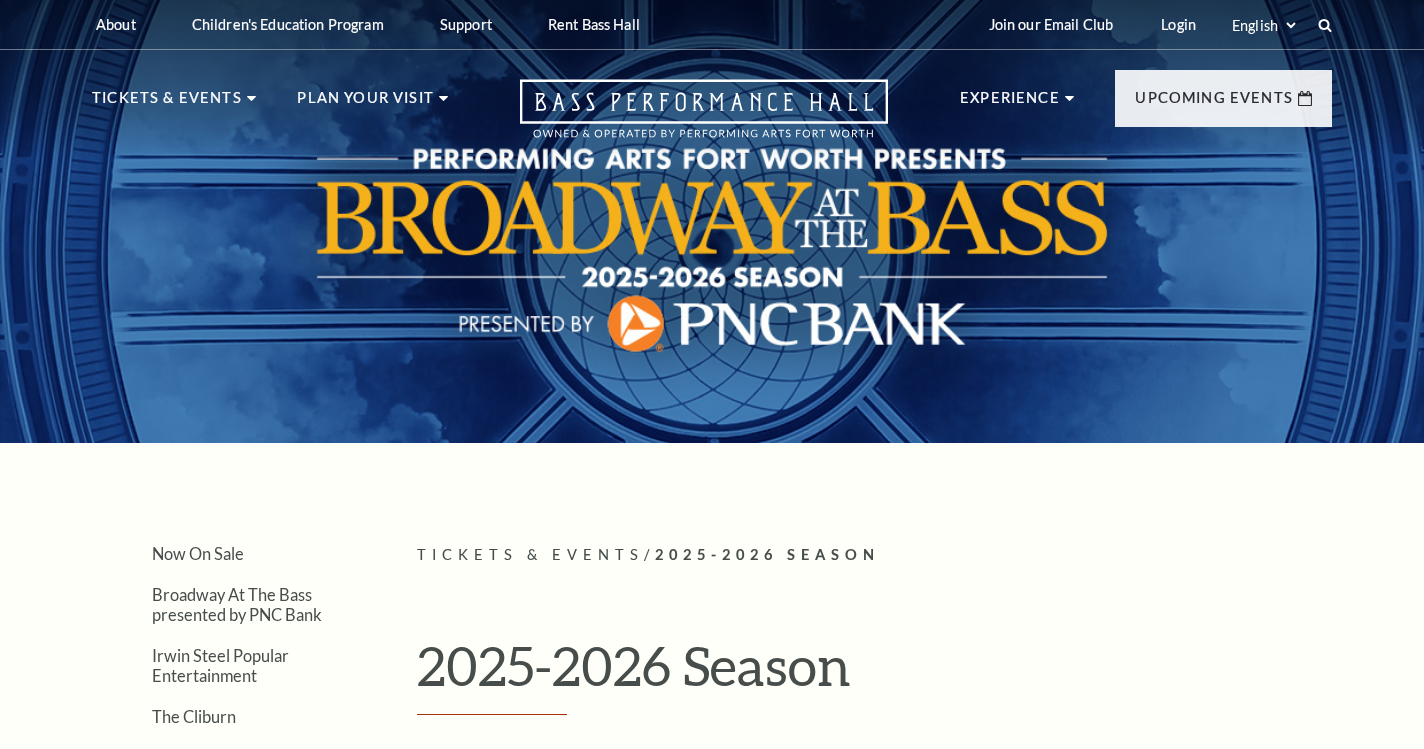 scroll, scrollTop: 0, scrollLeft: 0, axis: both 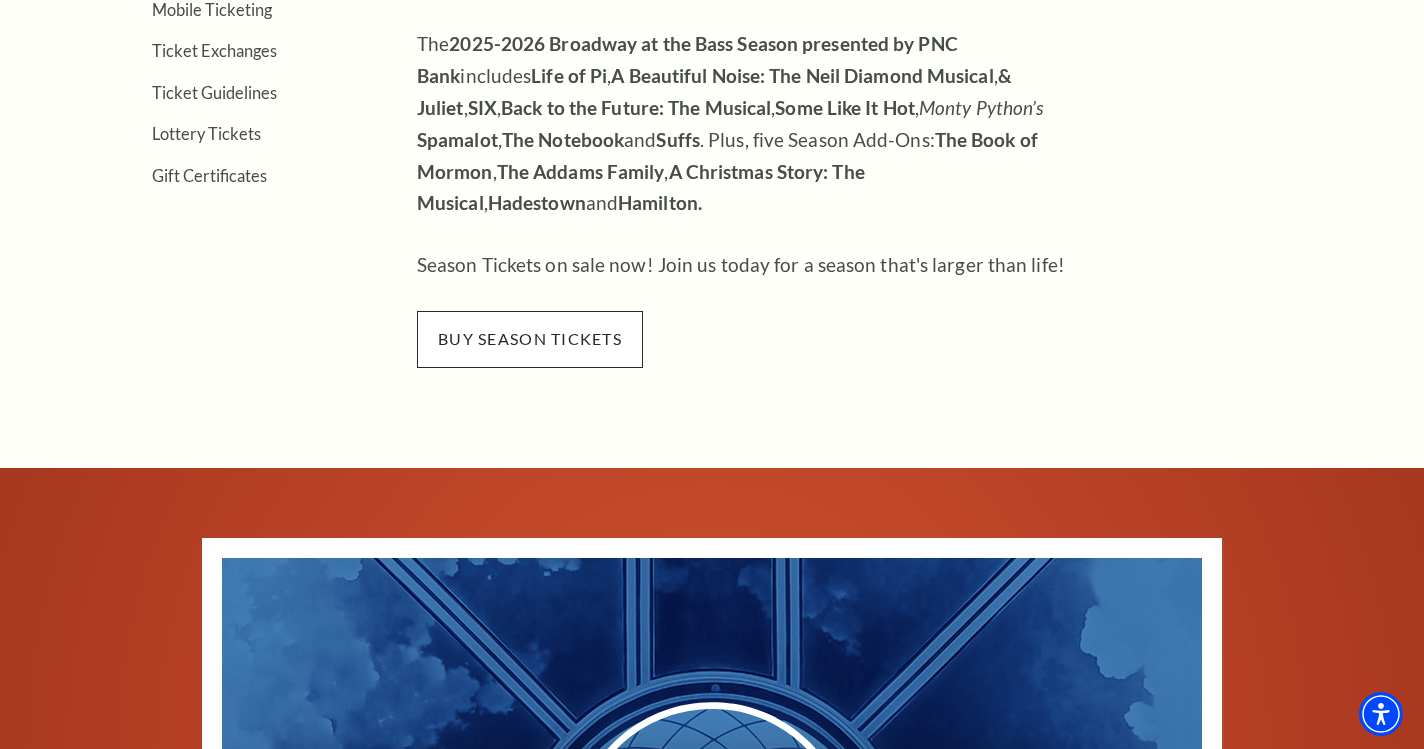click on "buy season tickets" at bounding box center [530, 339] 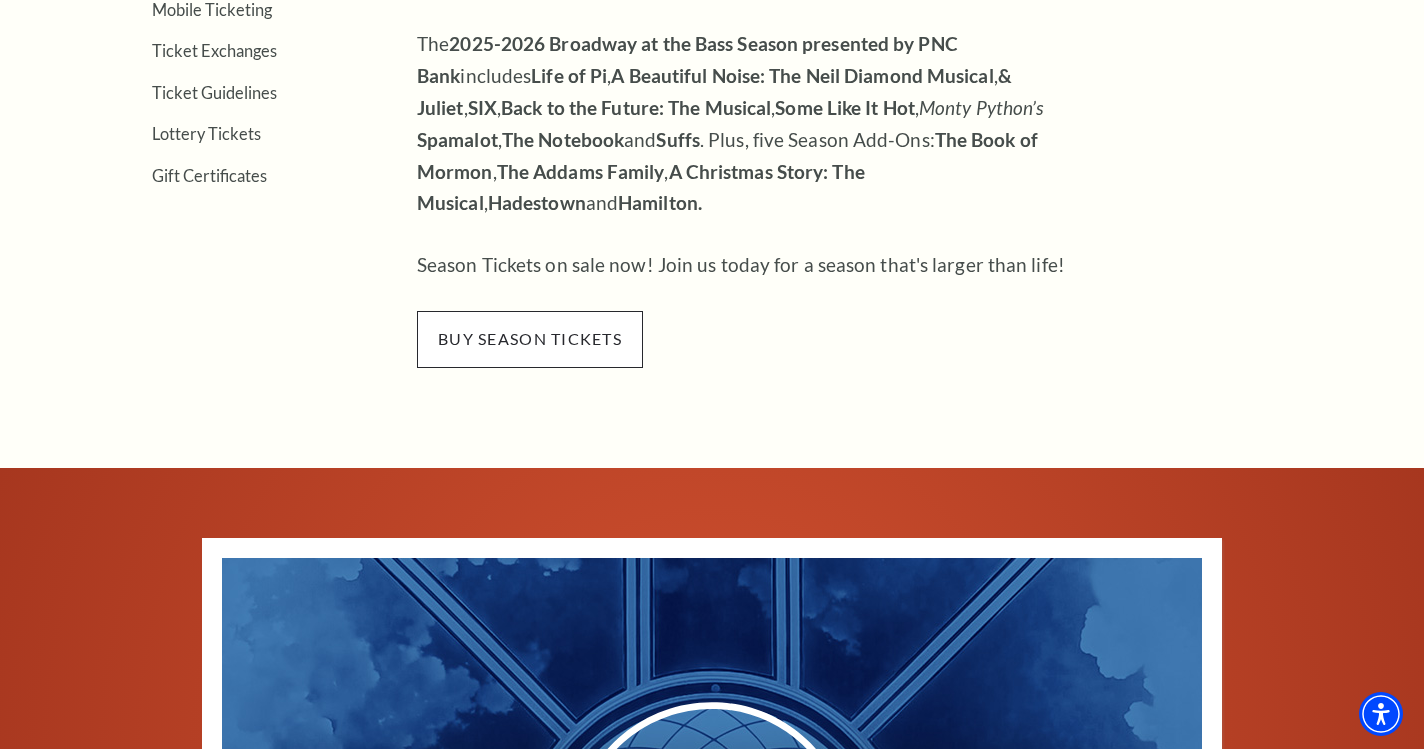 click on "buy season tickets" at bounding box center (530, 339) 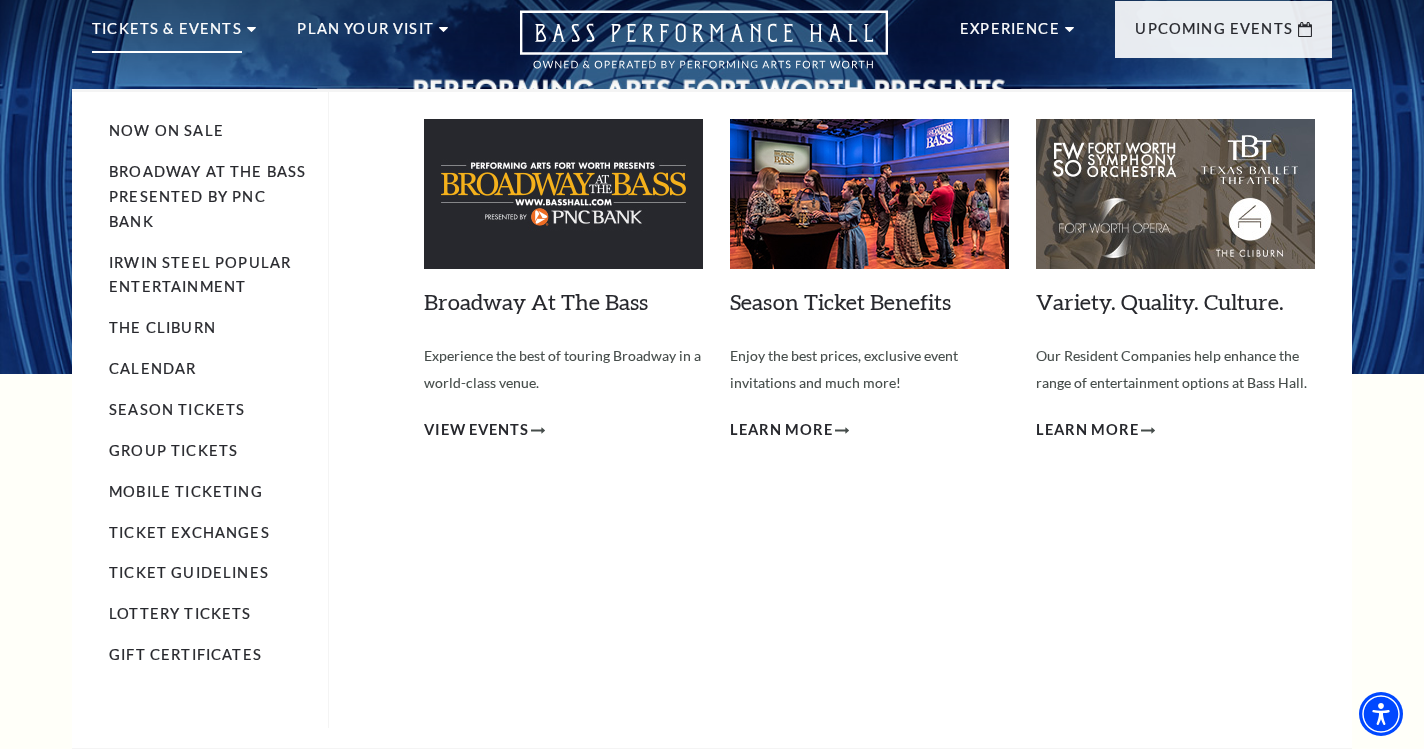scroll, scrollTop: 76, scrollLeft: 0, axis: vertical 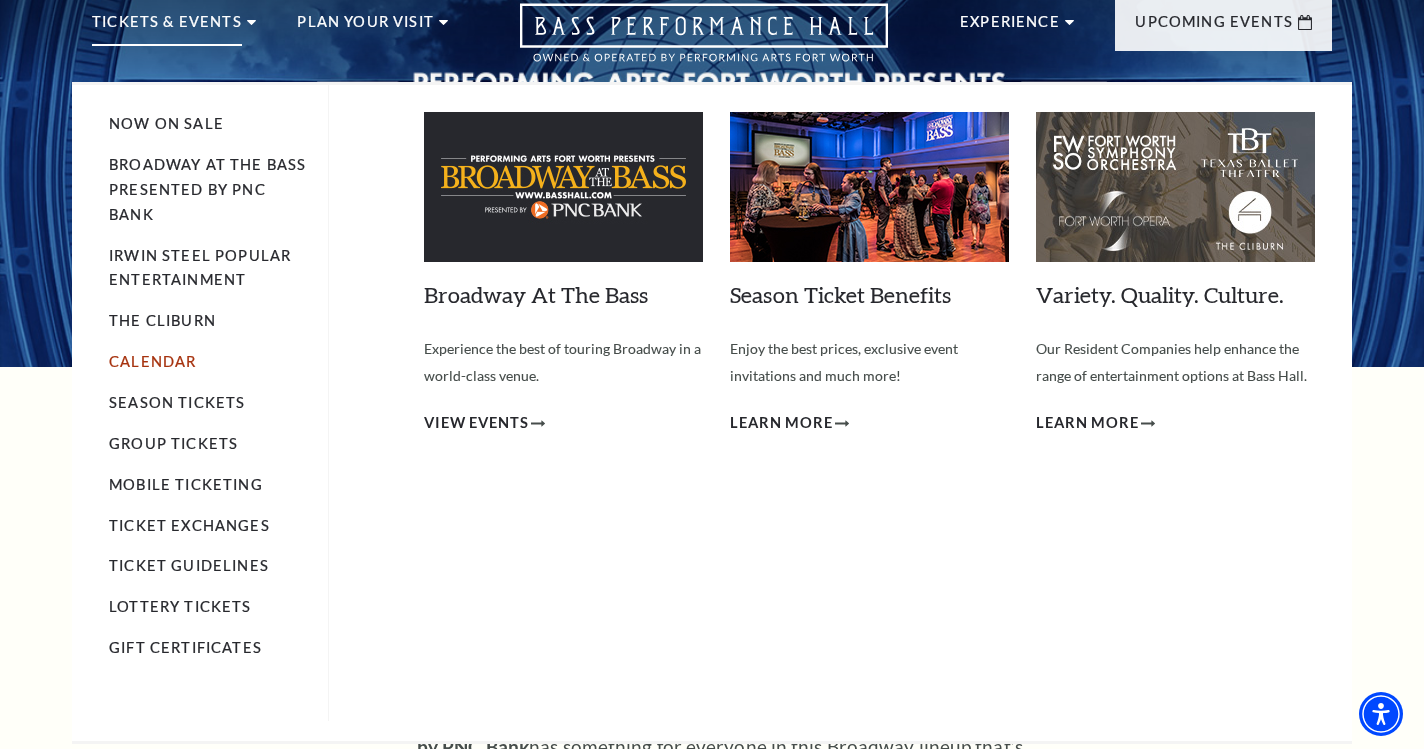 click on "Calendar" at bounding box center (152, 361) 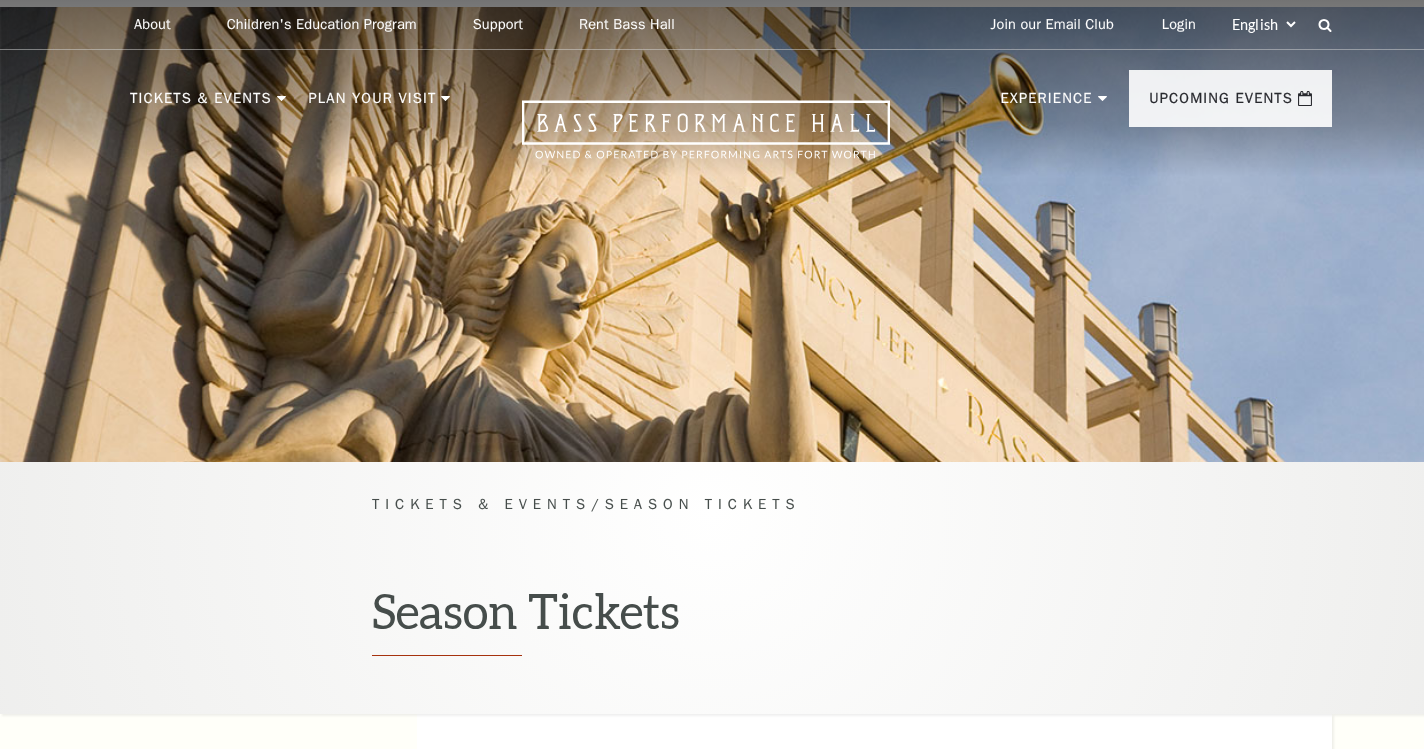 scroll, scrollTop: 0, scrollLeft: 0, axis: both 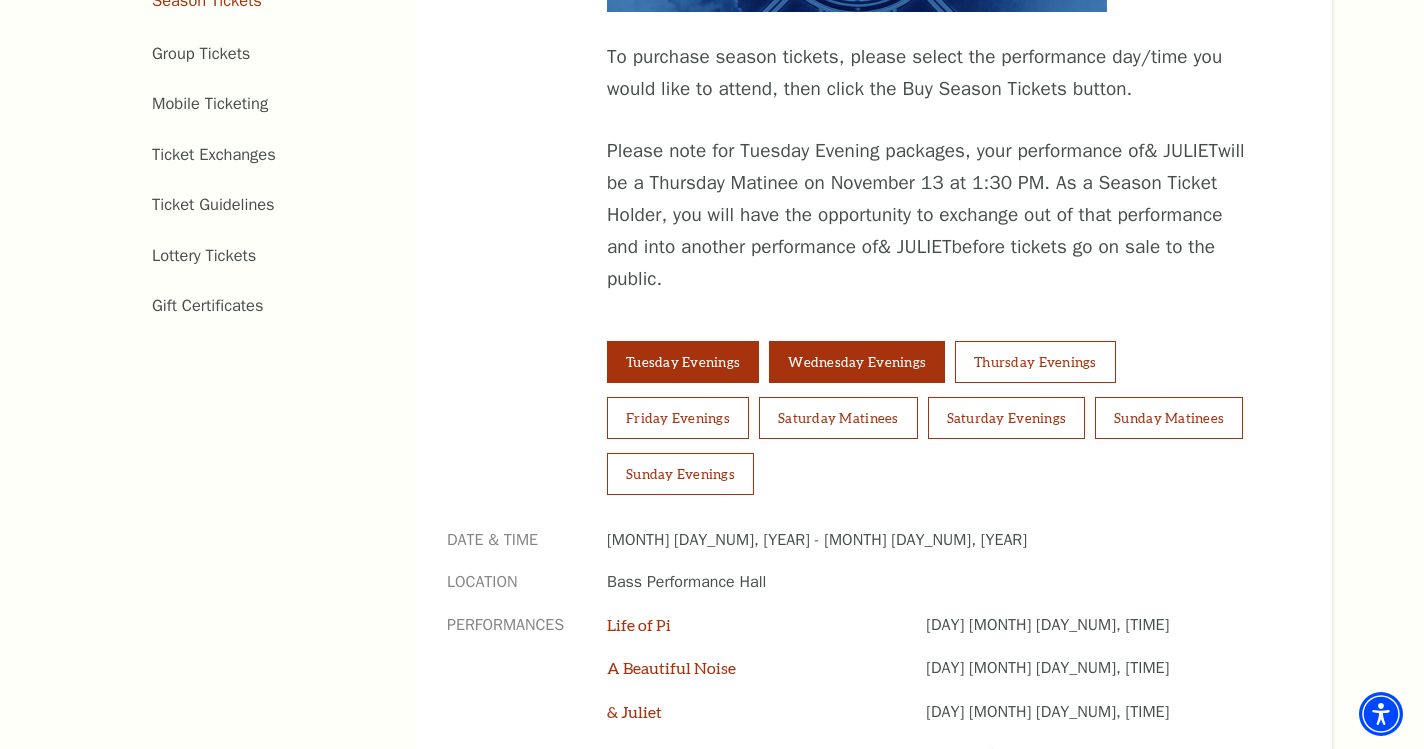 click on "Wednesday Evenings" at bounding box center (857, 362) 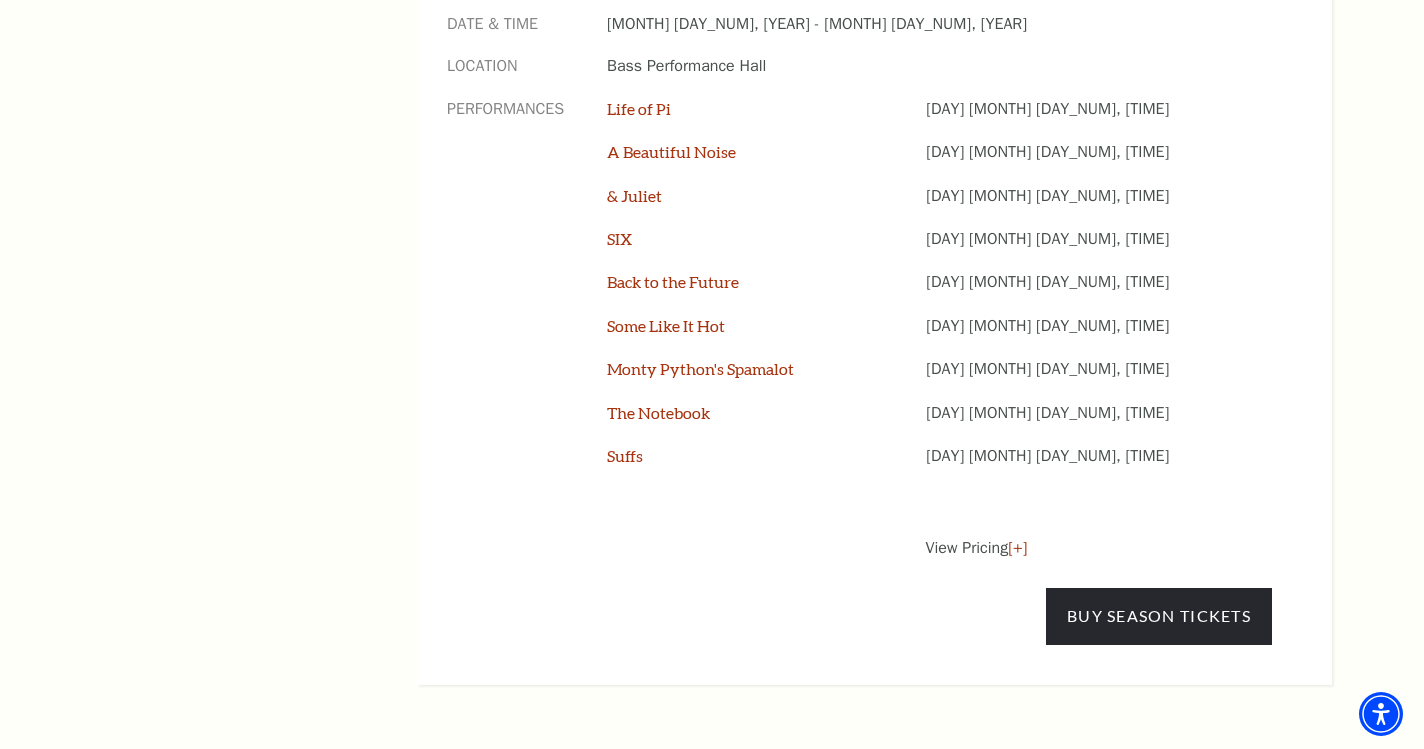 scroll, scrollTop: 1657, scrollLeft: 0, axis: vertical 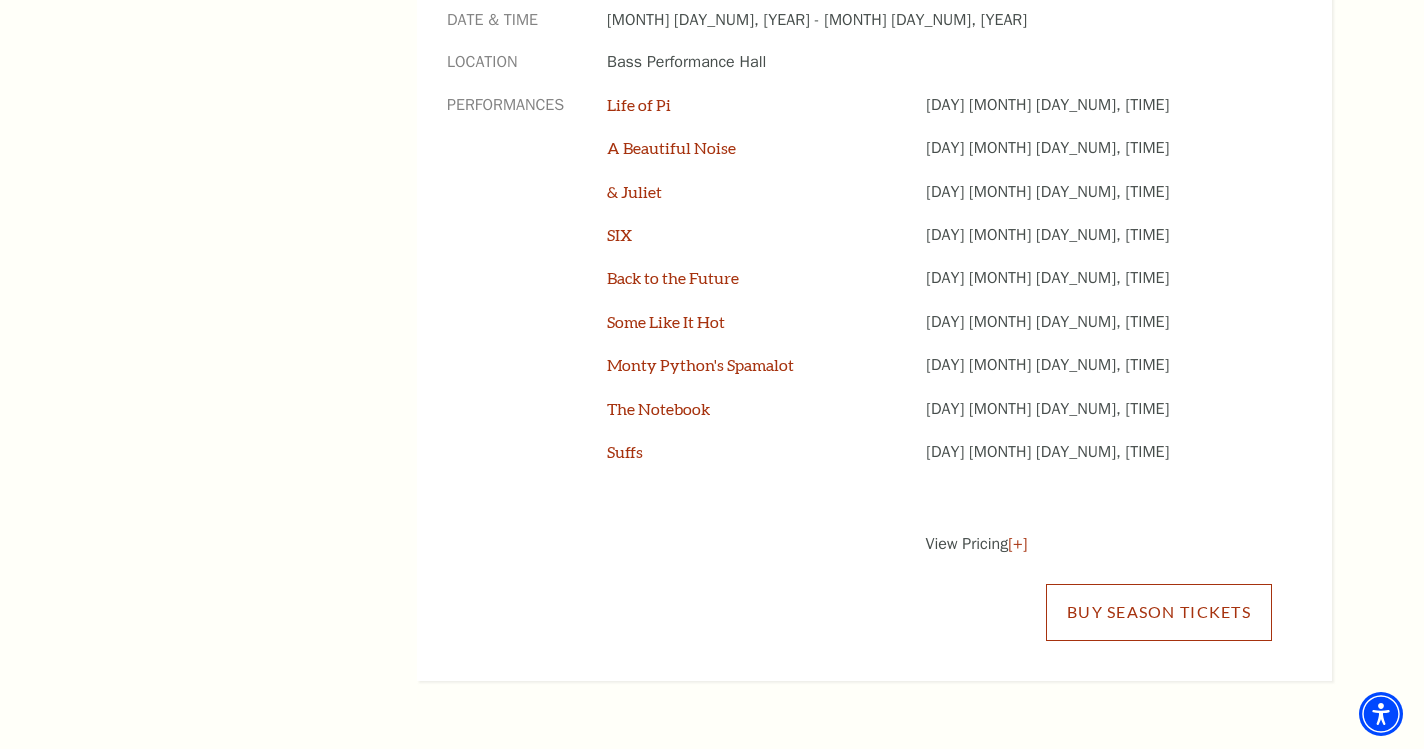 click on "Buy Season Tickets" at bounding box center (1159, 612) 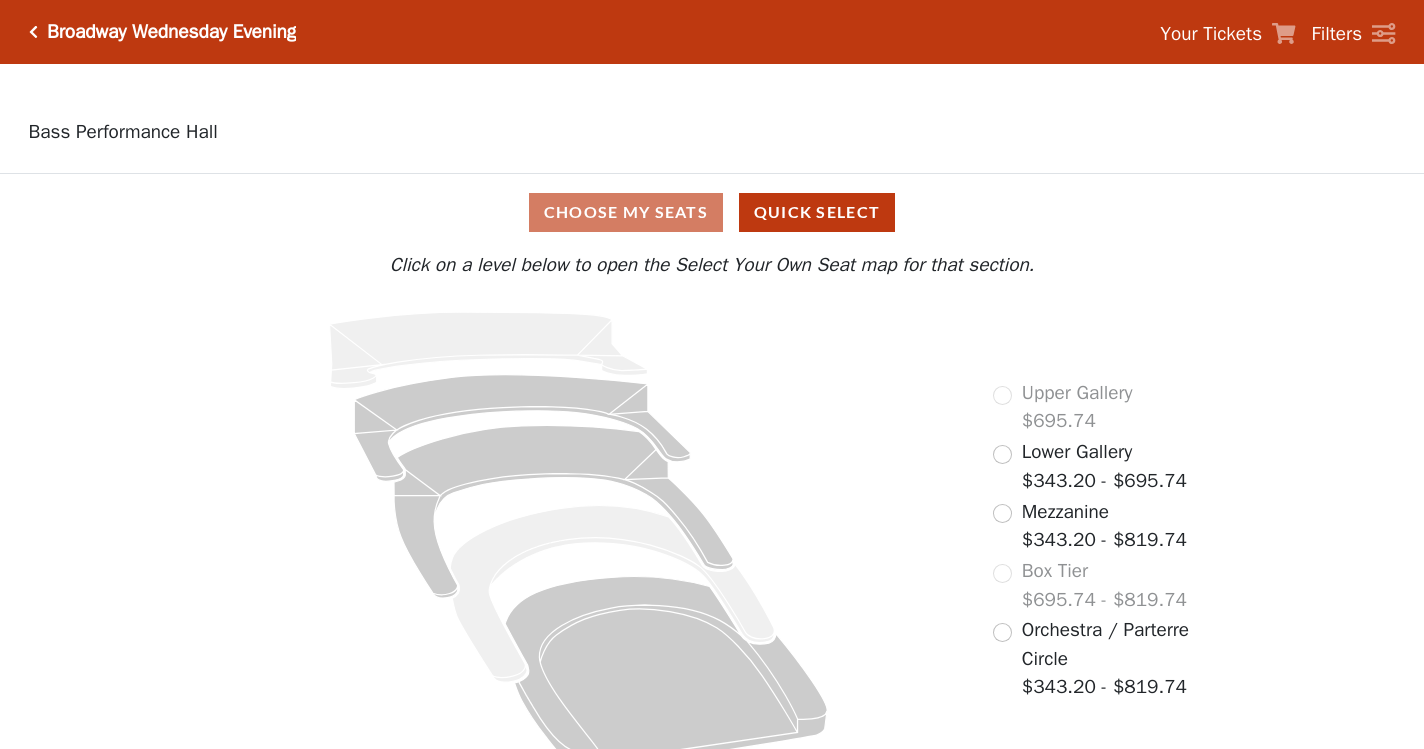 scroll, scrollTop: 0, scrollLeft: 0, axis: both 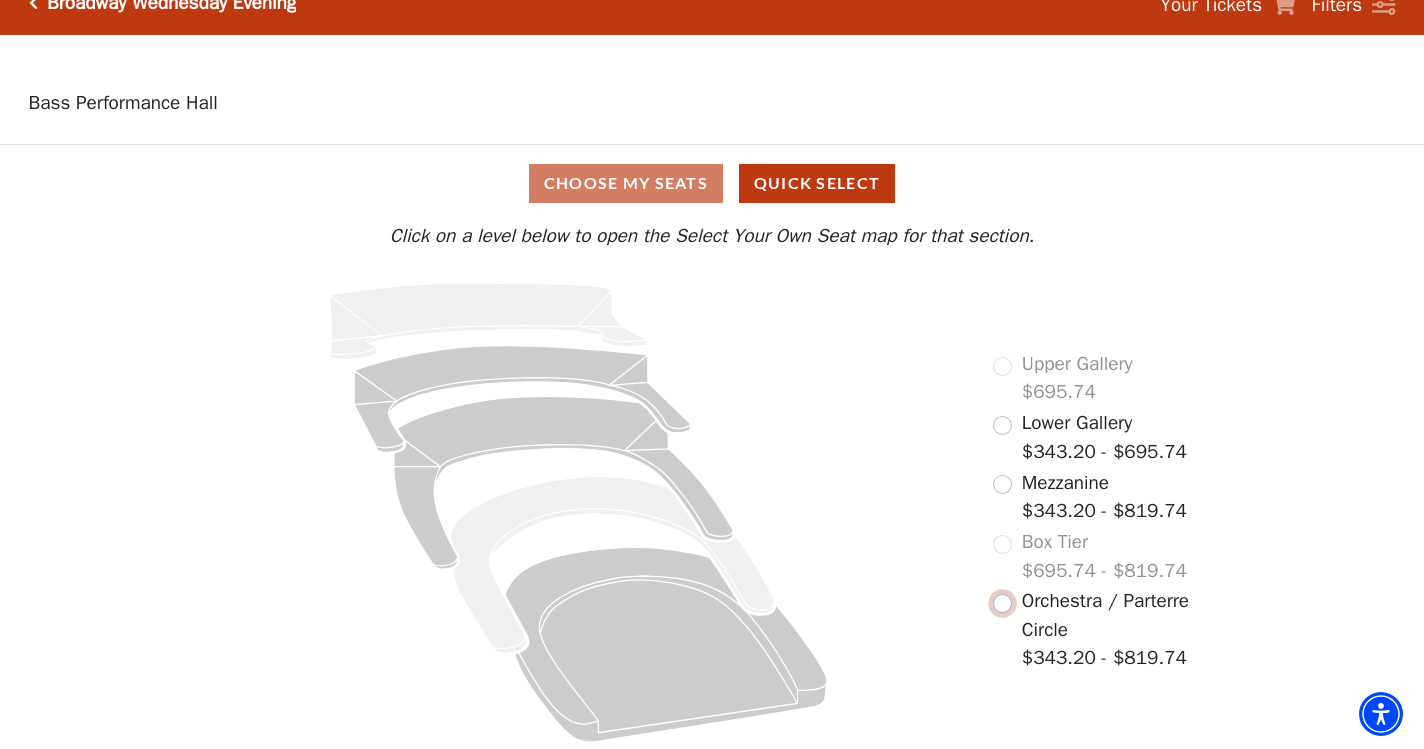 click at bounding box center (1002, 603) 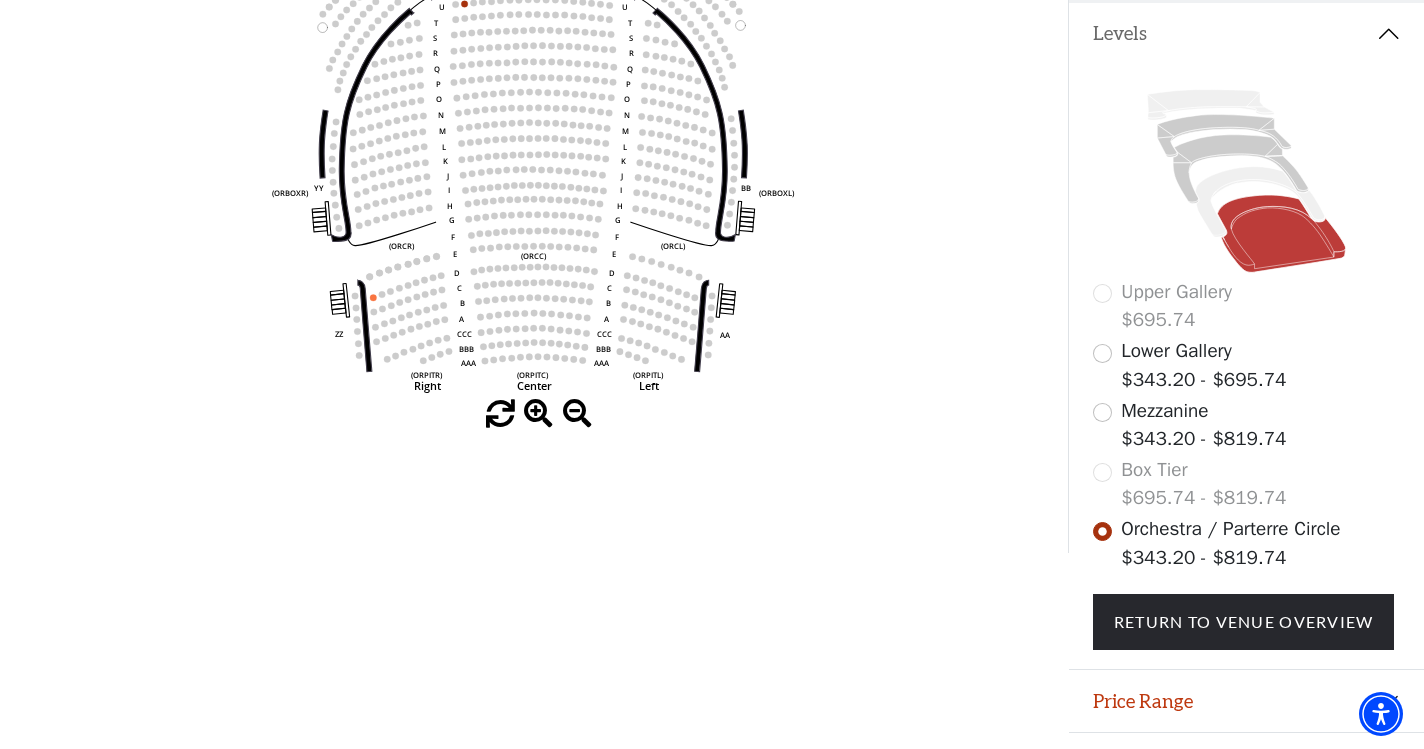 scroll, scrollTop: 404, scrollLeft: 0, axis: vertical 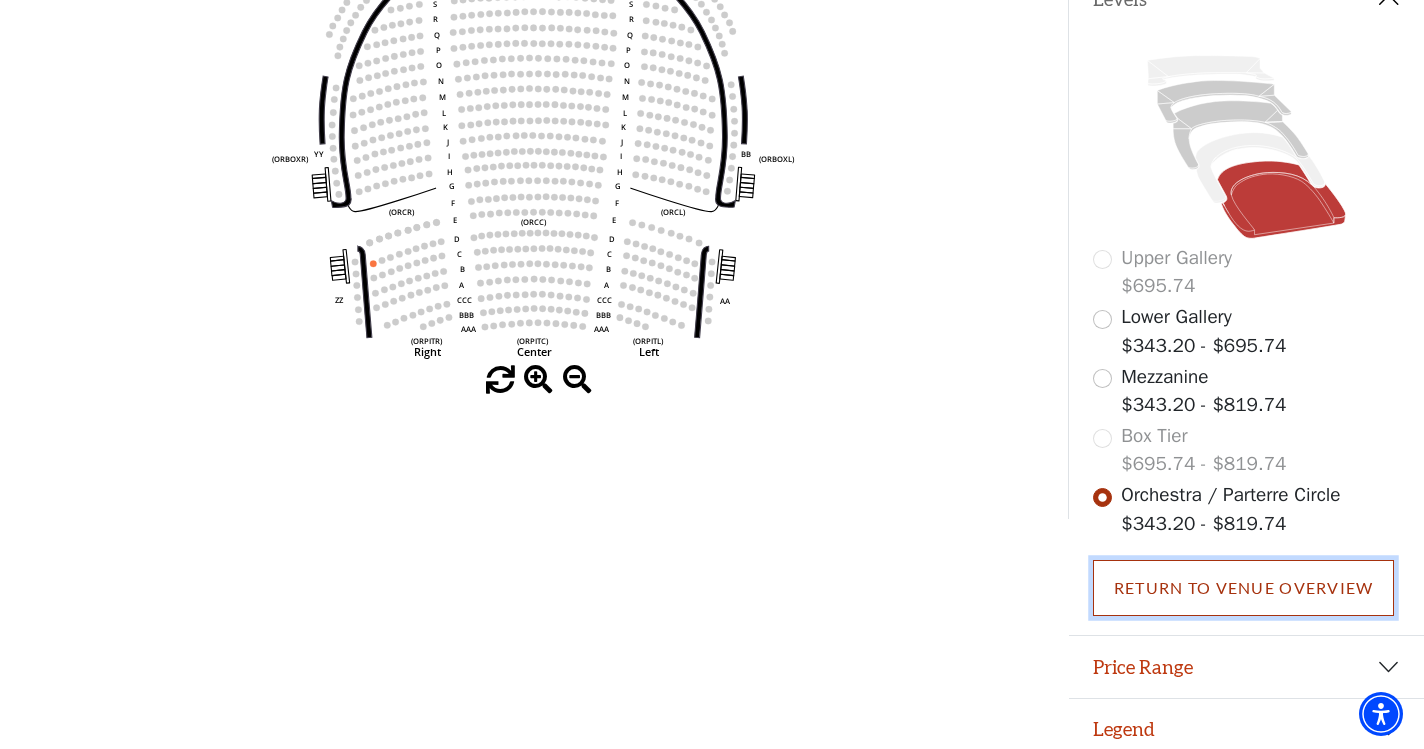 click on "Return To Venue Overview" at bounding box center (1244, 588) 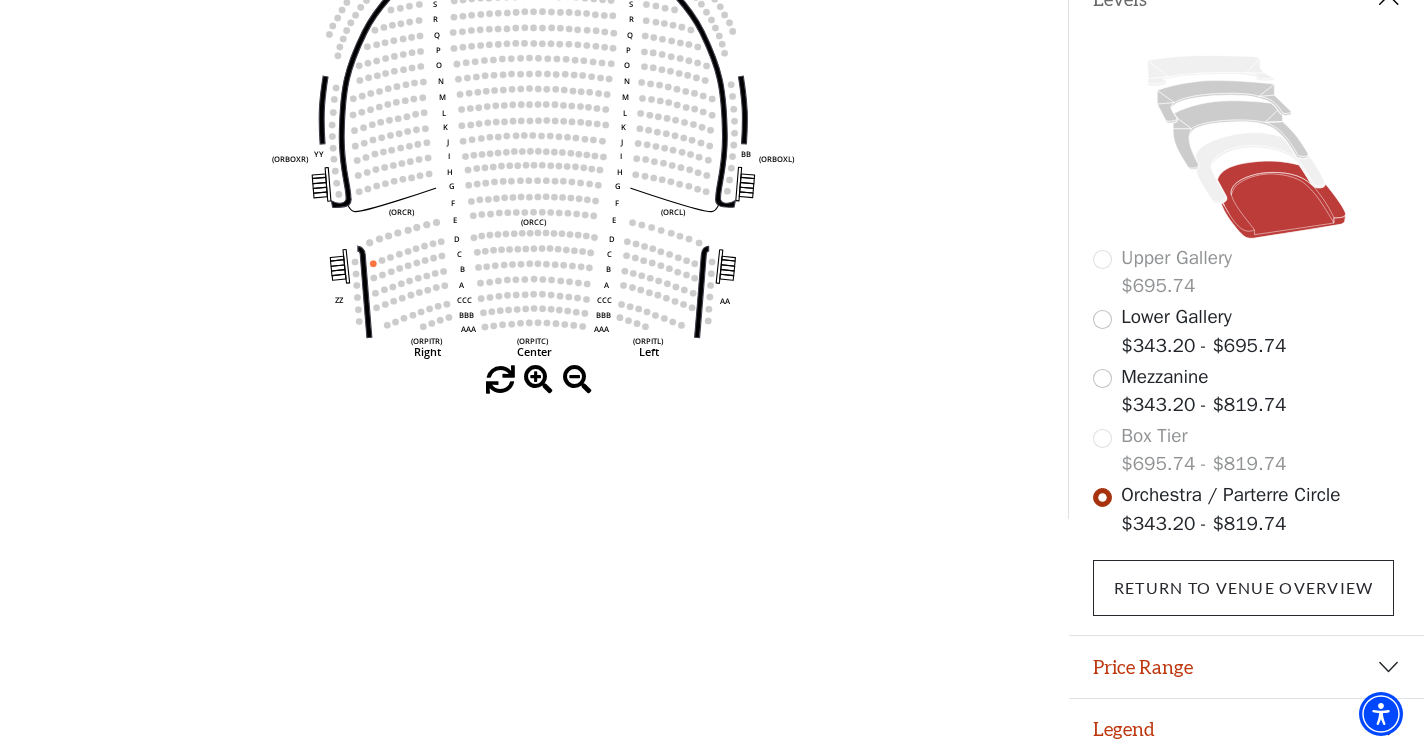 scroll, scrollTop: 29, scrollLeft: 0, axis: vertical 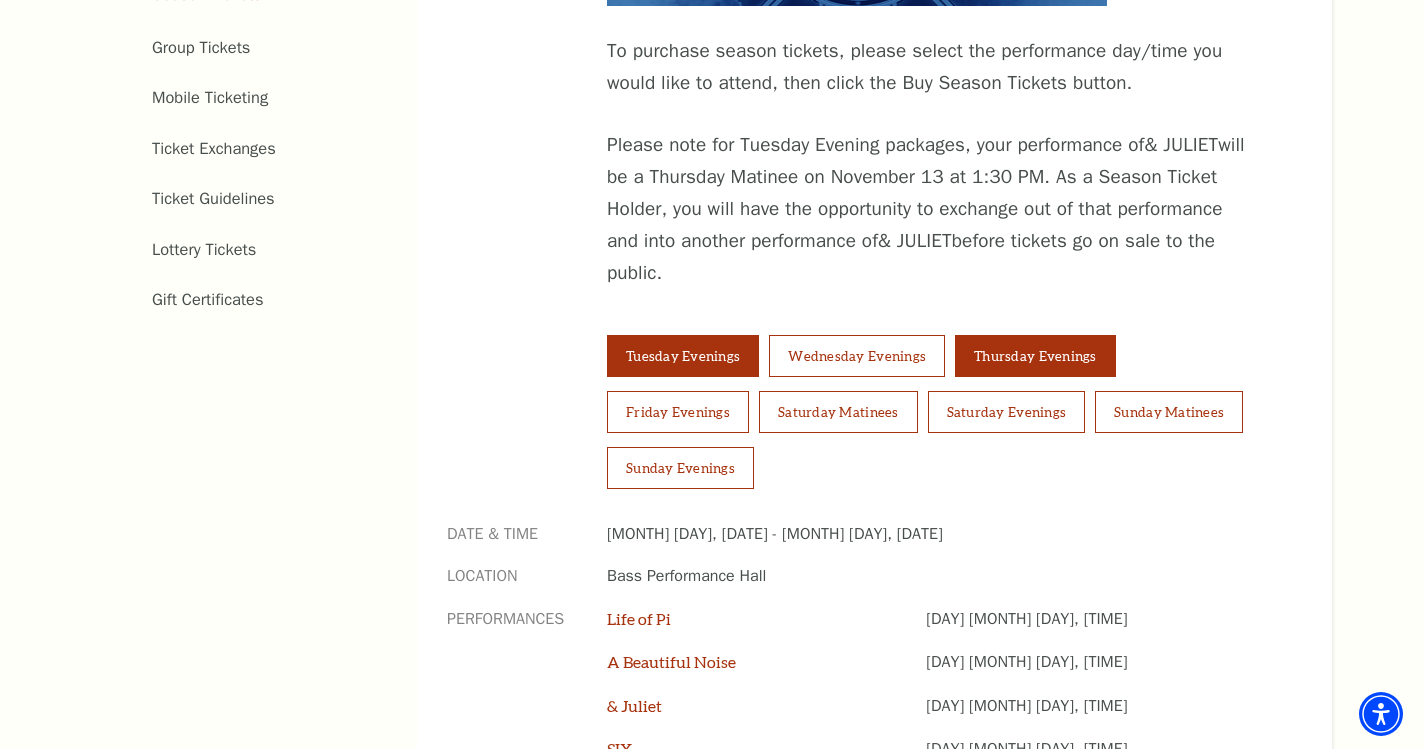 click on "Thursday Evenings" at bounding box center (1035, 356) 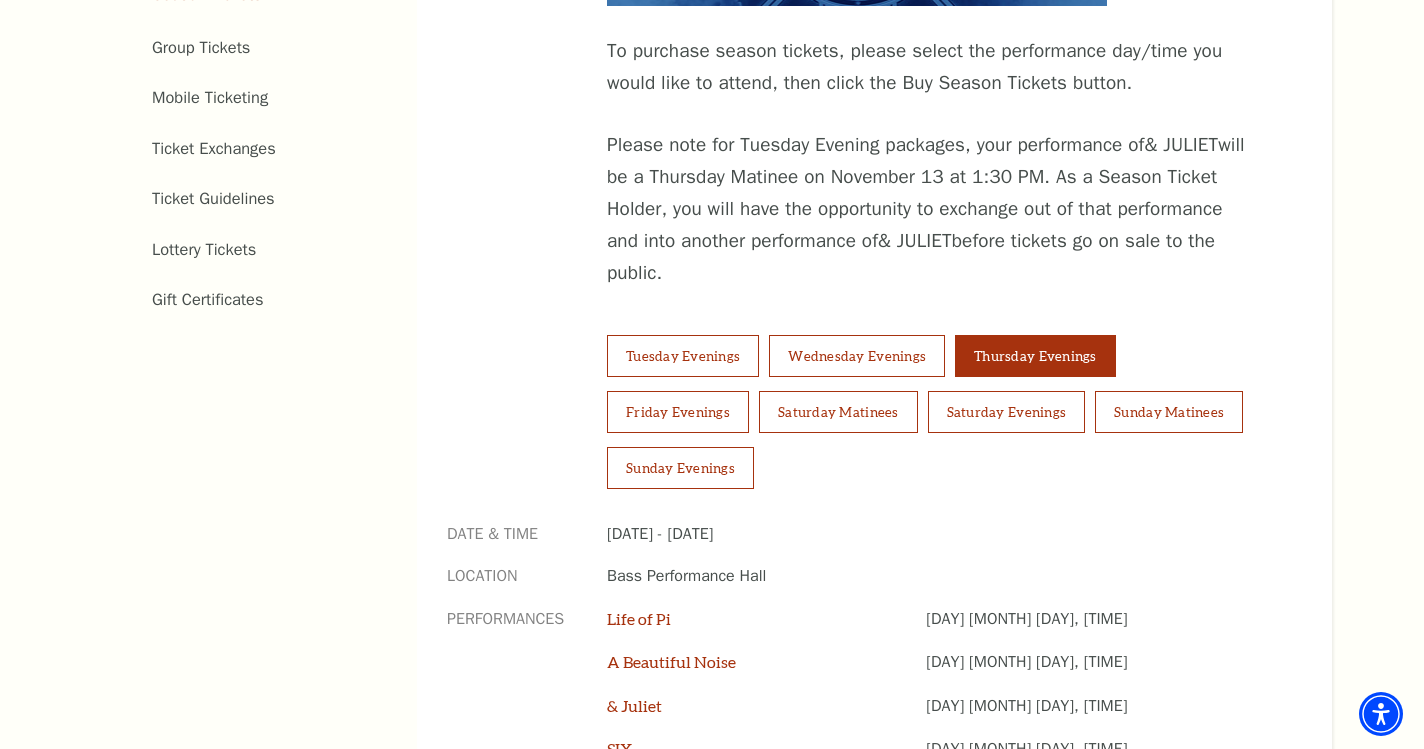 click on "Thursday Evenings" at bounding box center (1035, 356) 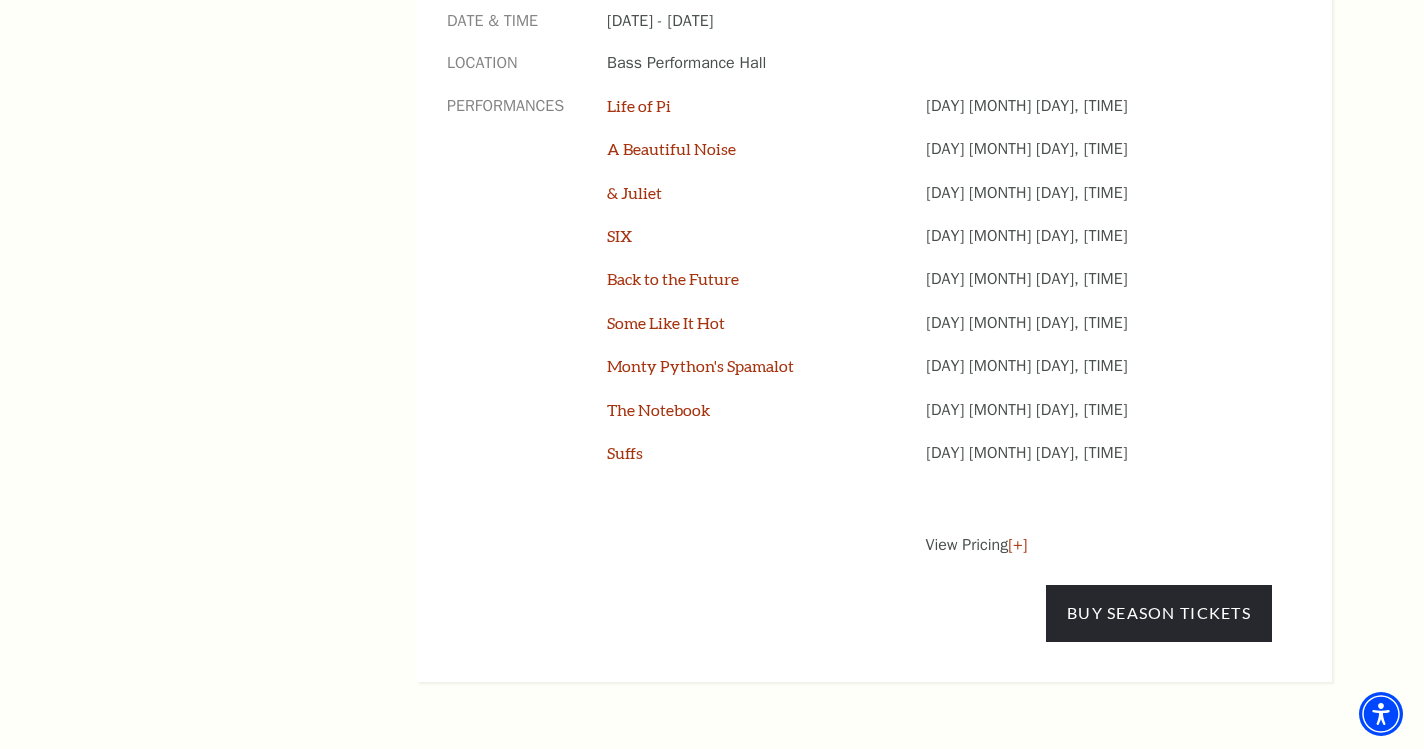 scroll, scrollTop: 1859, scrollLeft: 0, axis: vertical 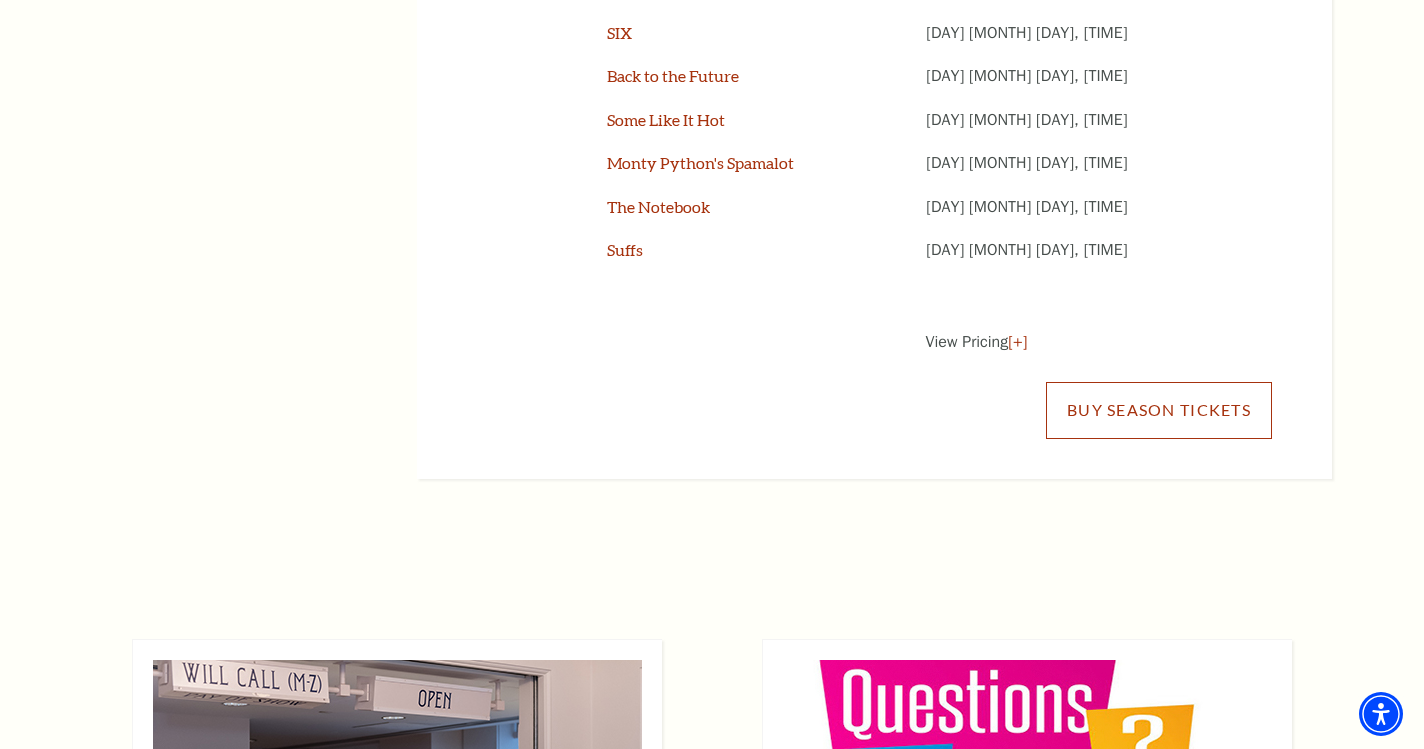 click on "Buy Season Tickets" at bounding box center [1159, 410] 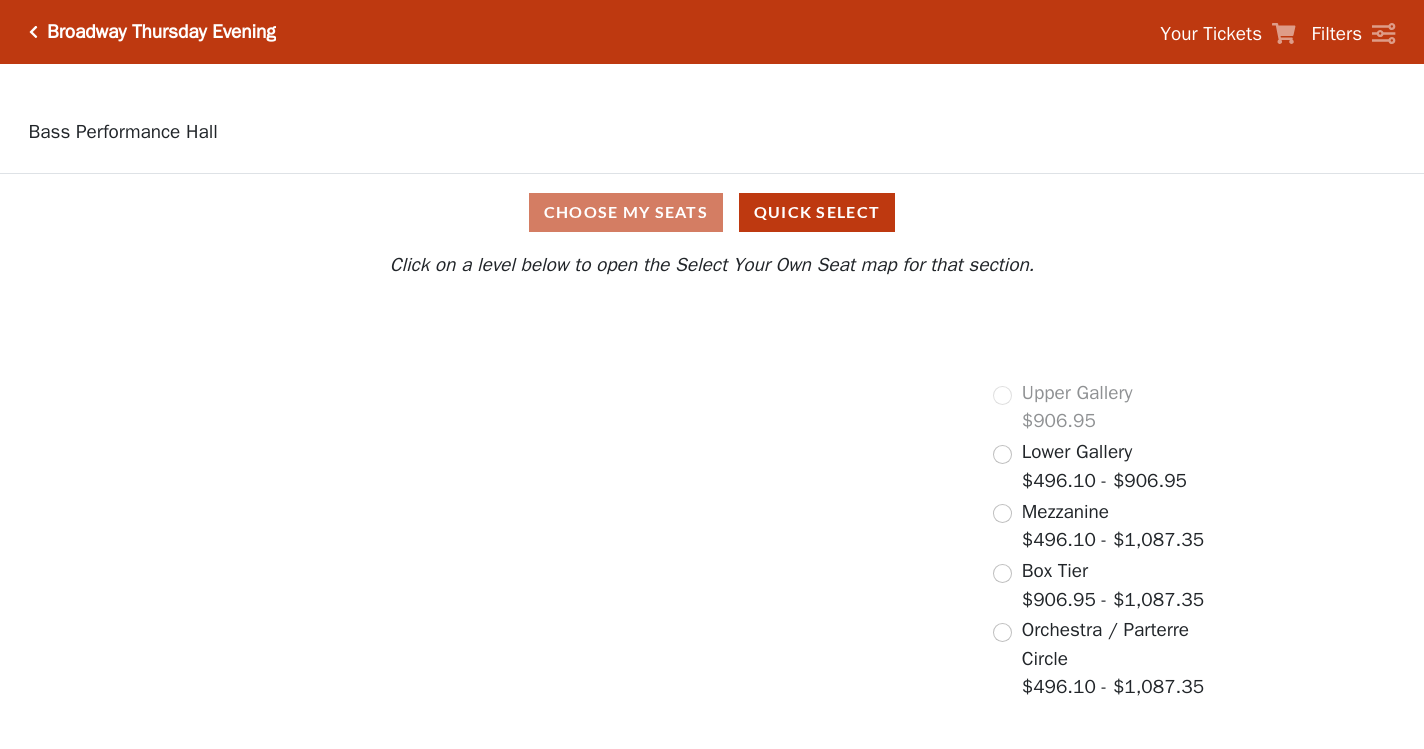 scroll, scrollTop: 0, scrollLeft: 0, axis: both 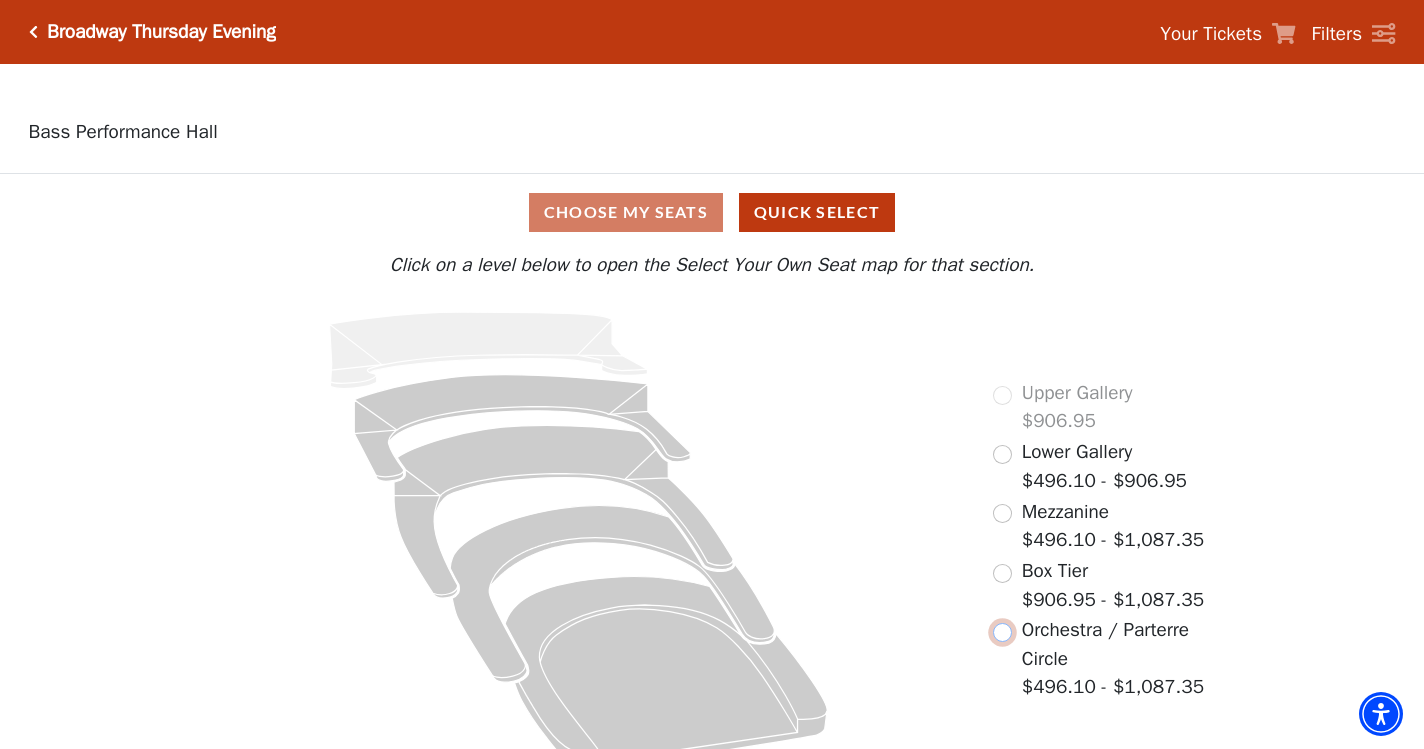 click at bounding box center [1002, 632] 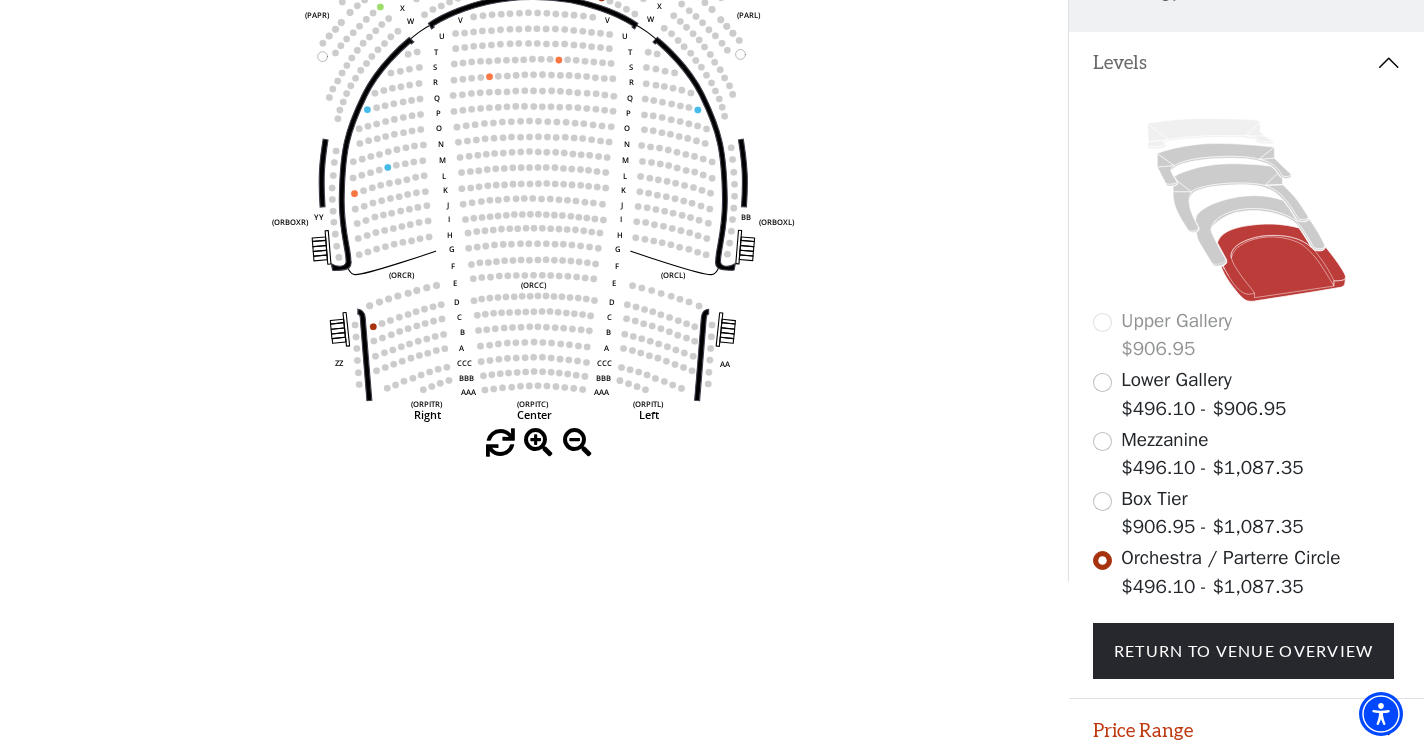 scroll, scrollTop: 404, scrollLeft: 0, axis: vertical 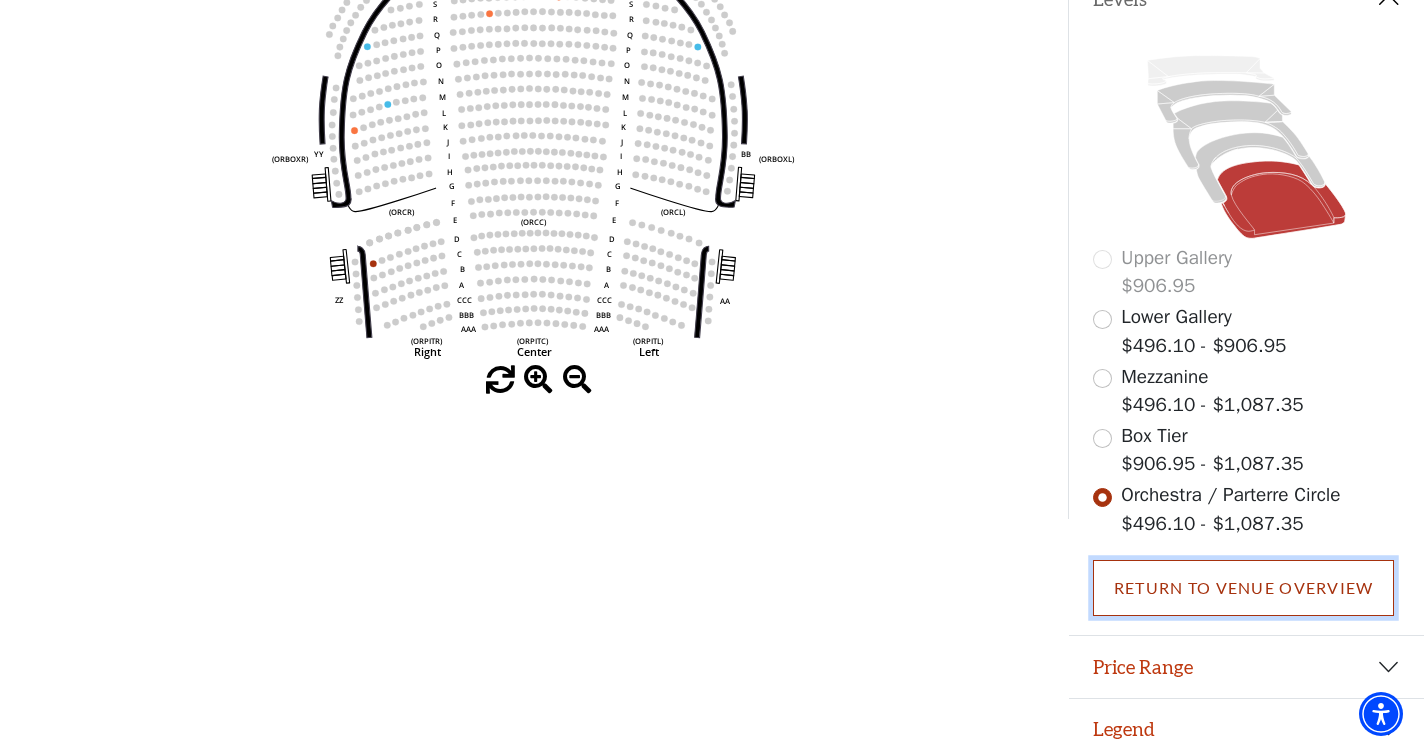 click on "Return To Venue Overview" at bounding box center (1244, 588) 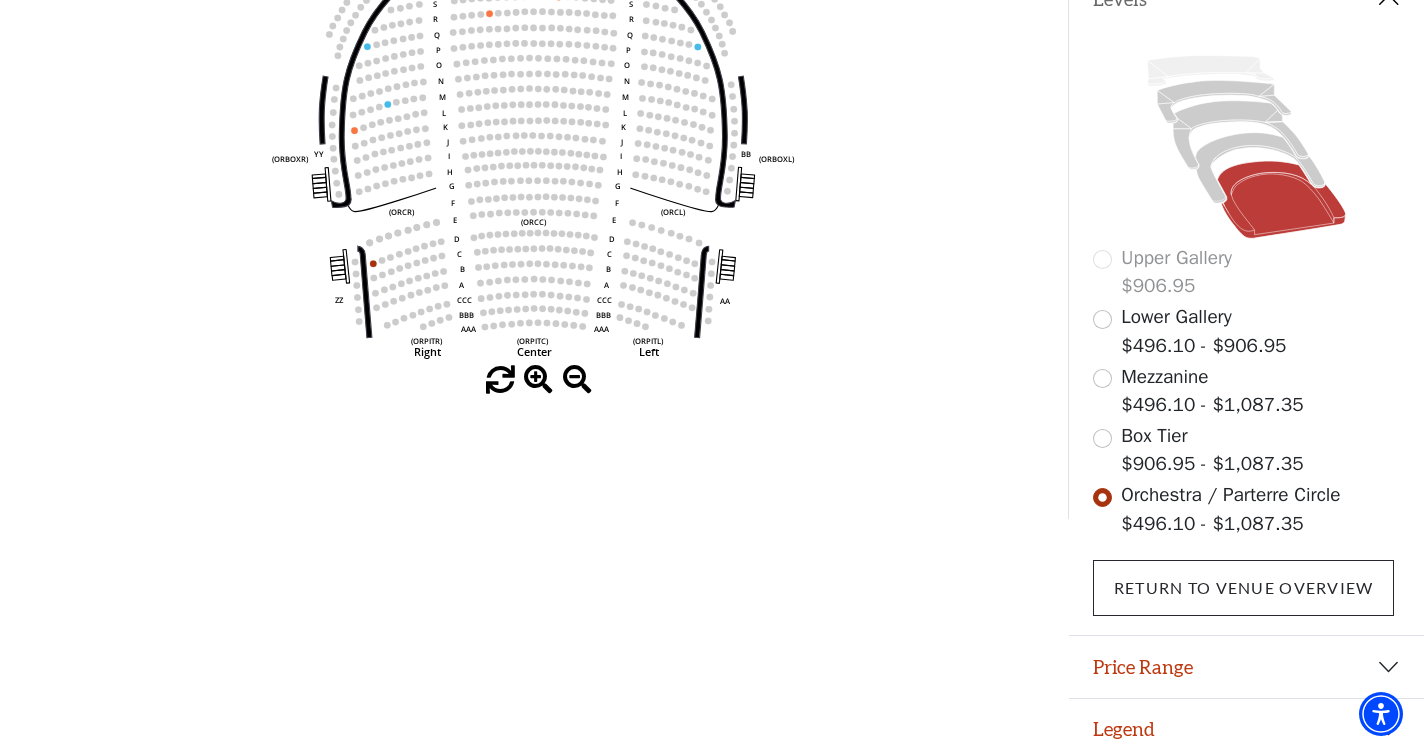 scroll, scrollTop: 29, scrollLeft: 0, axis: vertical 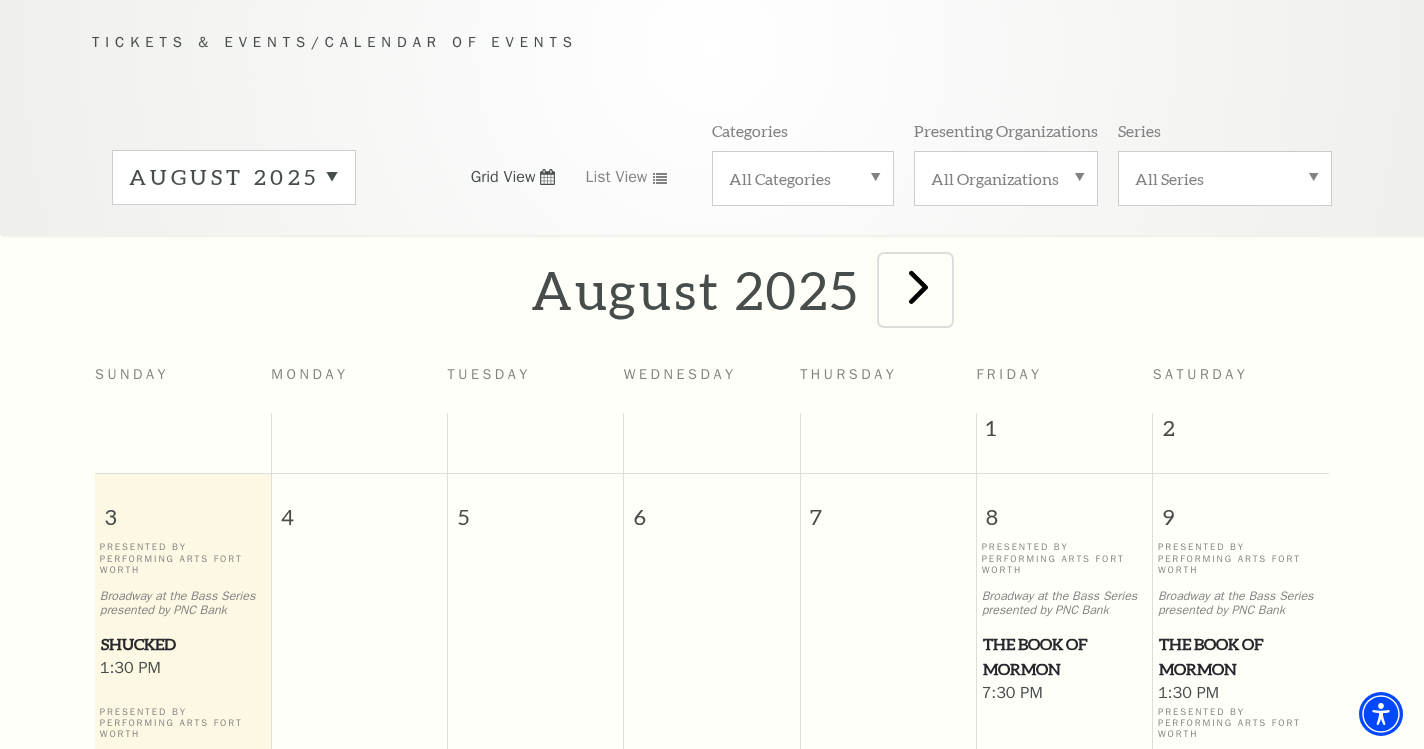 click at bounding box center [918, 286] 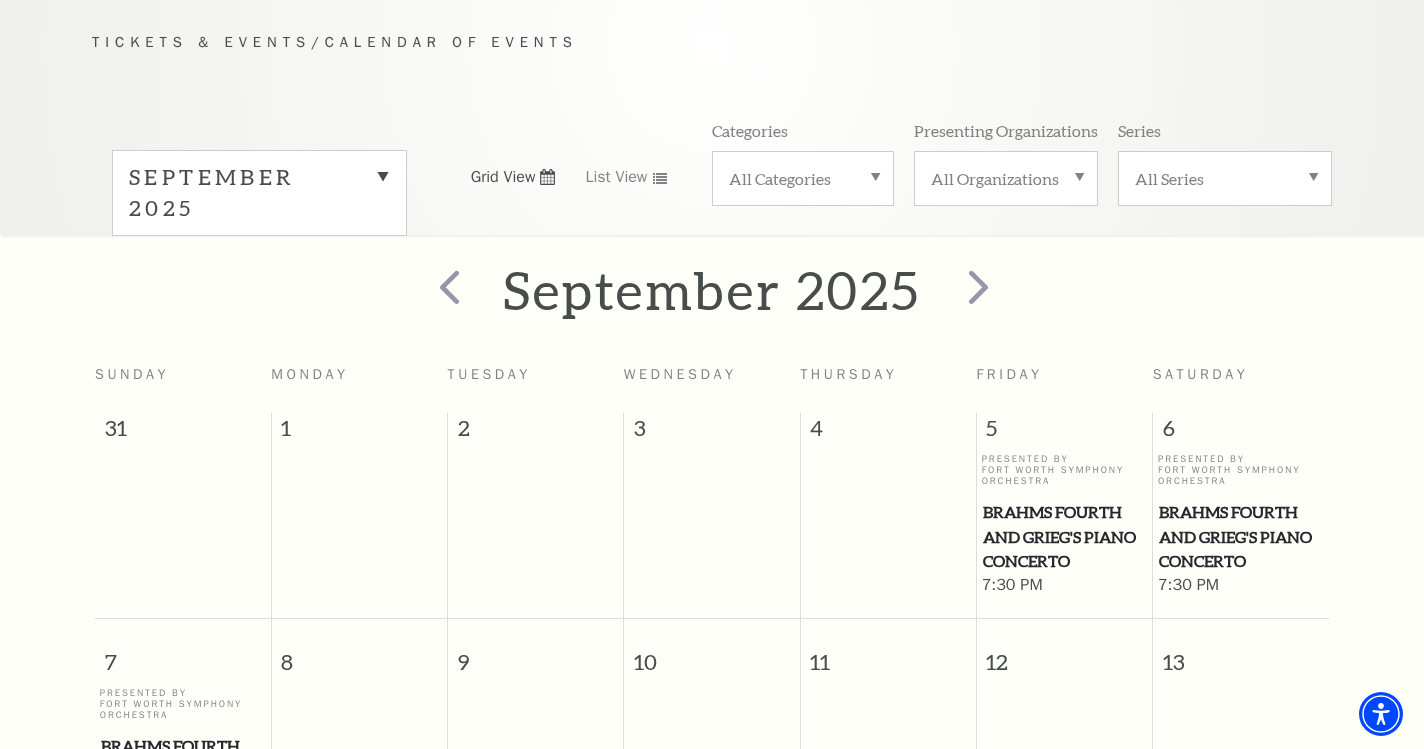 click on "September 2025" at bounding box center [259, 193] 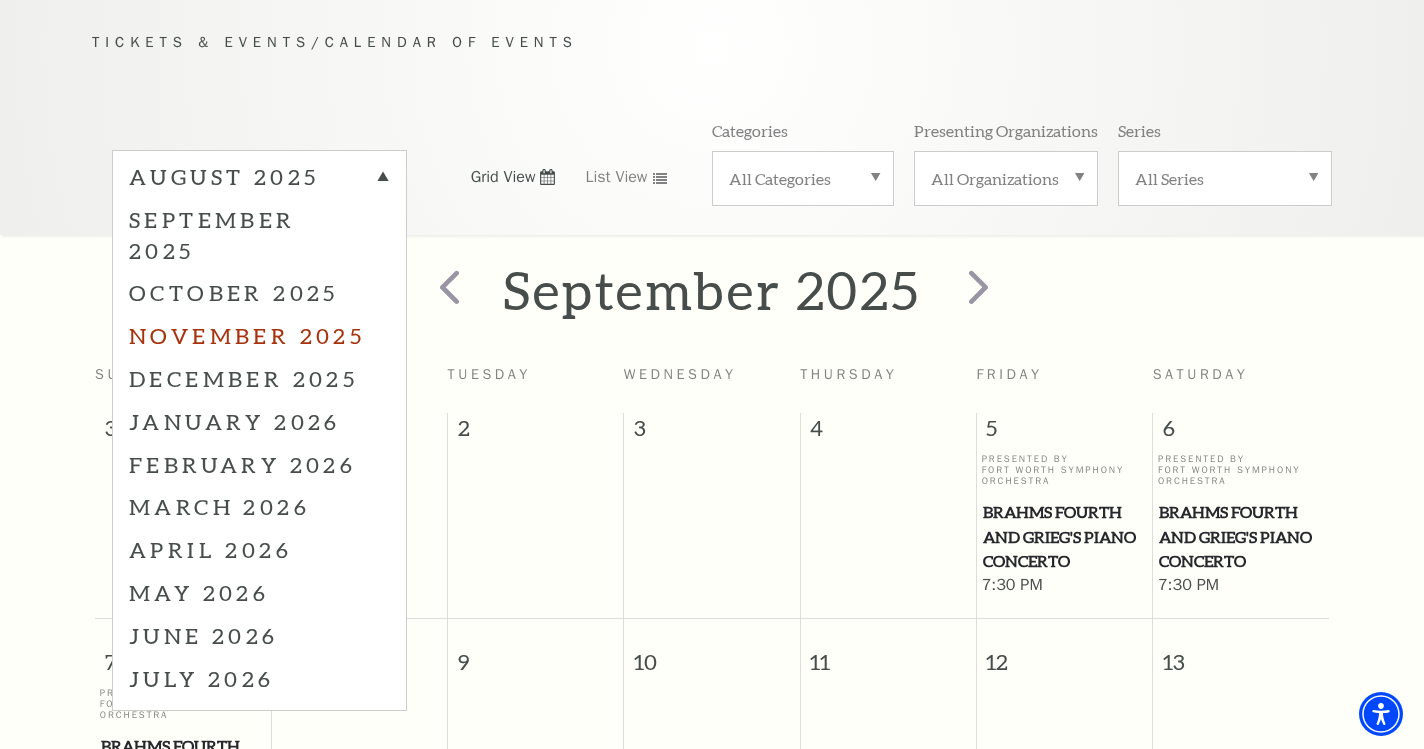 click on "November 2025" at bounding box center [259, 335] 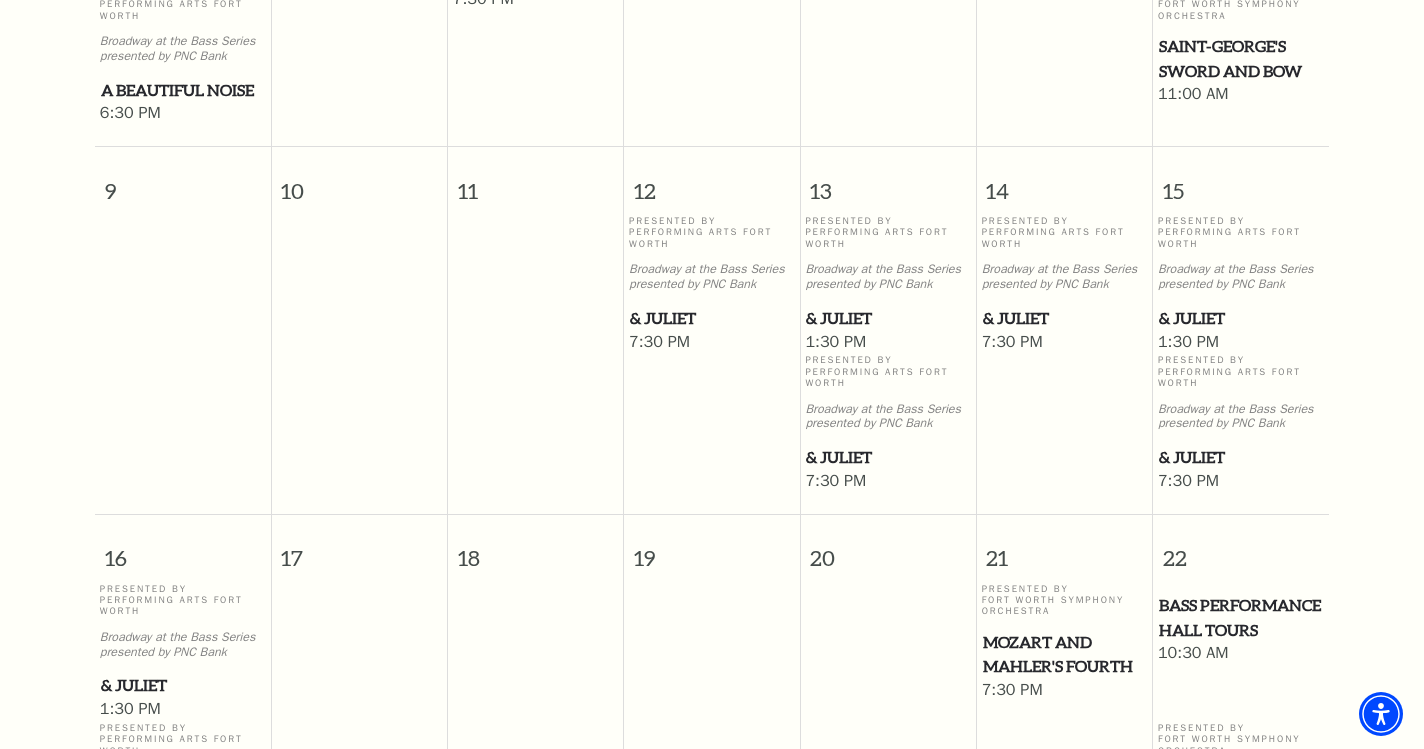 scroll, scrollTop: 1203, scrollLeft: 0, axis: vertical 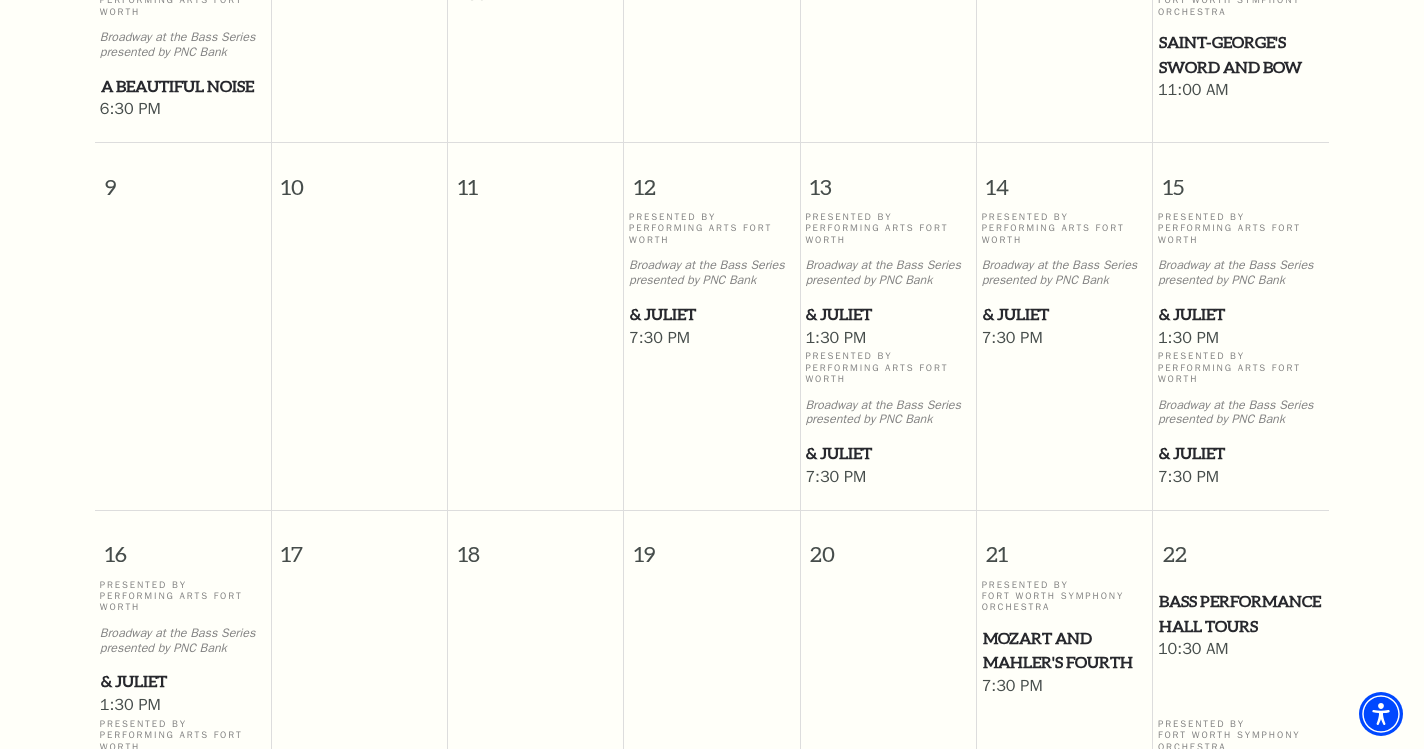 click on "Broadway at the Bass Series presented by PNC Bank" at bounding box center (888, 413) 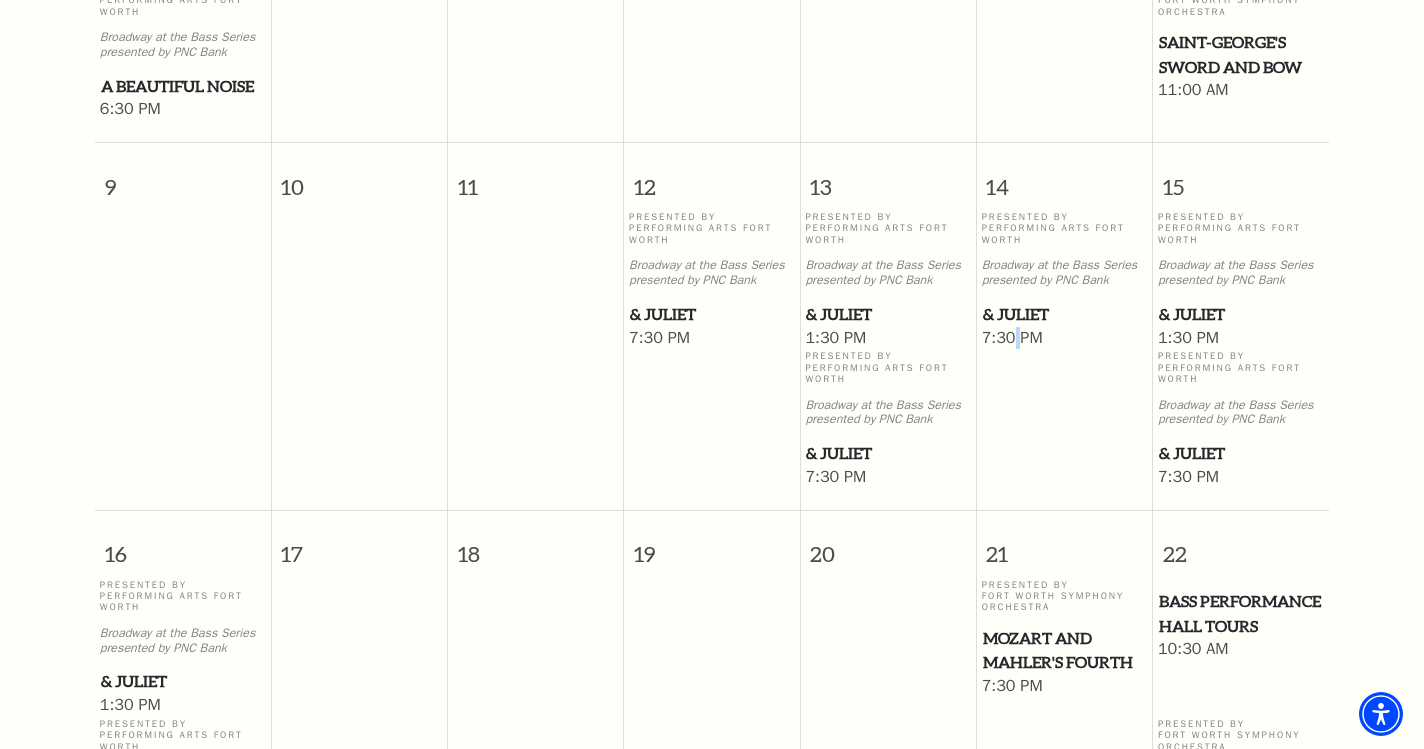click on "7:30 PM" at bounding box center [1065, 339] 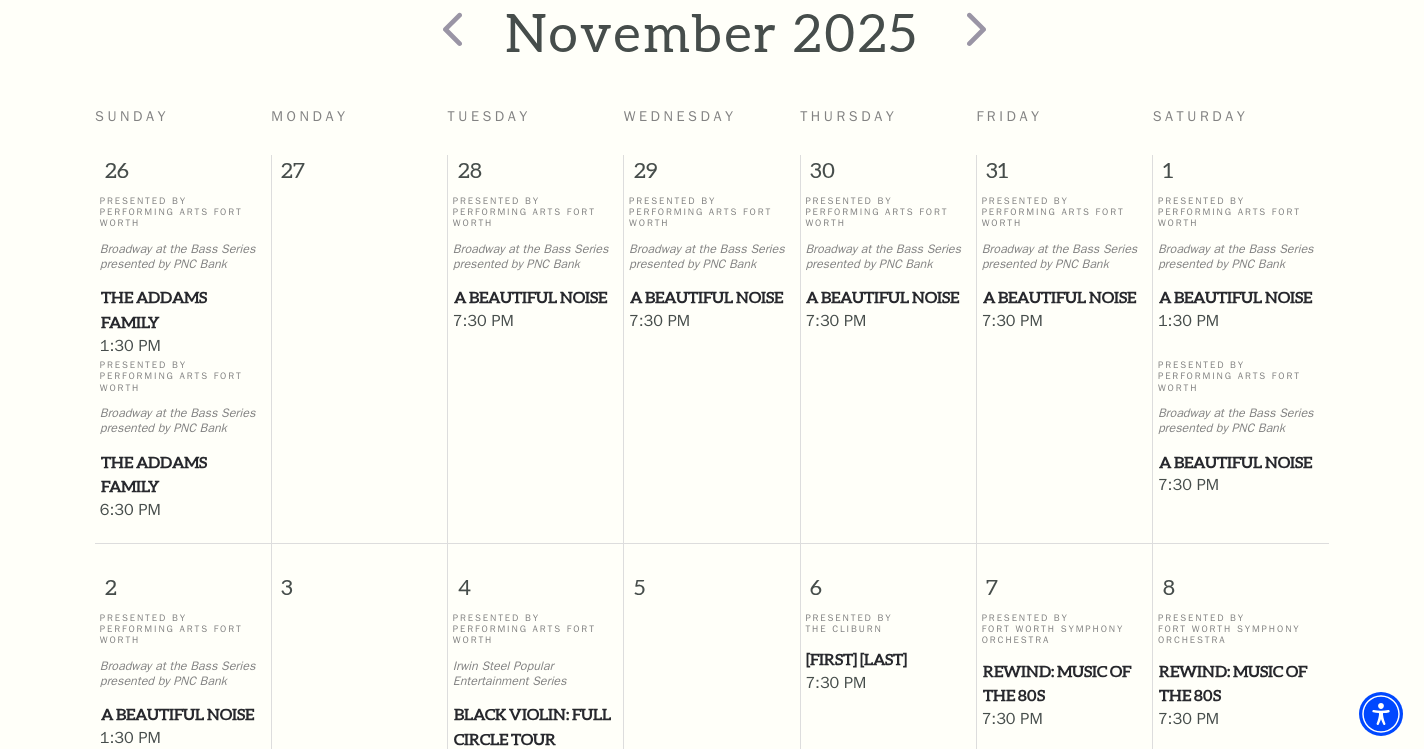 scroll, scrollTop: 0, scrollLeft: 0, axis: both 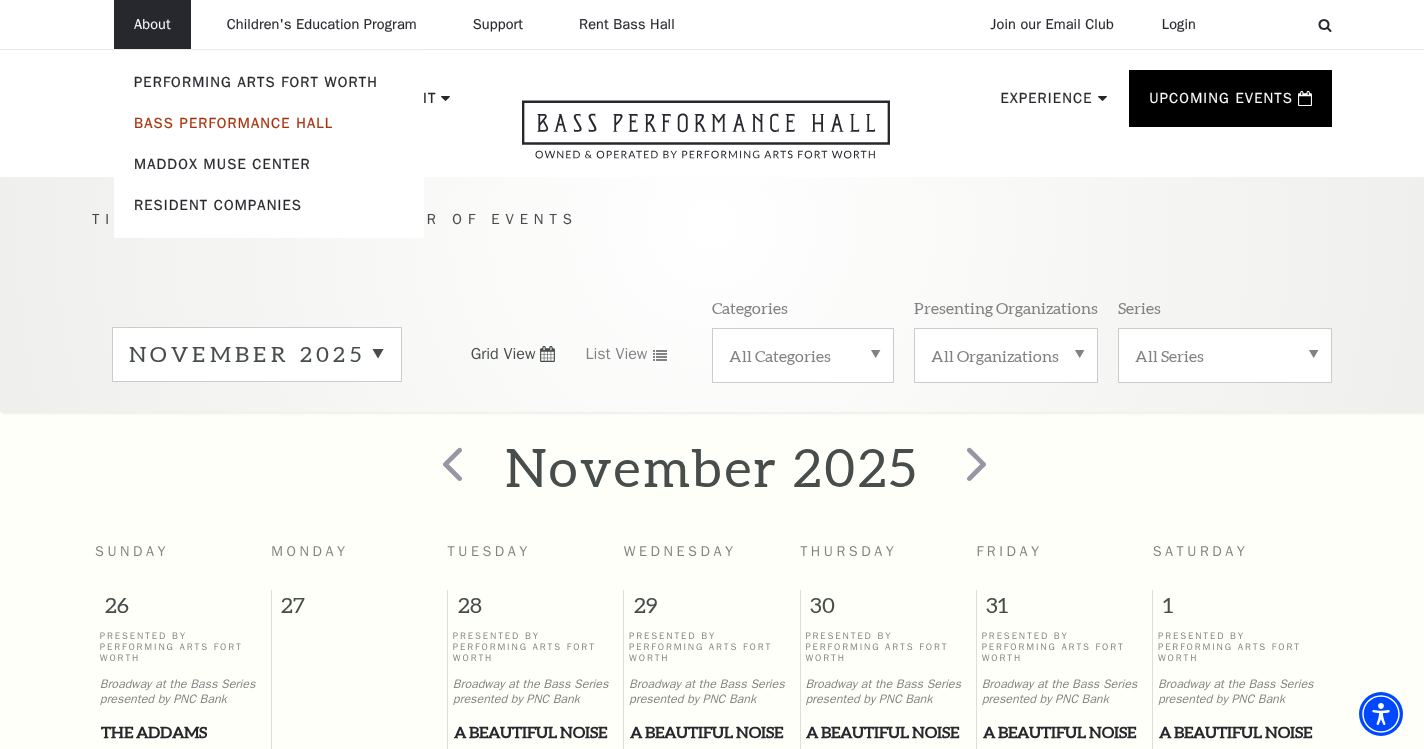 click on "Bass Performance Hall" at bounding box center [233, 123] 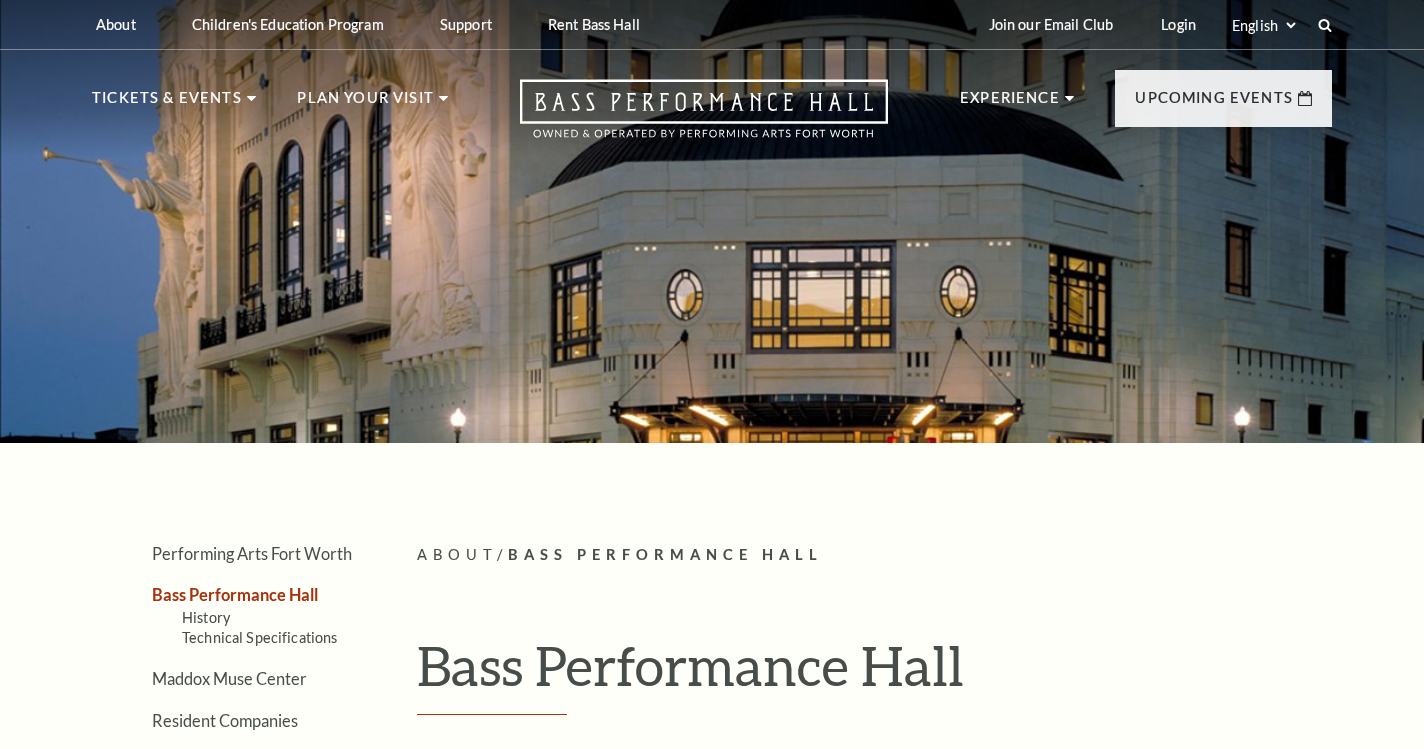 scroll, scrollTop: 0, scrollLeft: 0, axis: both 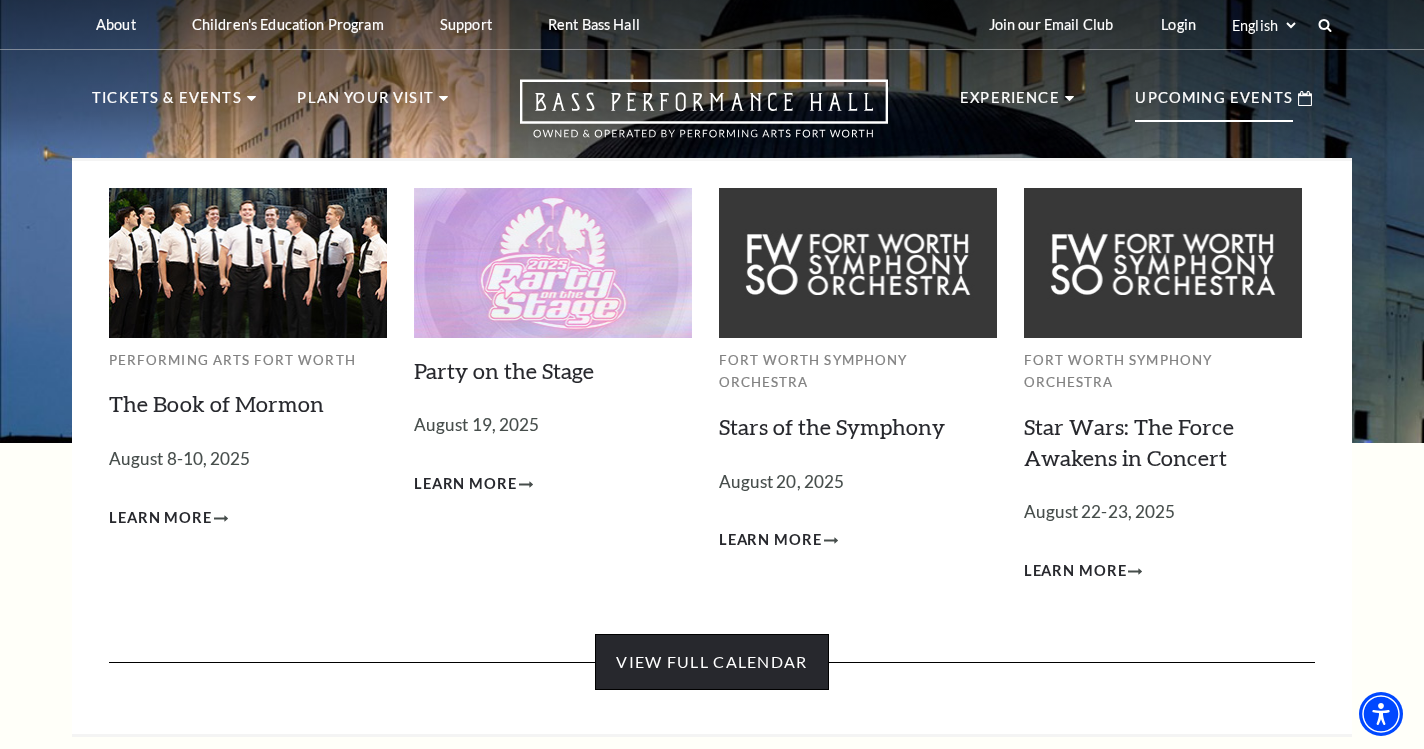 click on "View Full Calendar" at bounding box center [711, 662] 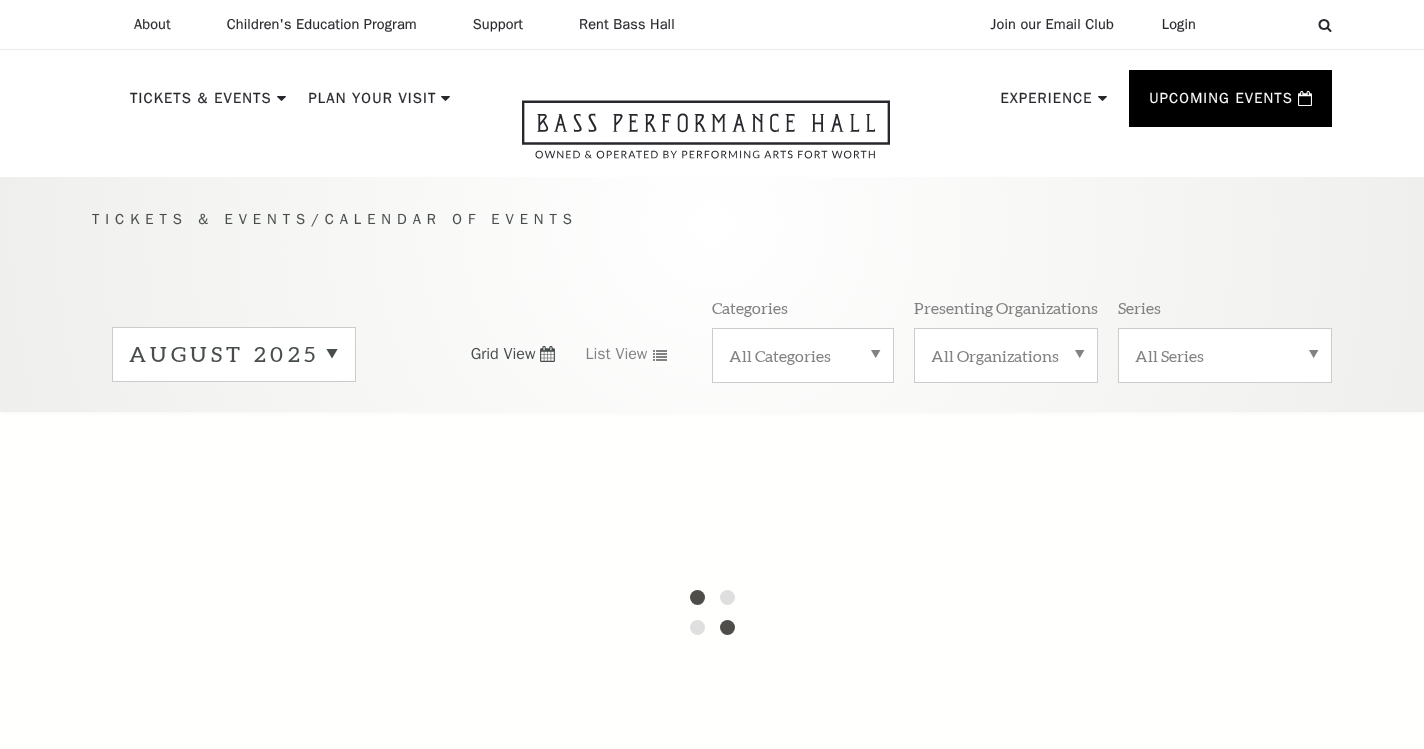 scroll, scrollTop: 0, scrollLeft: 0, axis: both 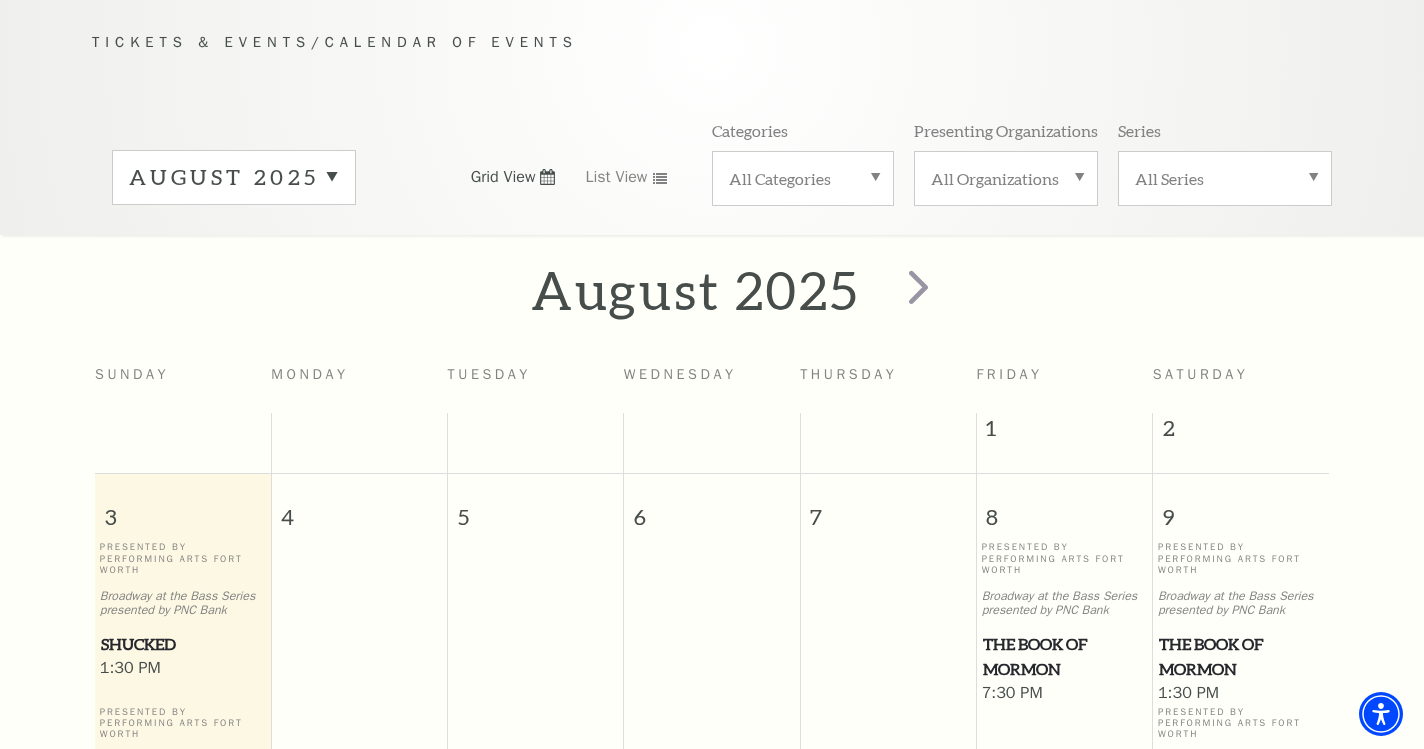 click on "Tickets & Events" at bounding box center (201, 42) 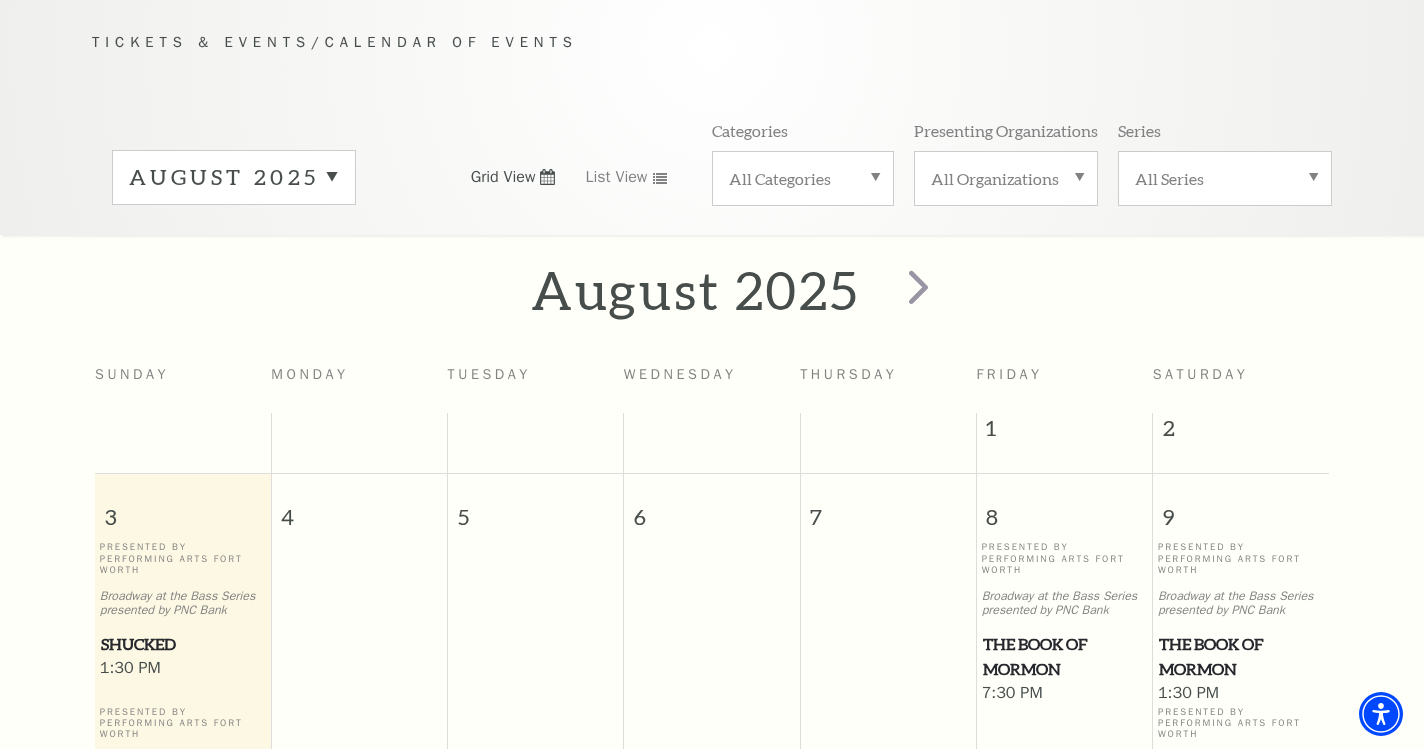 click on "Tickets & Events" at bounding box center [201, 42] 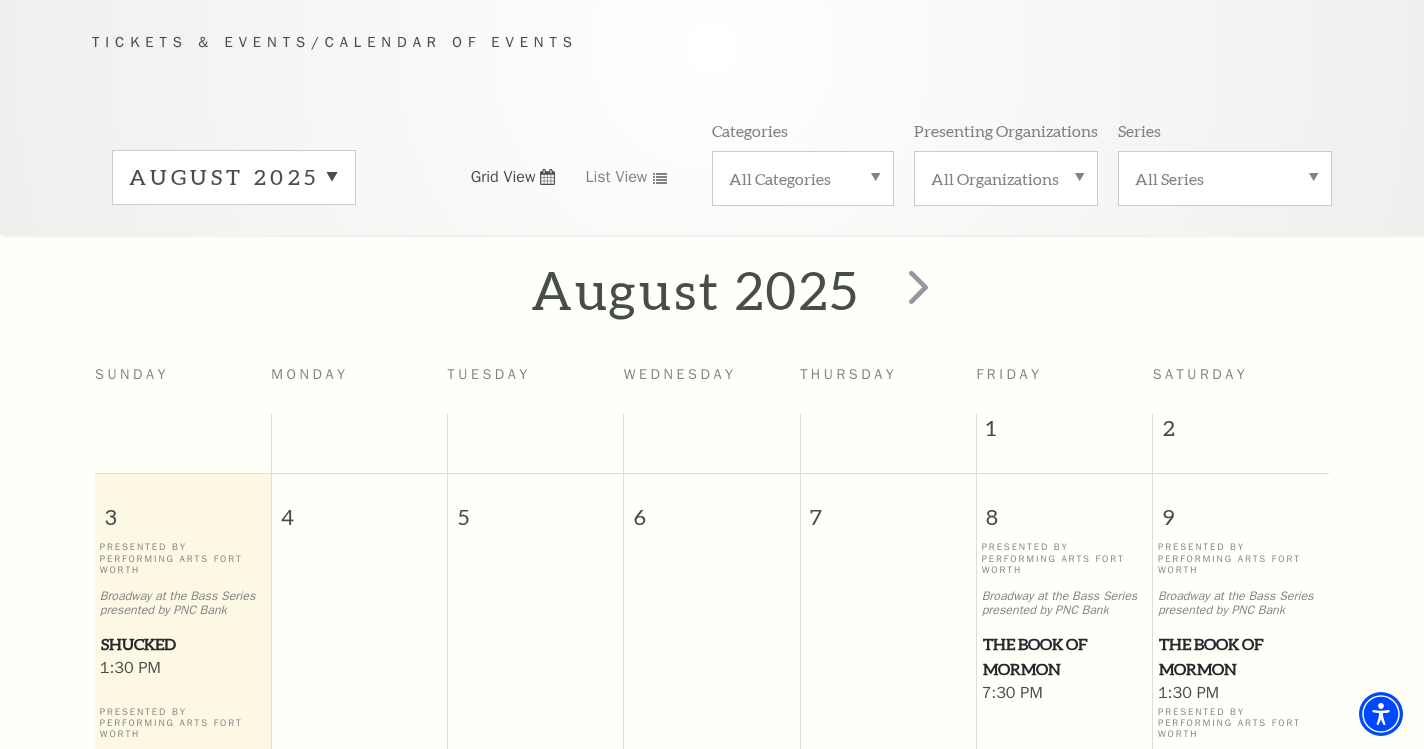 click on "August 2025" at bounding box center [234, 177] 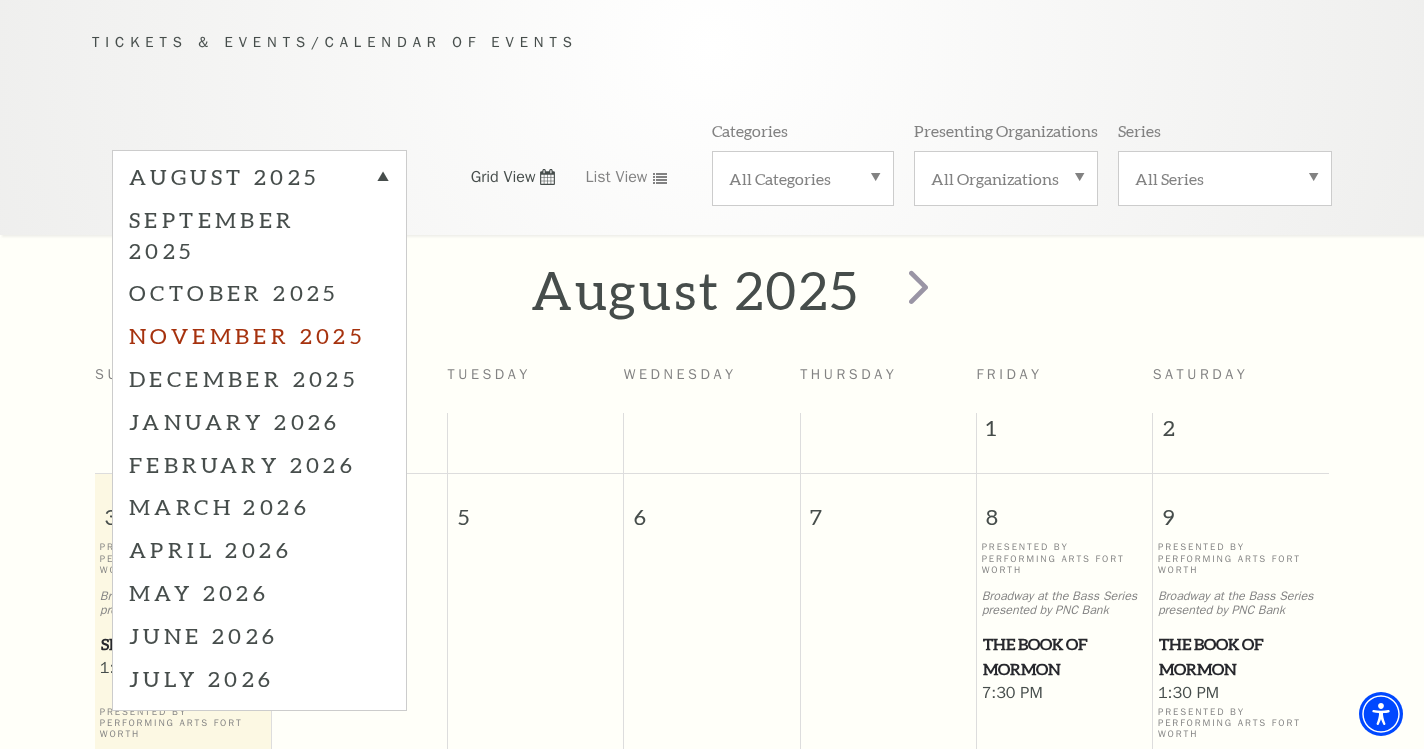 click on "November 2025" at bounding box center [259, 335] 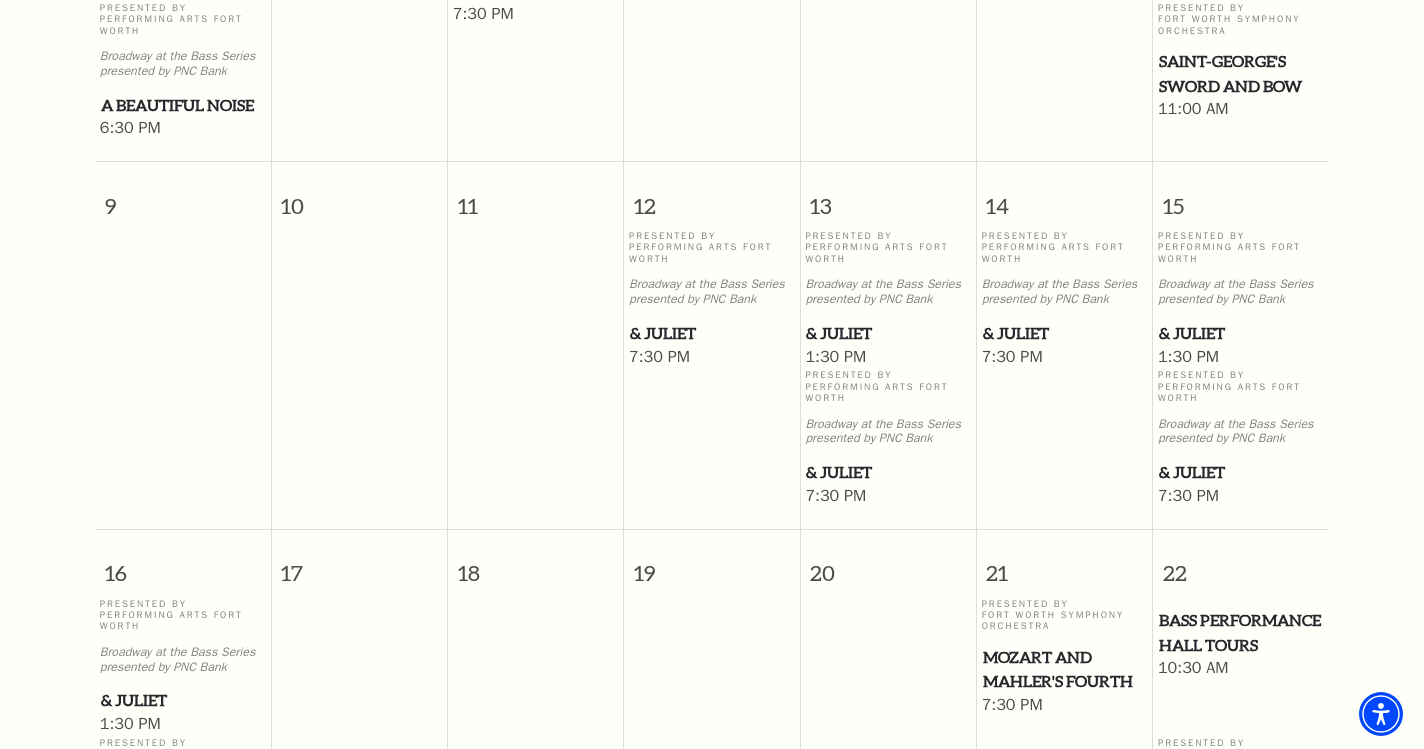 scroll, scrollTop: 1186, scrollLeft: 0, axis: vertical 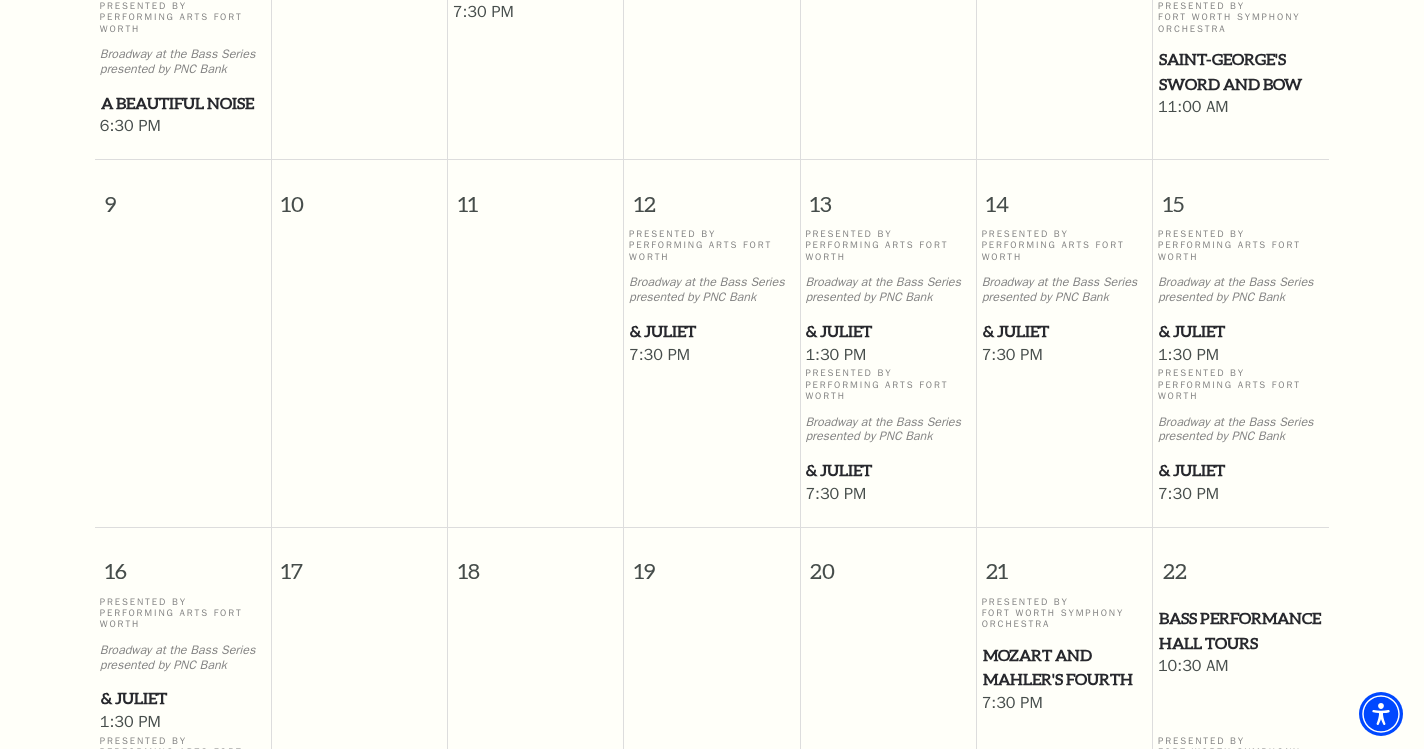 click on "& Juliet" at bounding box center [1065, 331] 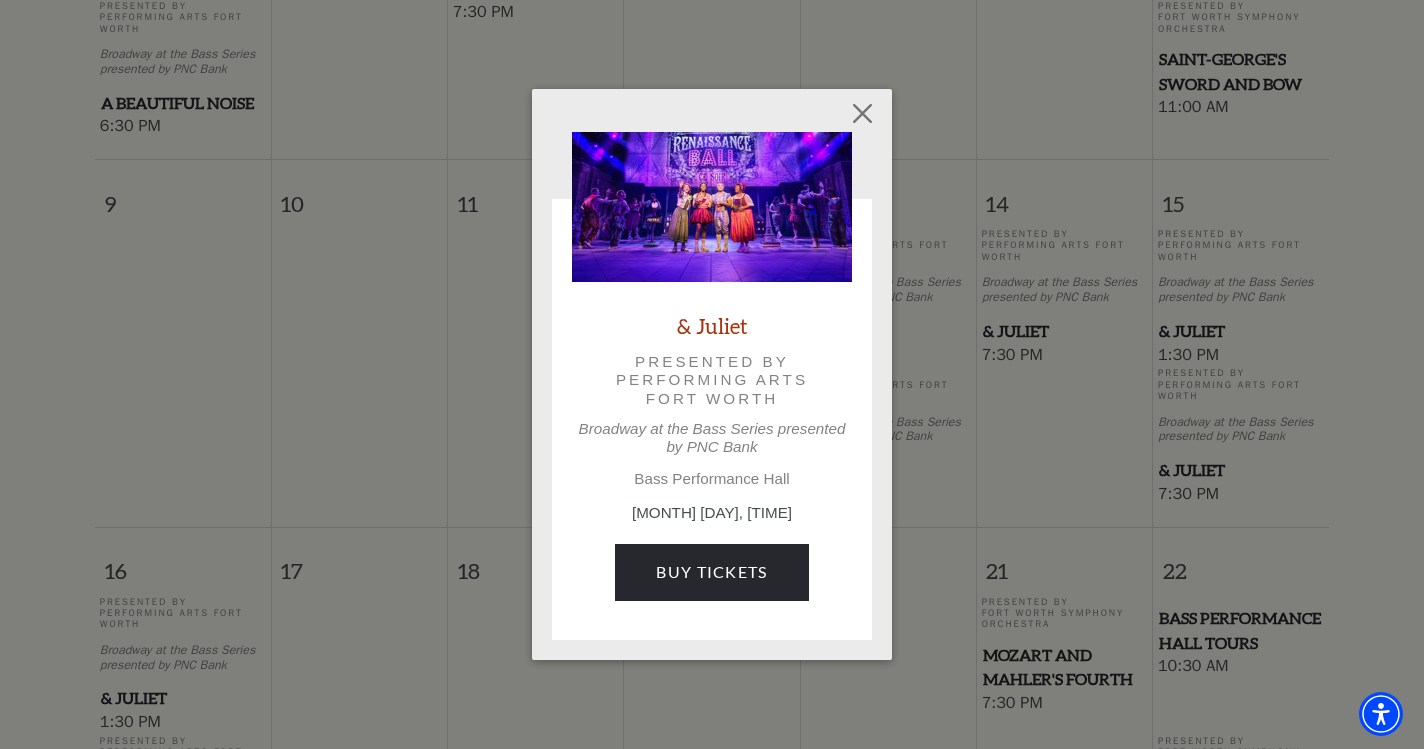 click on "& Juliet   Presented by Performing Arts Fort Worth   Broadway at the Bass Series presented by PNC Bank   Bass Performance Hall
November 14, 7:30 PM
Buy Tickets" at bounding box center [712, 374] 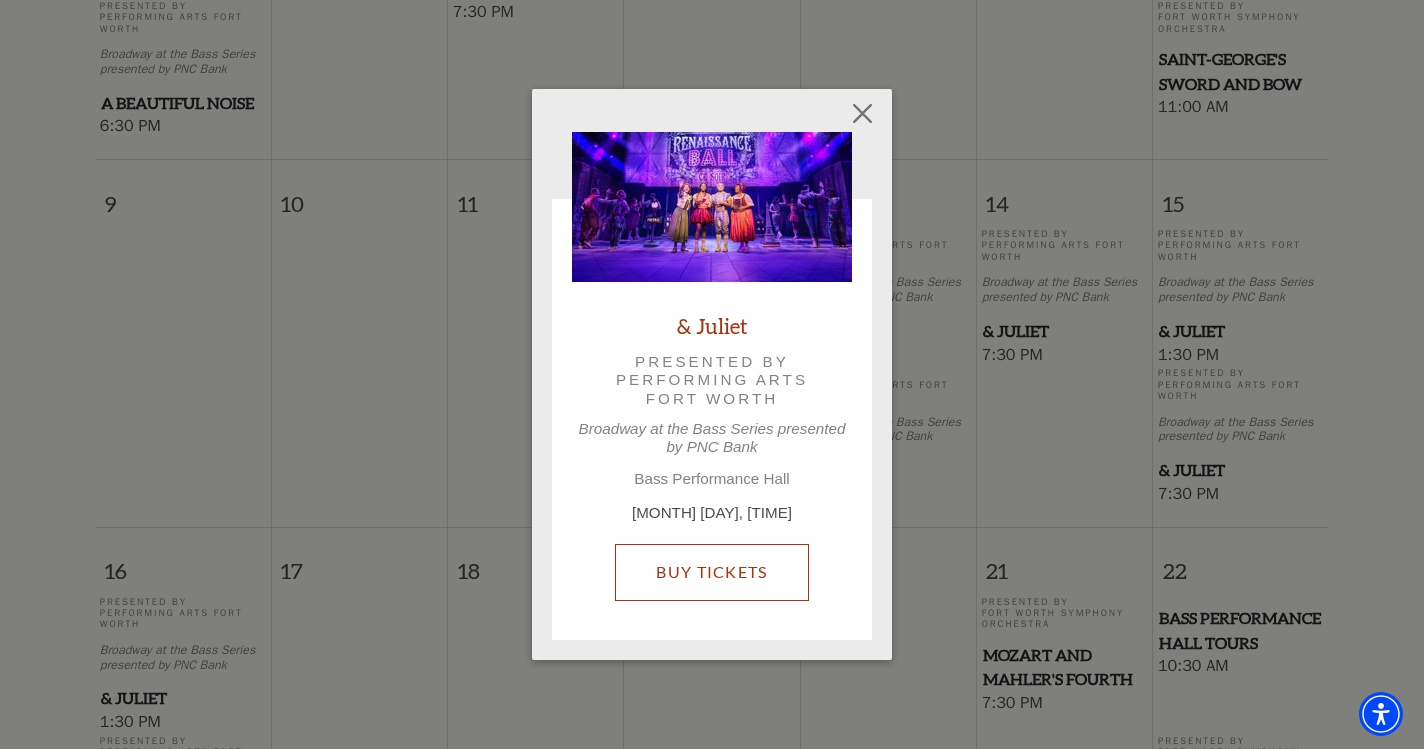 click on "Buy Tickets" at bounding box center [711, 572] 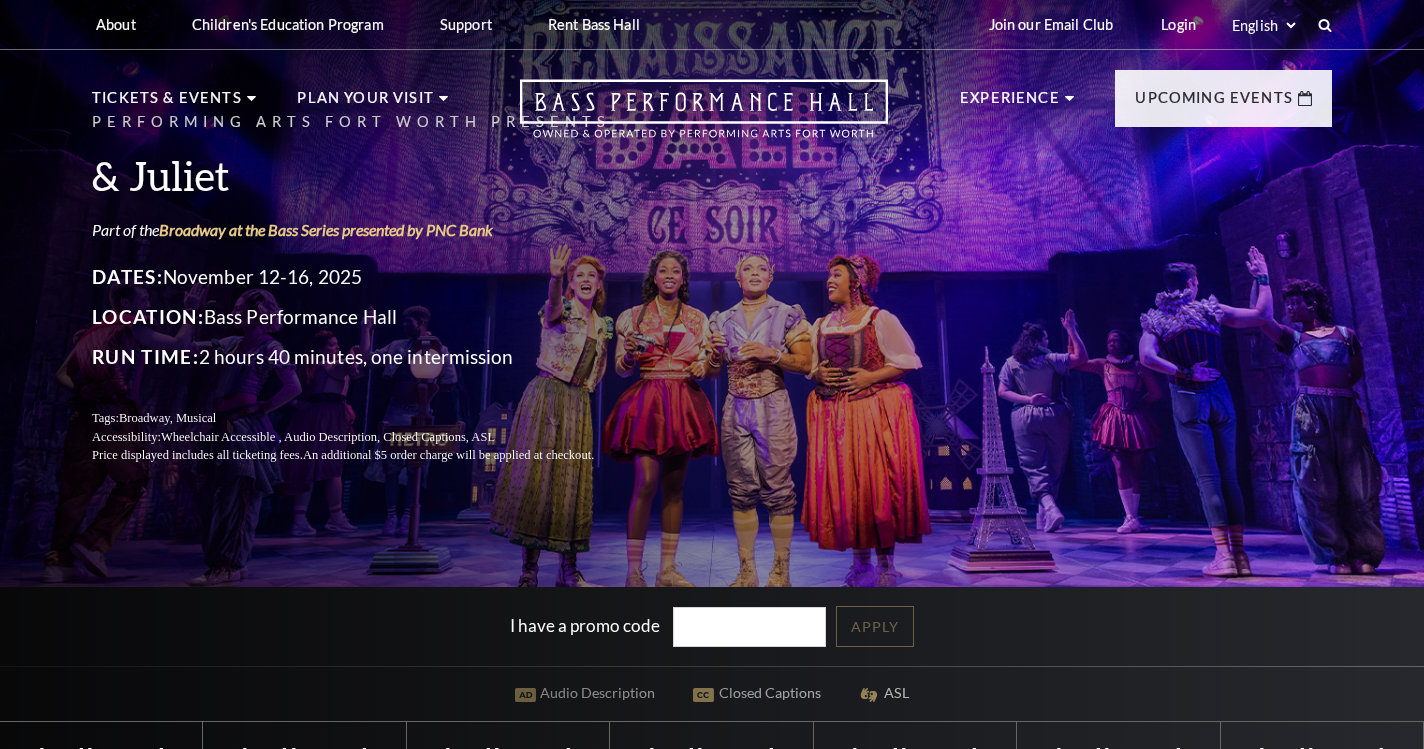 scroll, scrollTop: 0, scrollLeft: 0, axis: both 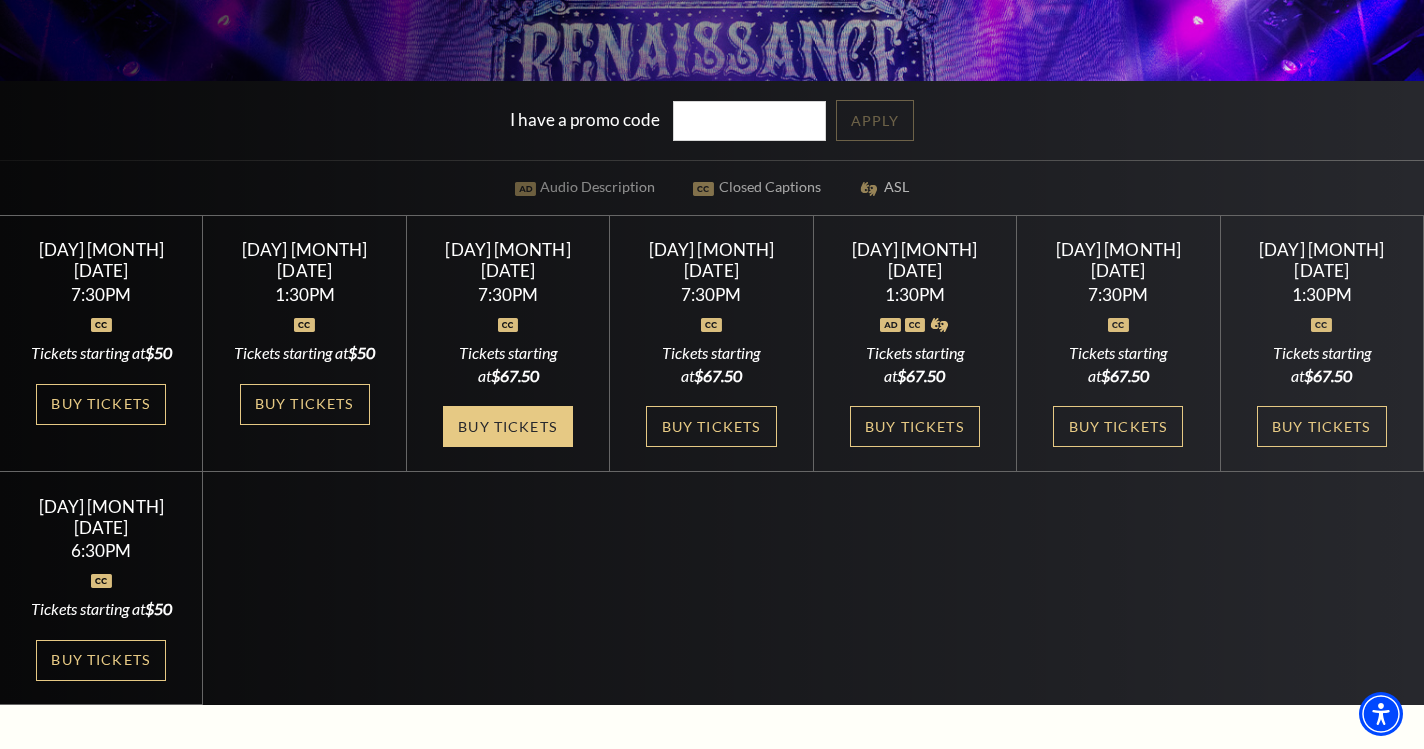 click on "Buy Tickets" at bounding box center (508, 426) 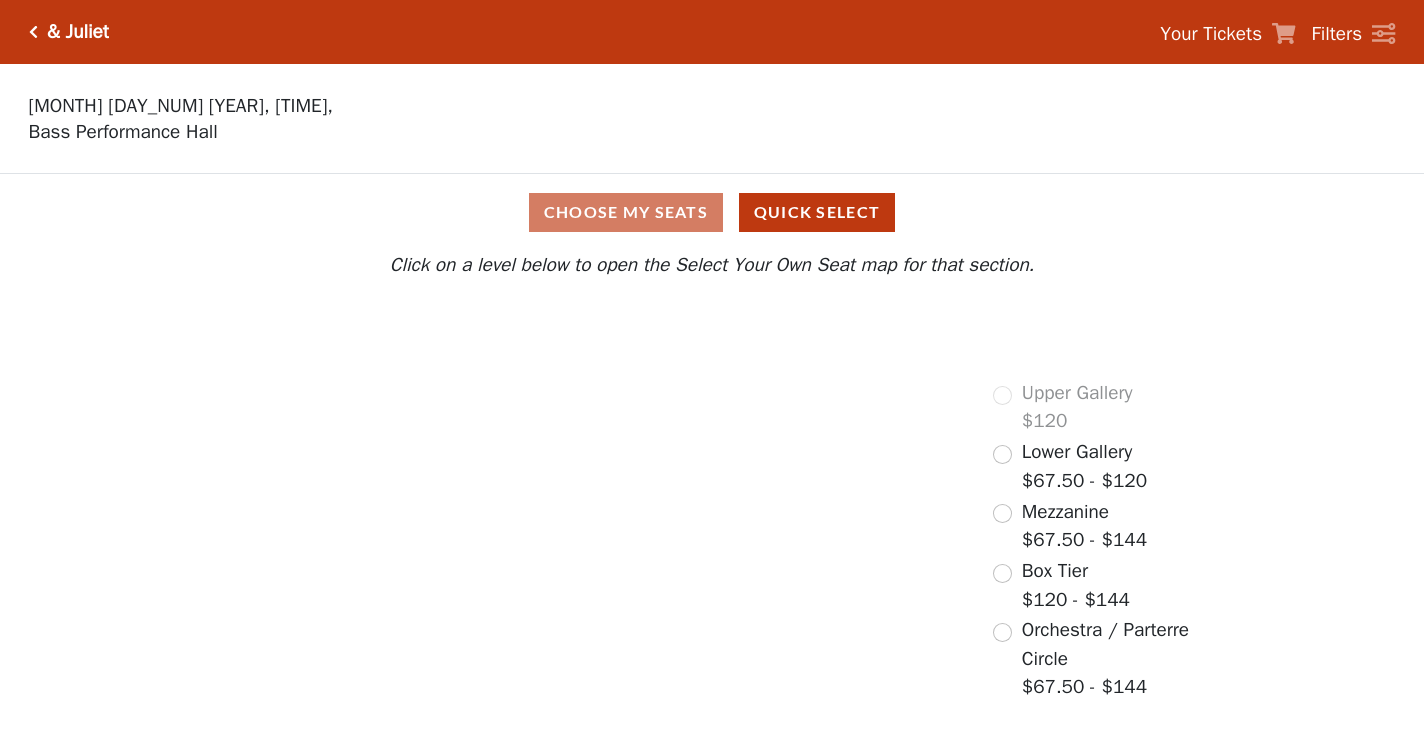 scroll, scrollTop: 0, scrollLeft: 0, axis: both 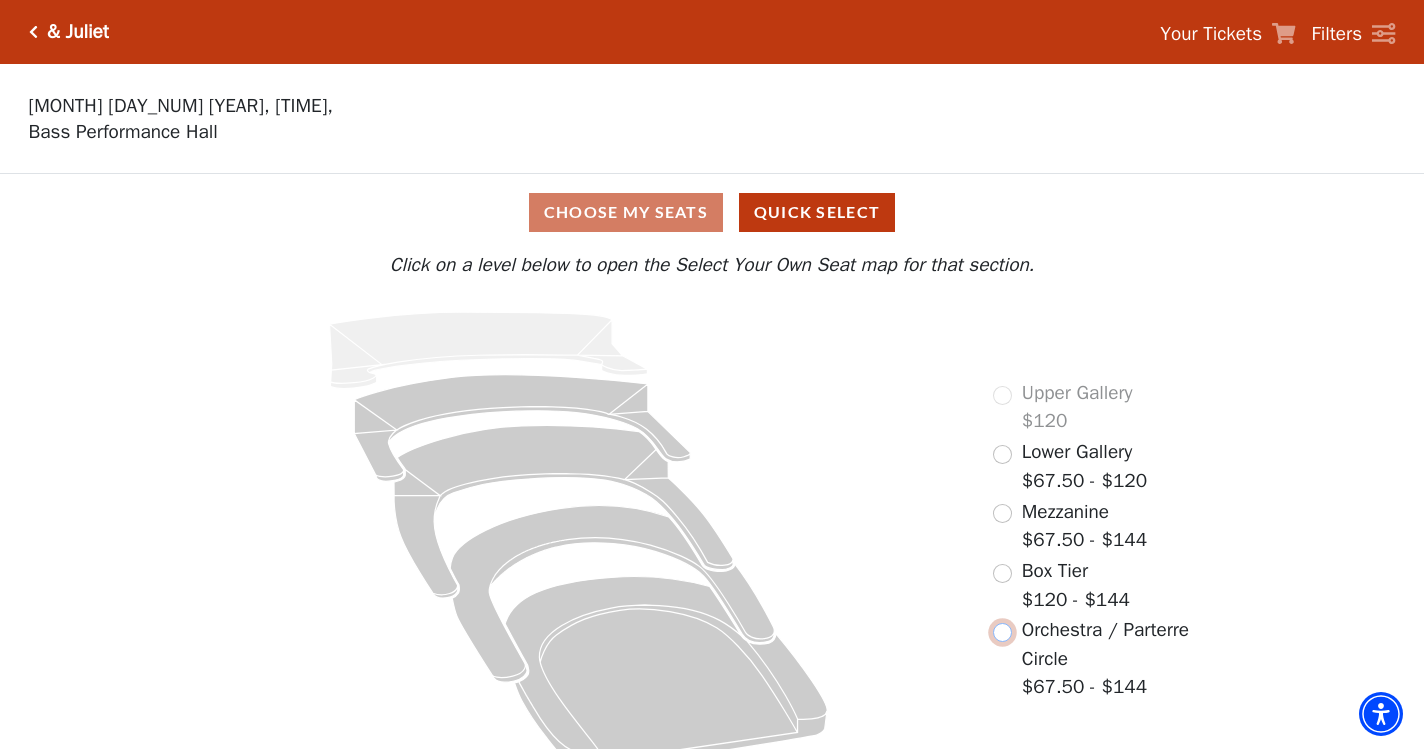 click at bounding box center (1002, 632) 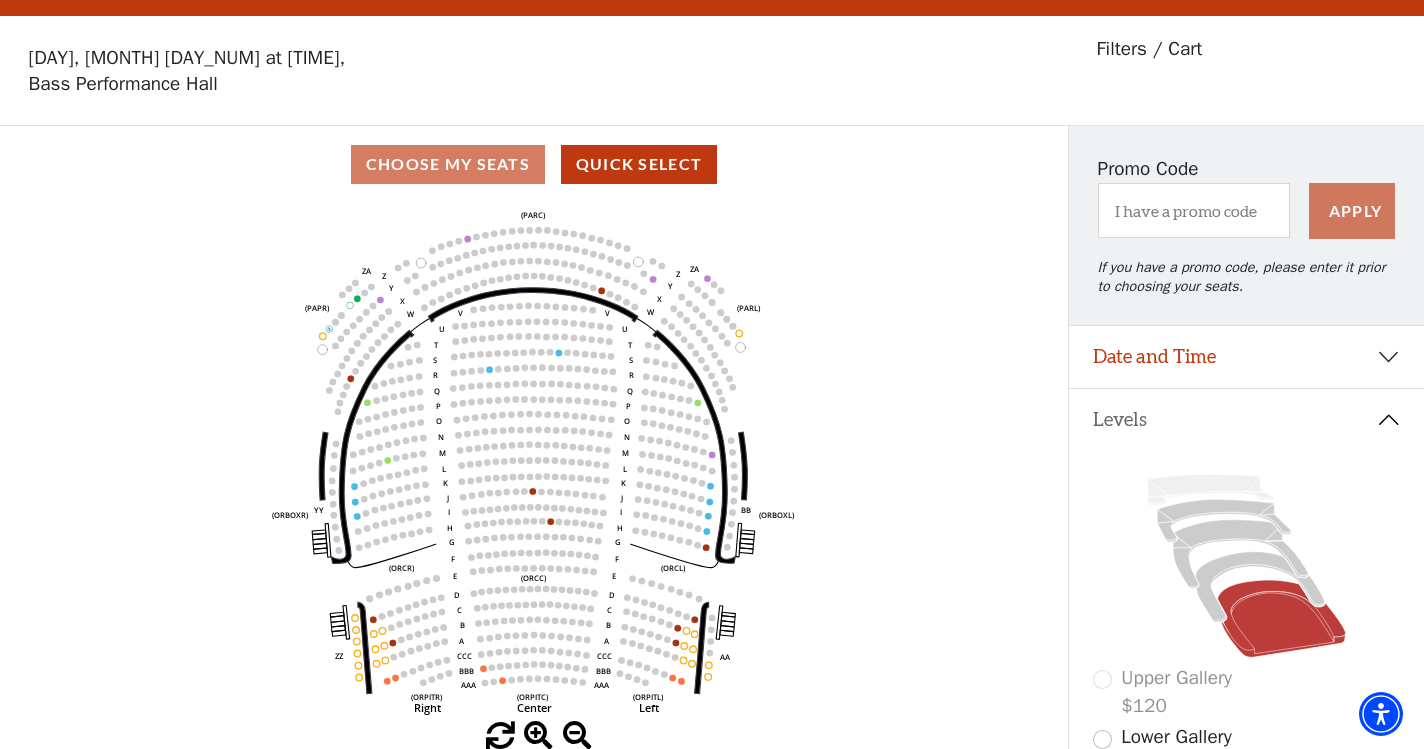 scroll, scrollTop: 92, scrollLeft: 0, axis: vertical 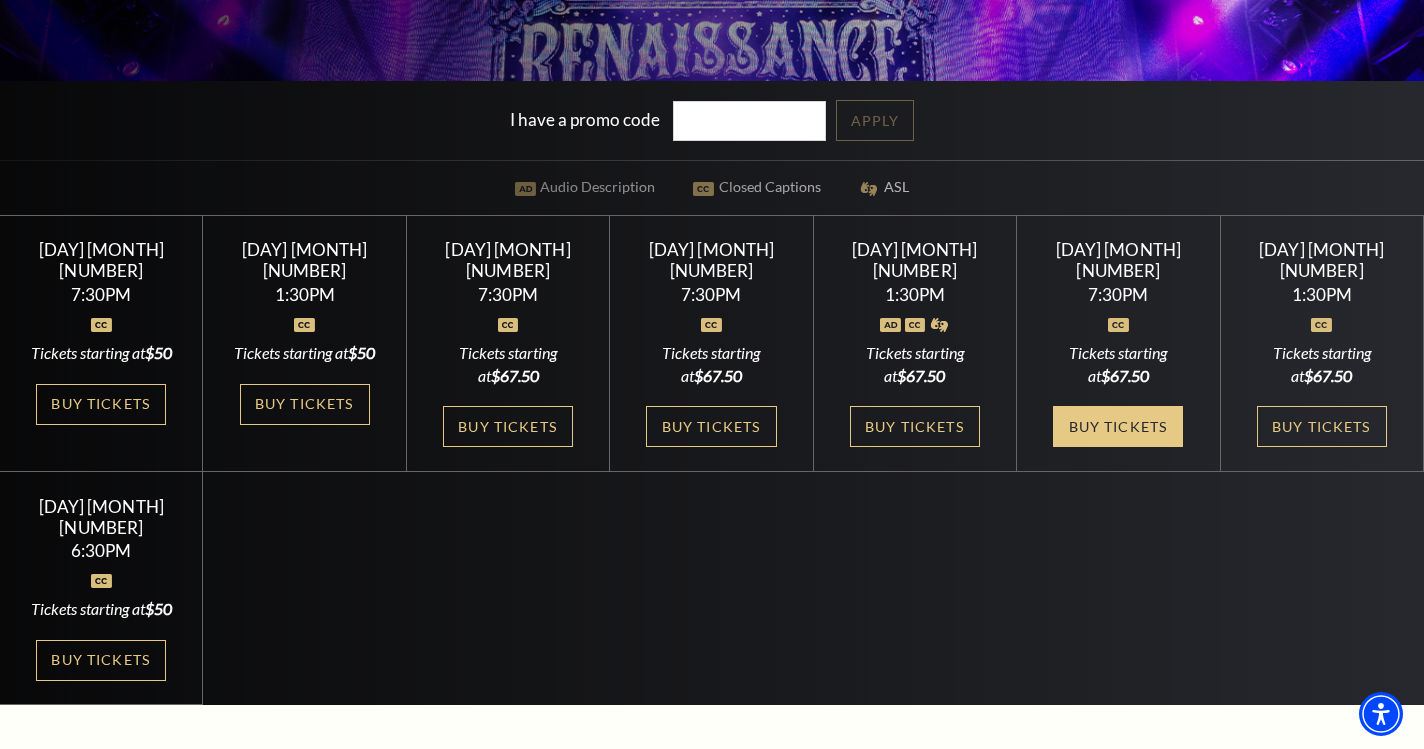 click on "Buy Tickets" at bounding box center (1118, 426) 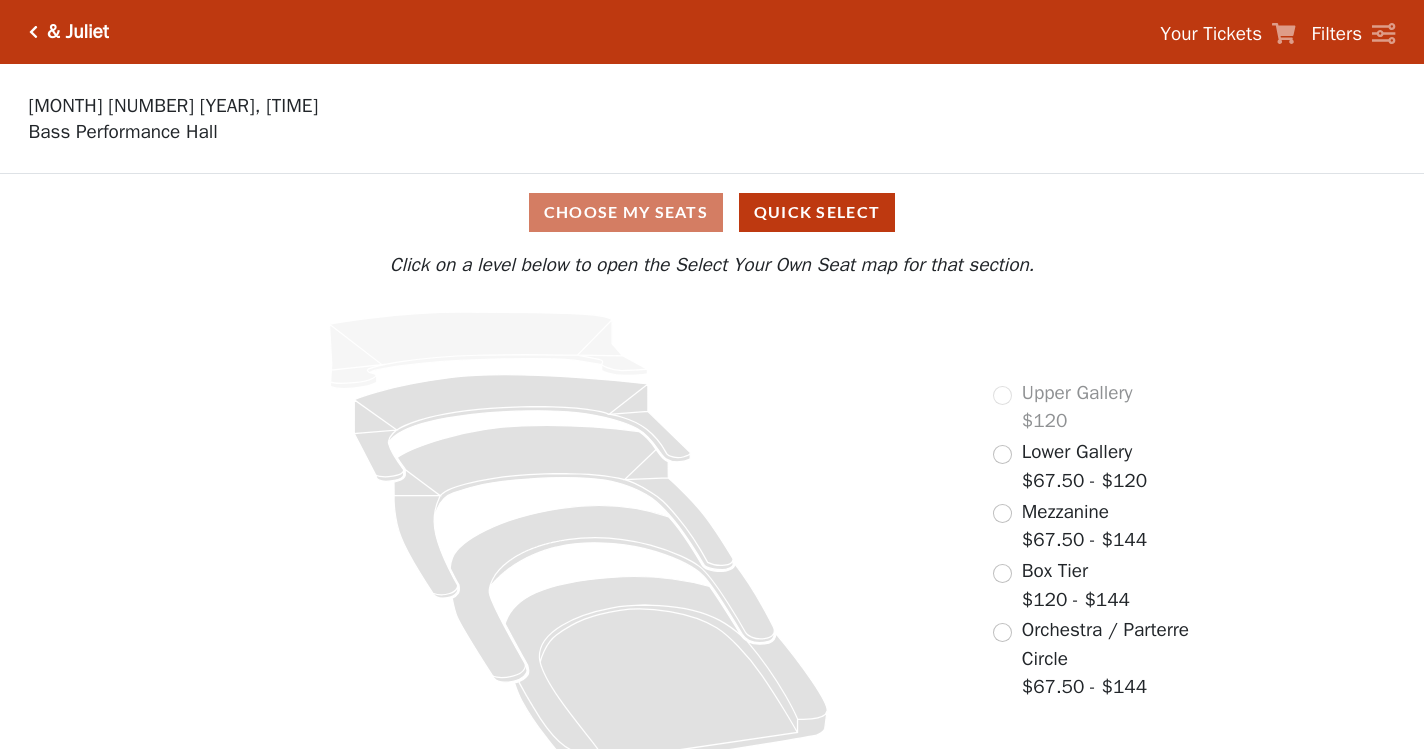 scroll, scrollTop: 0, scrollLeft: 0, axis: both 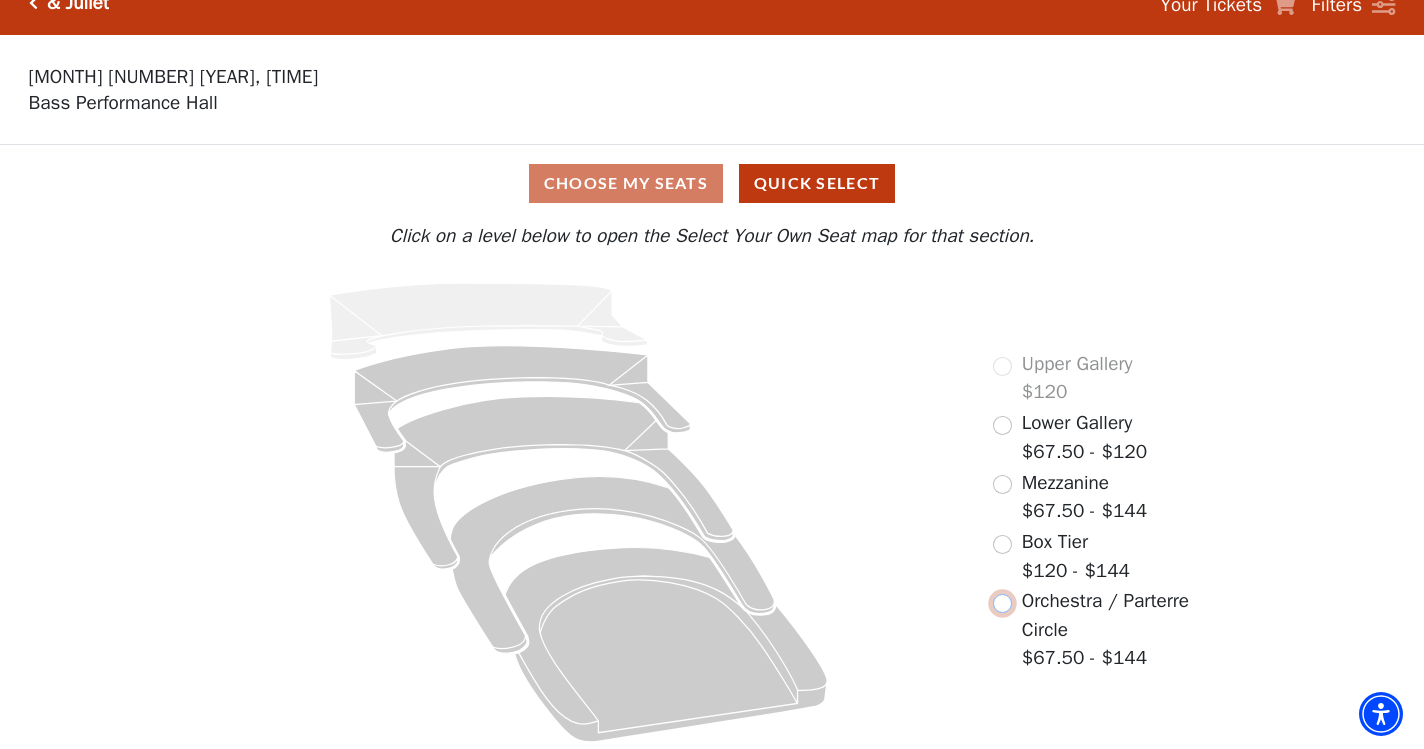 click at bounding box center (1002, 603) 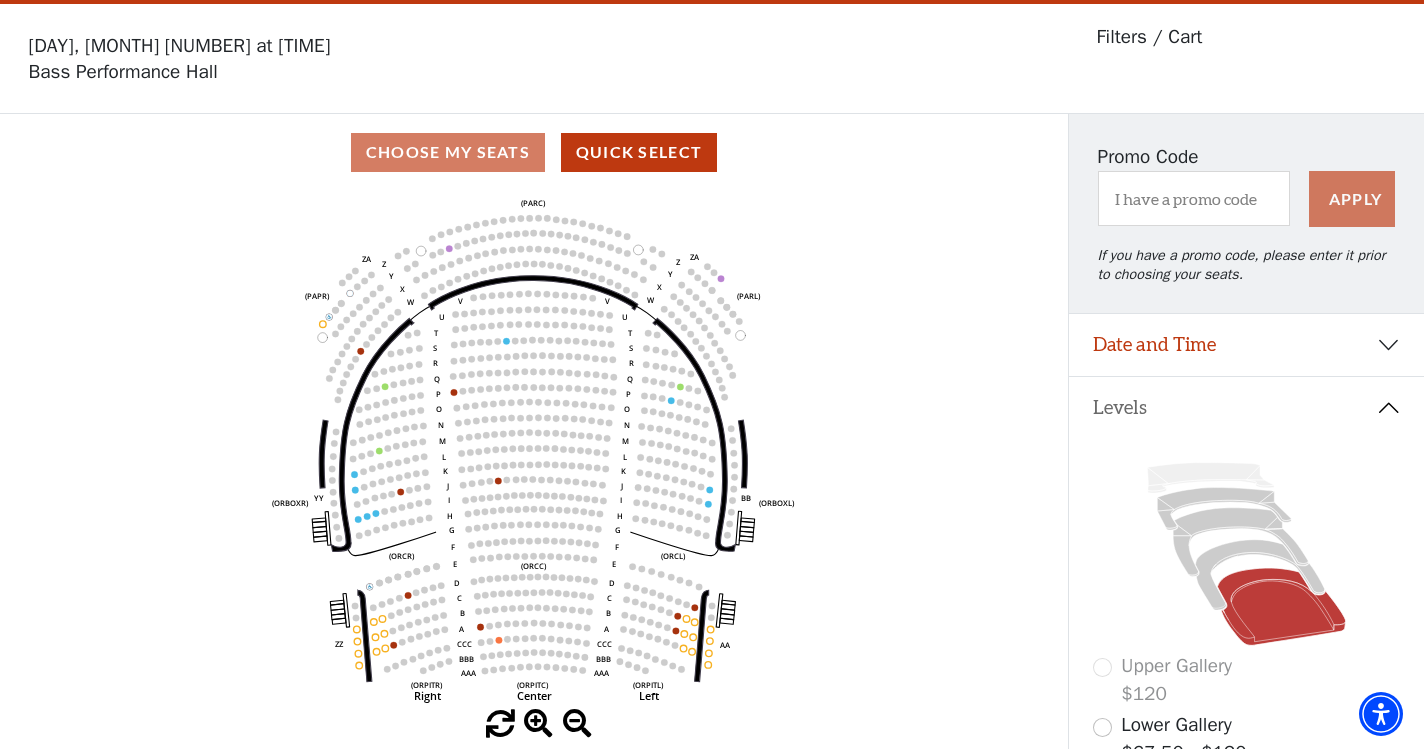 scroll, scrollTop: 92, scrollLeft: 0, axis: vertical 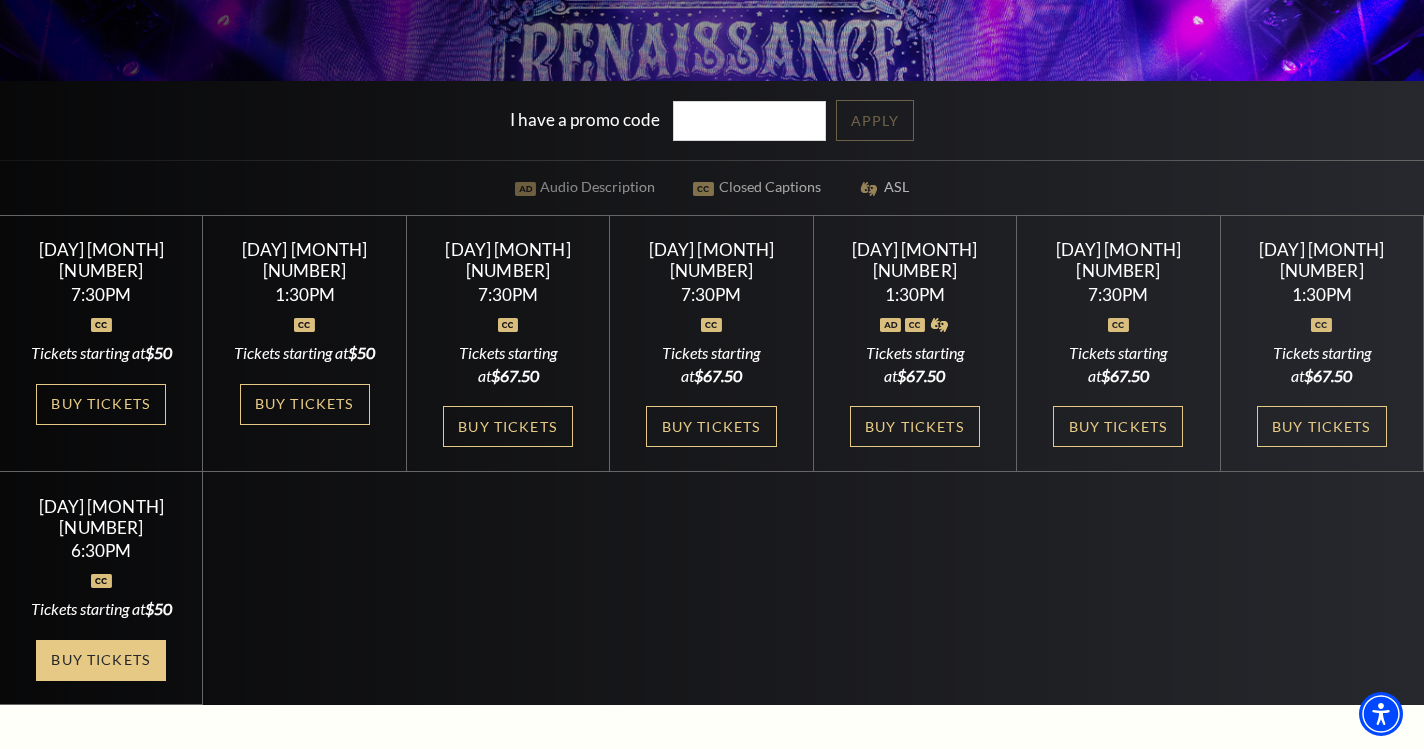click on "Buy Tickets" at bounding box center [101, 660] 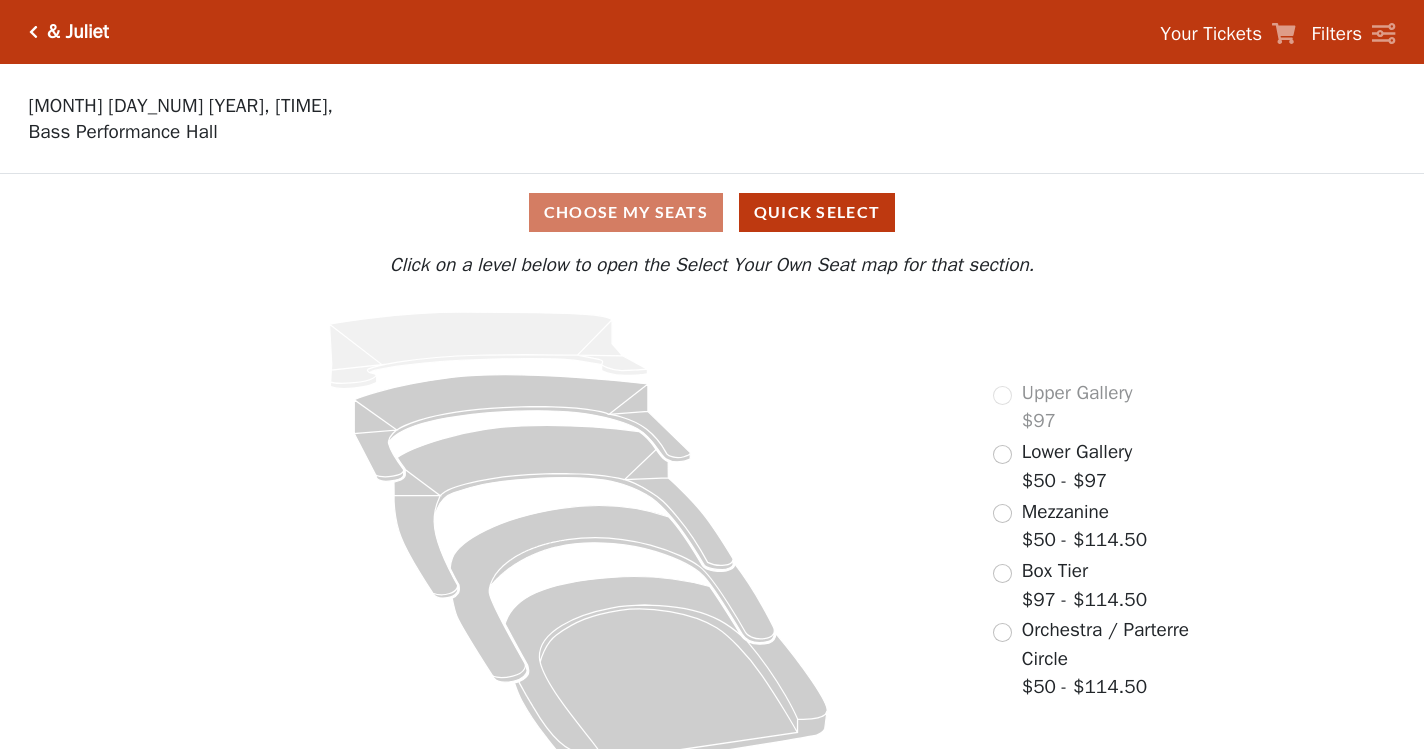 scroll, scrollTop: 0, scrollLeft: 0, axis: both 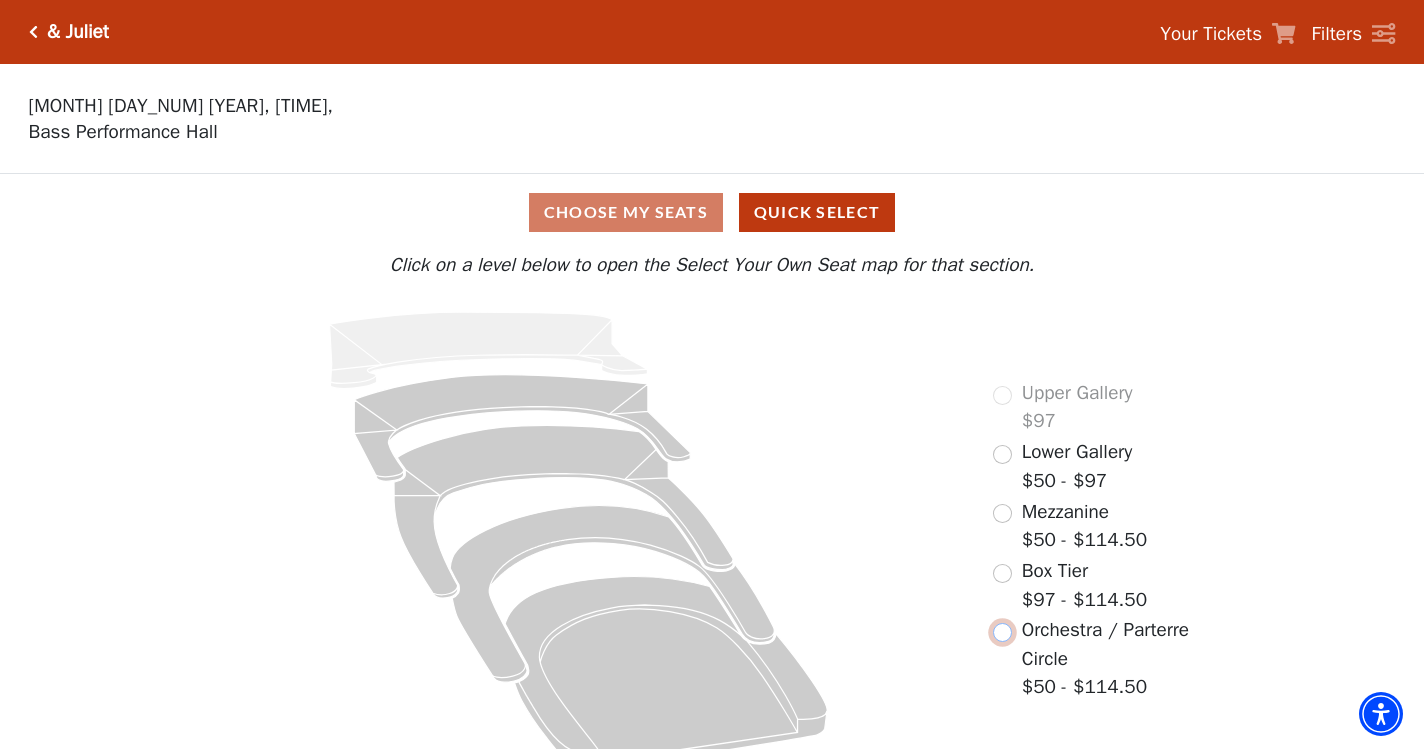click at bounding box center (1002, 632) 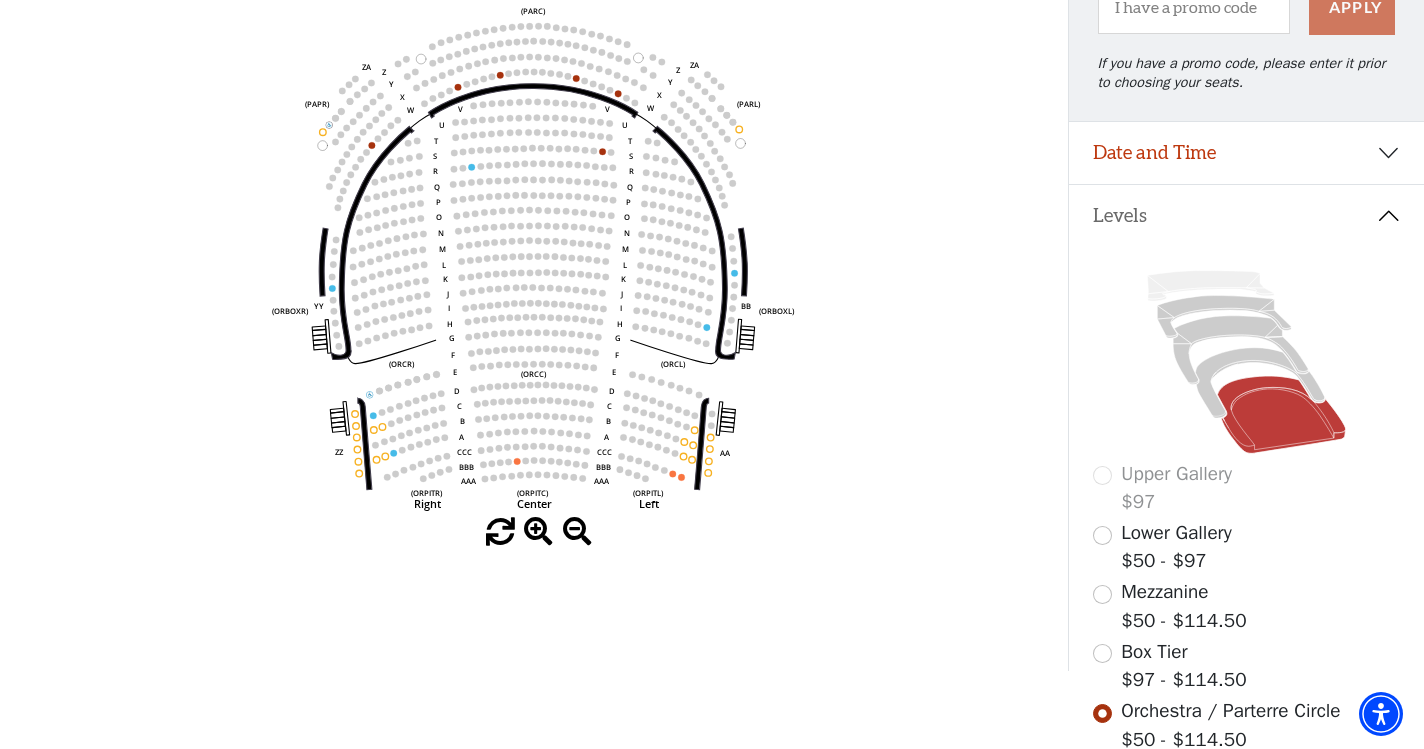 scroll, scrollTop: 0, scrollLeft: 0, axis: both 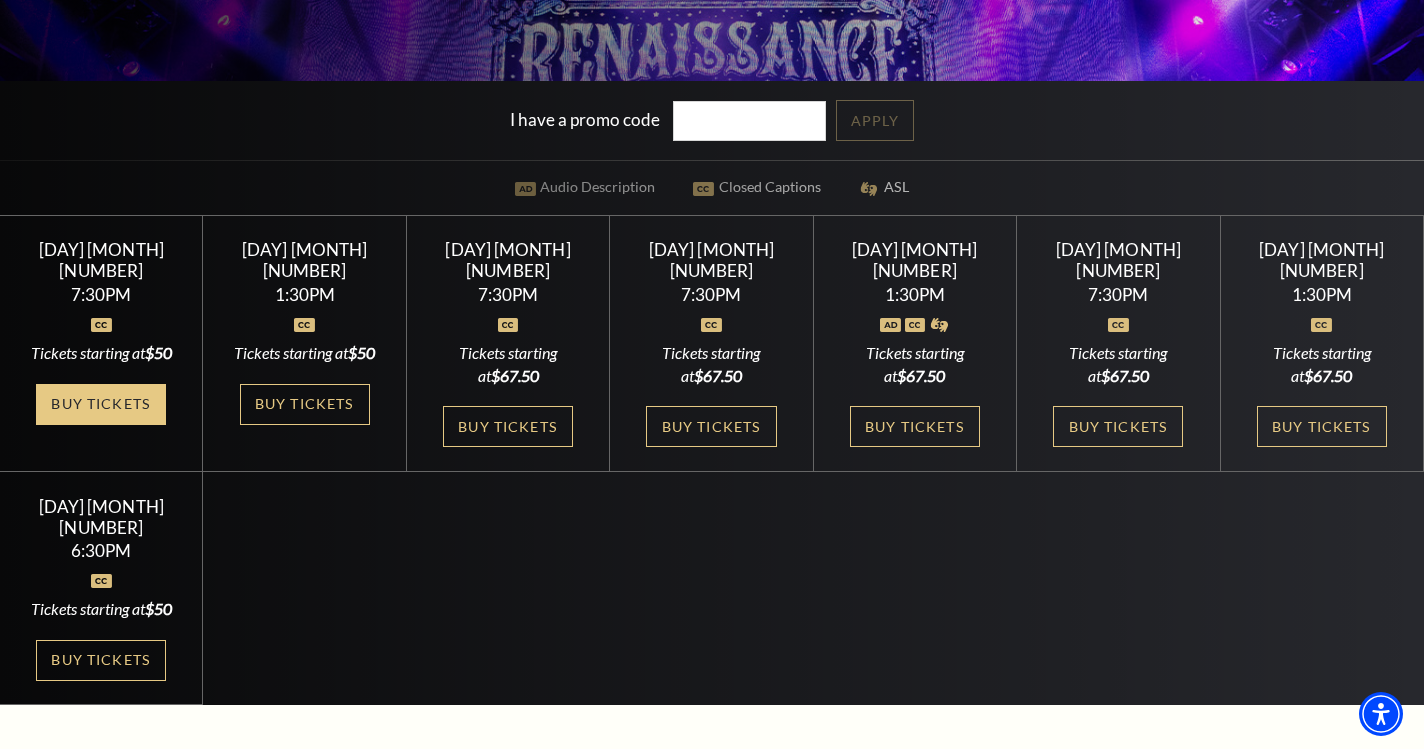 click on "Buy Tickets" at bounding box center [101, 404] 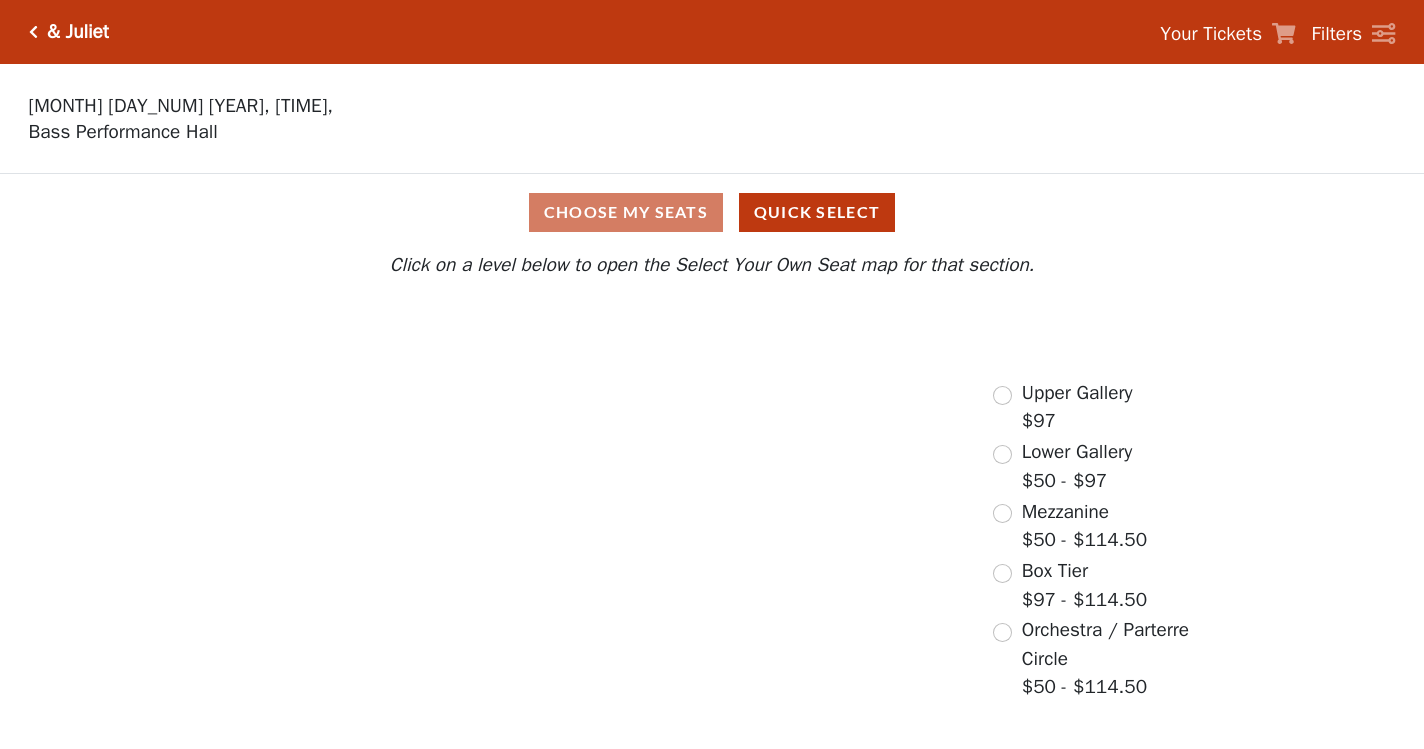 scroll, scrollTop: 0, scrollLeft: 0, axis: both 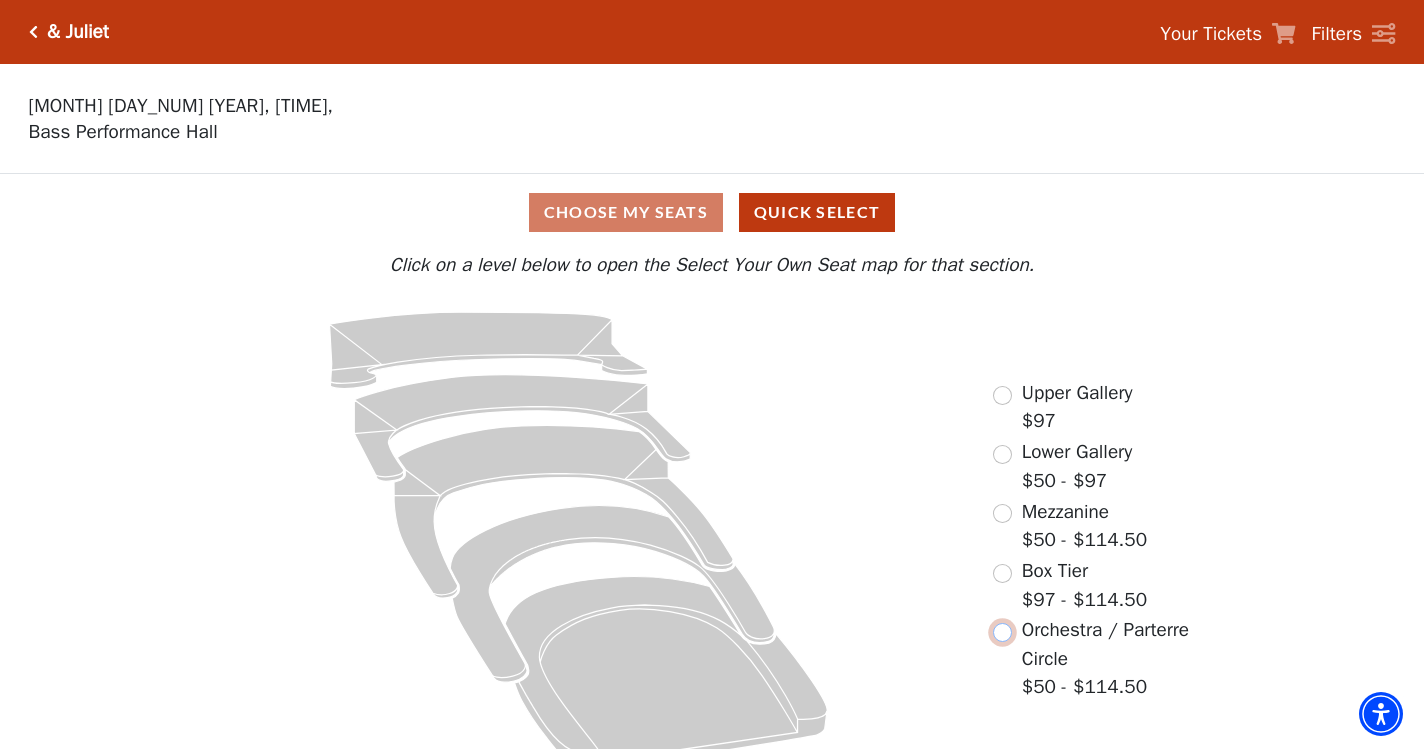 click at bounding box center [1002, 632] 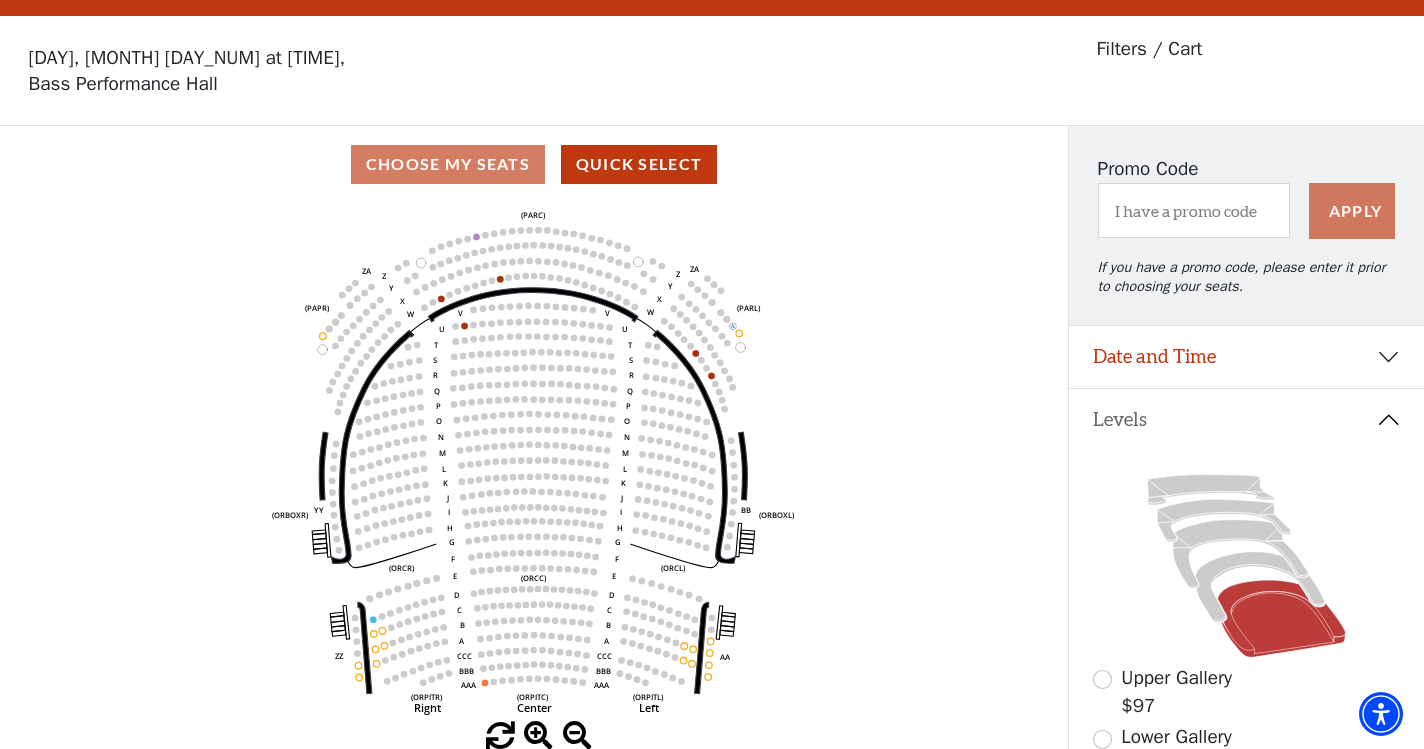 scroll, scrollTop: 92, scrollLeft: 0, axis: vertical 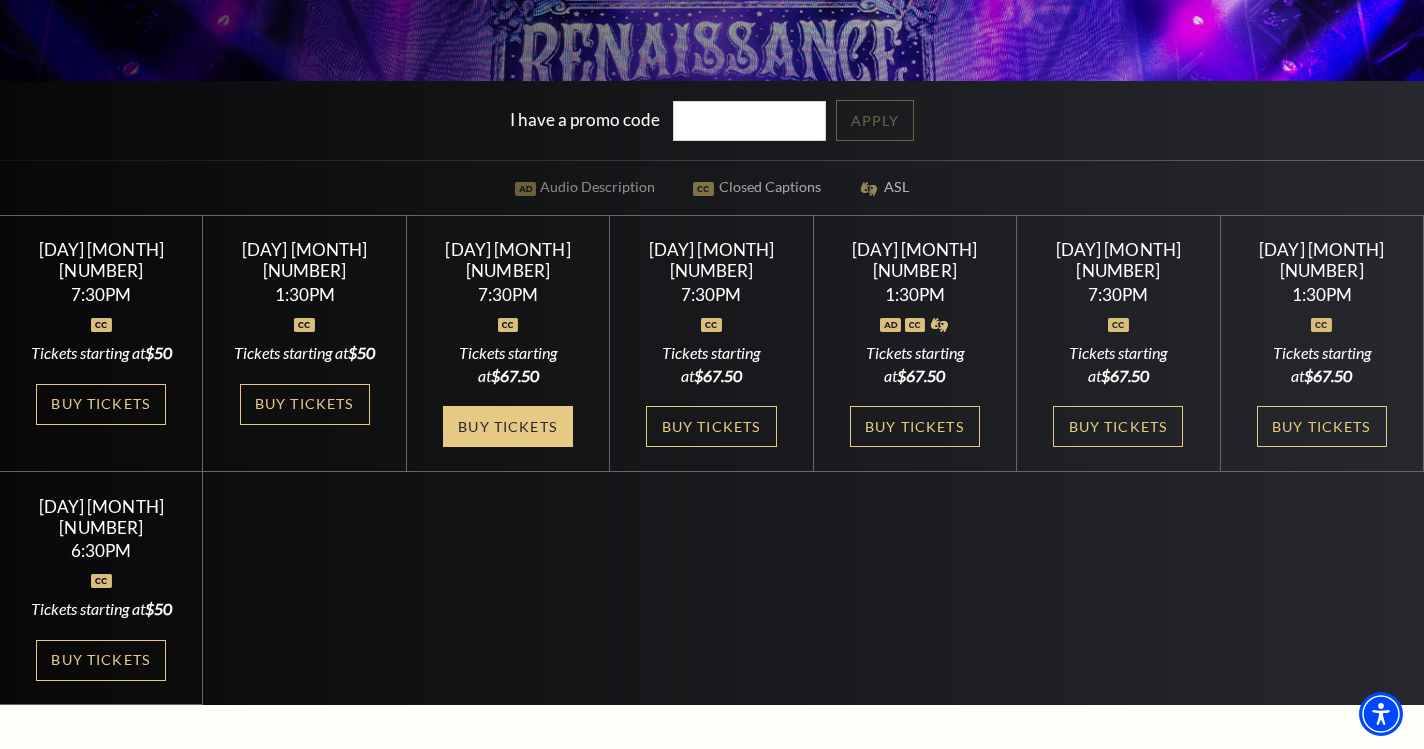 click on "Buy Tickets" at bounding box center (508, 426) 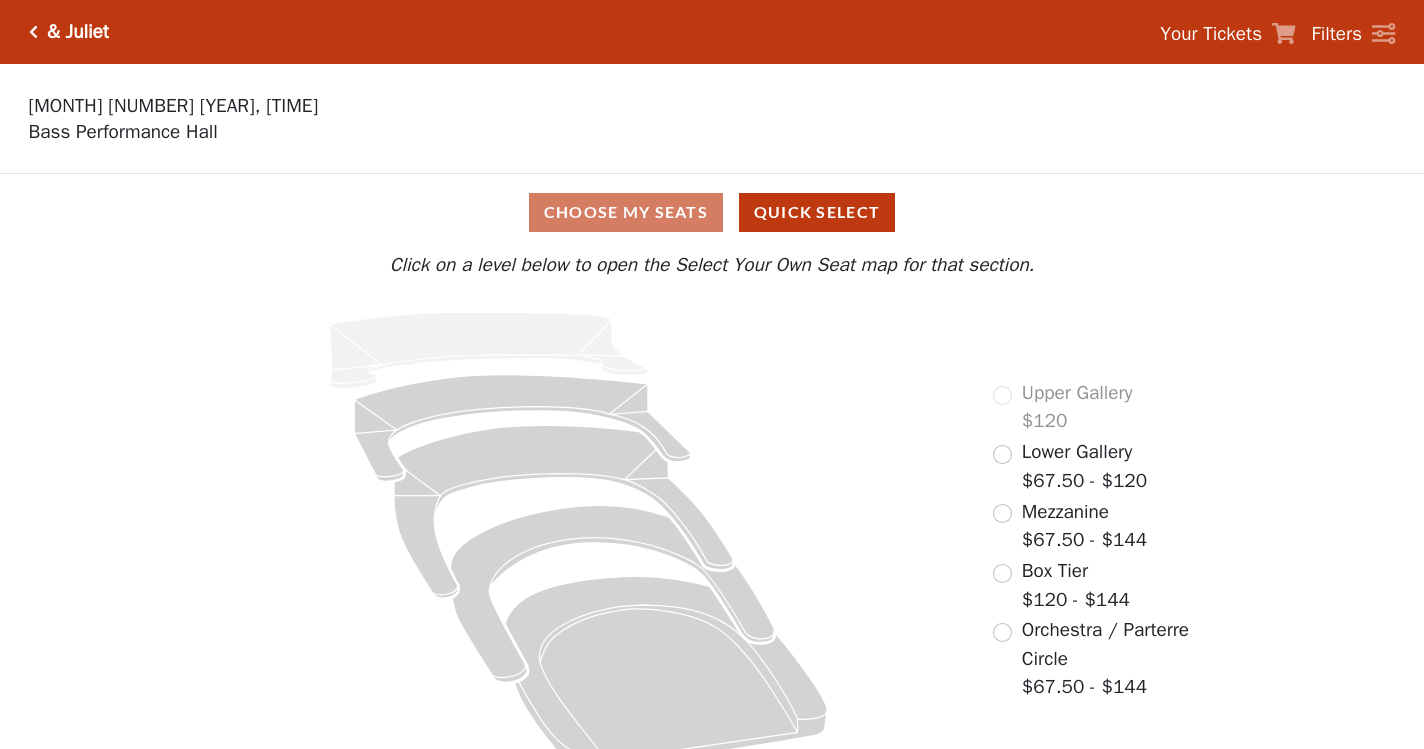 scroll, scrollTop: 0, scrollLeft: 0, axis: both 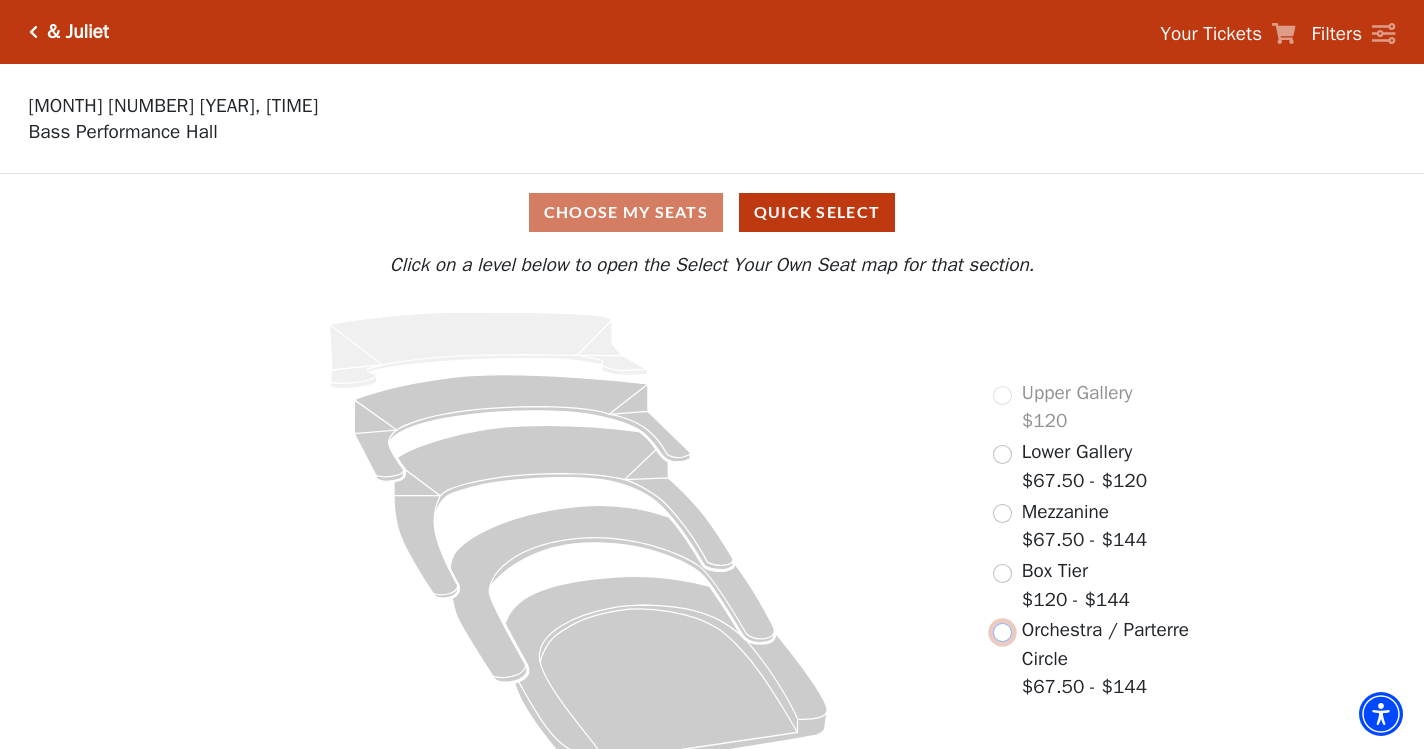 click at bounding box center (1002, 632) 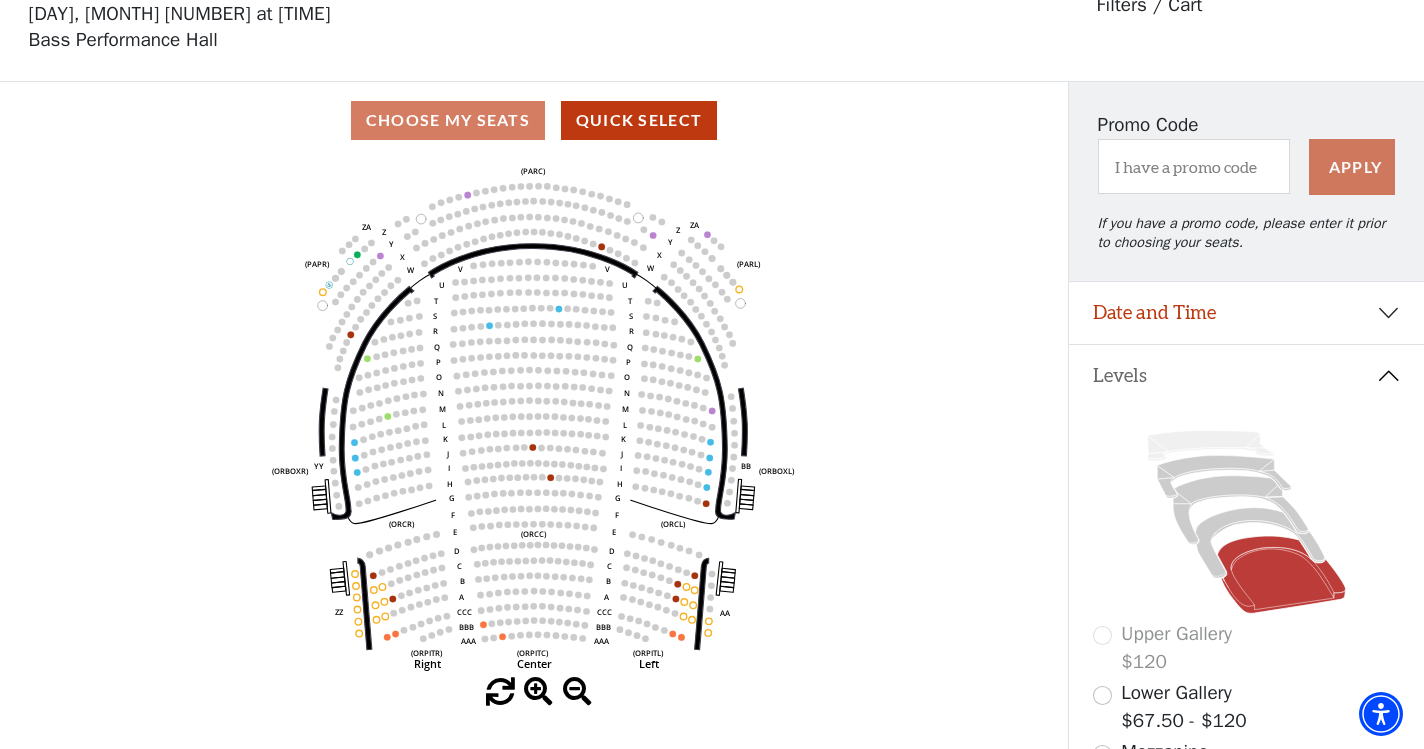 scroll, scrollTop: 92, scrollLeft: 0, axis: vertical 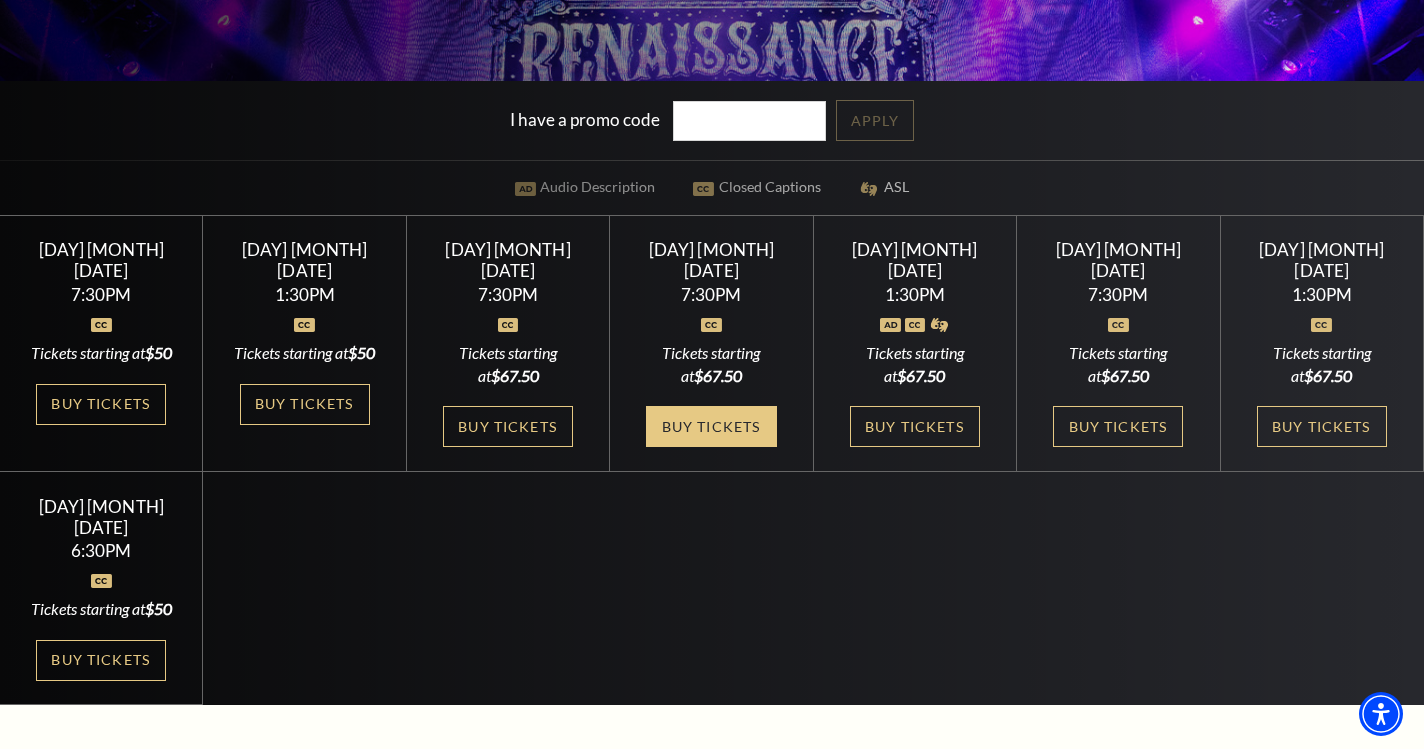 click on "Buy Tickets" at bounding box center (711, 426) 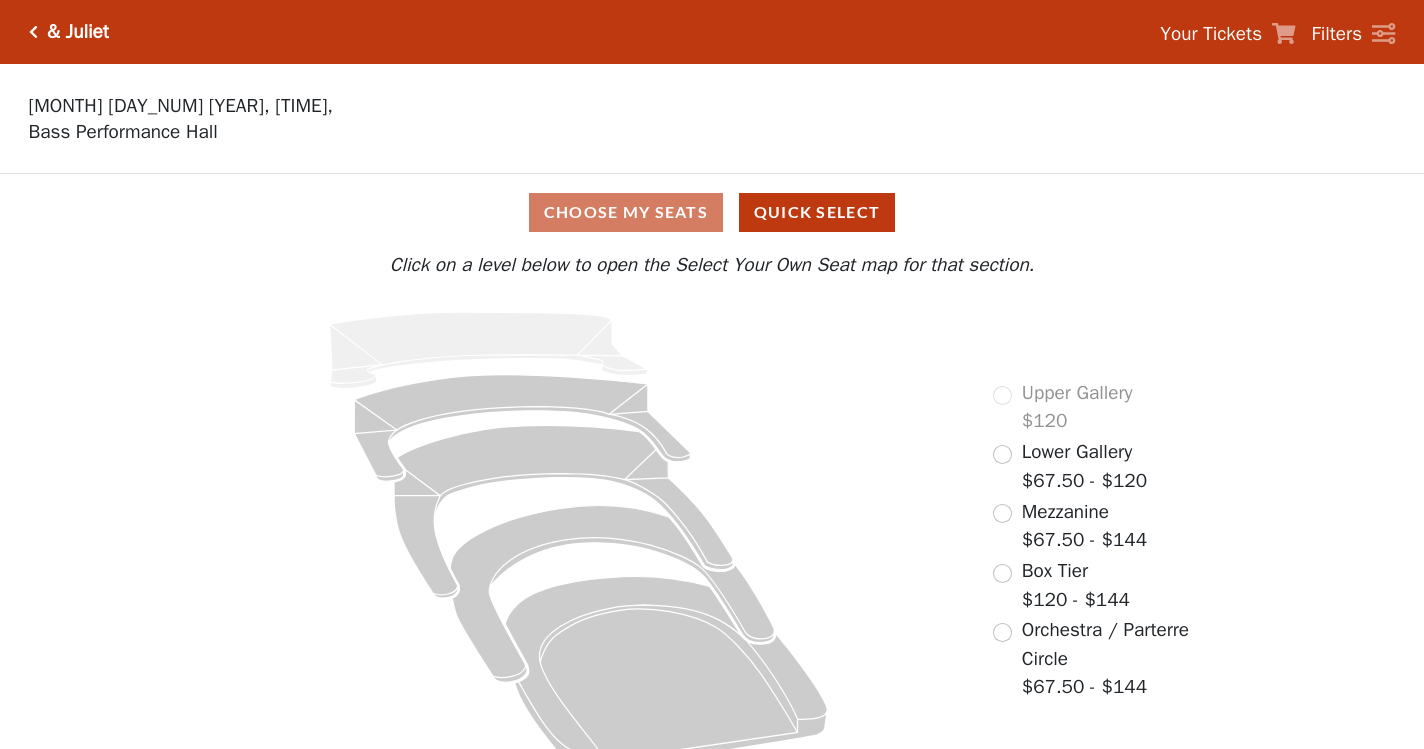 scroll, scrollTop: 0, scrollLeft: 0, axis: both 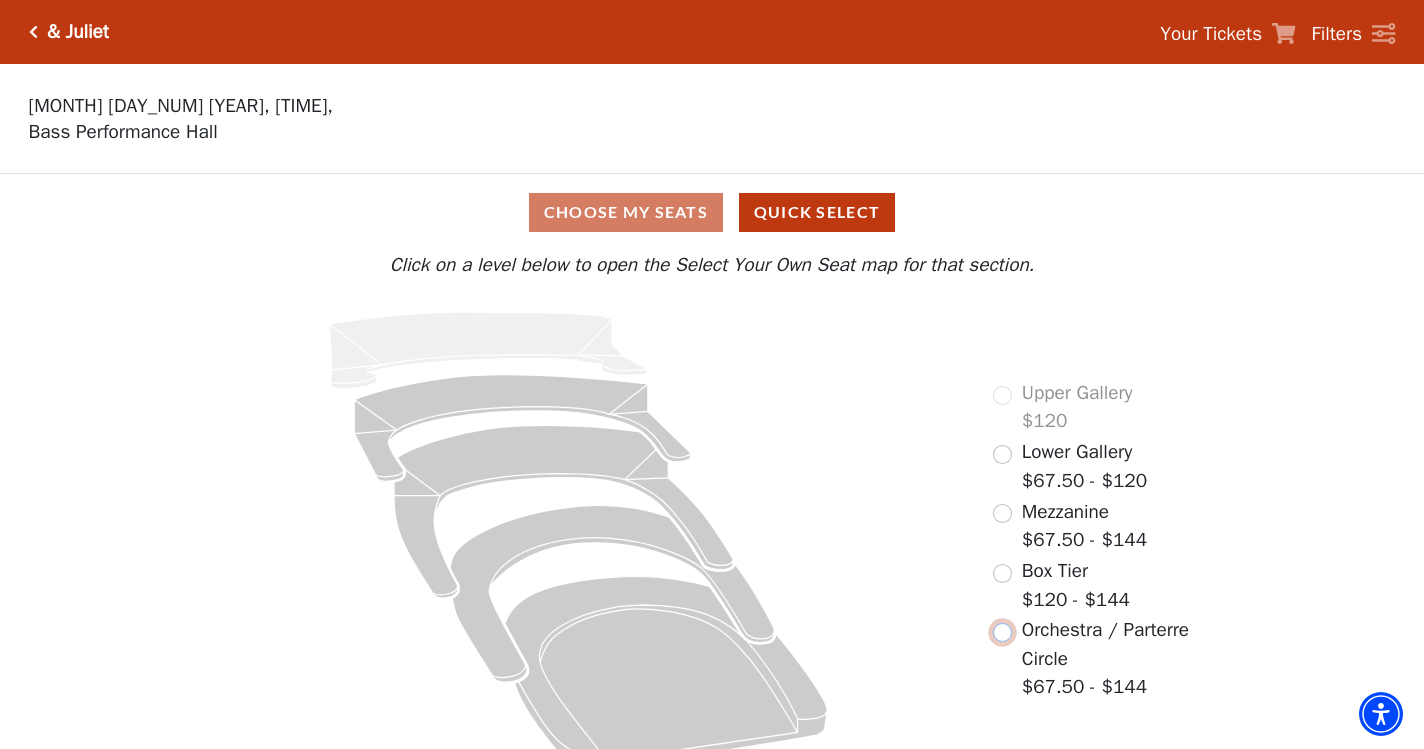 click at bounding box center [1002, 632] 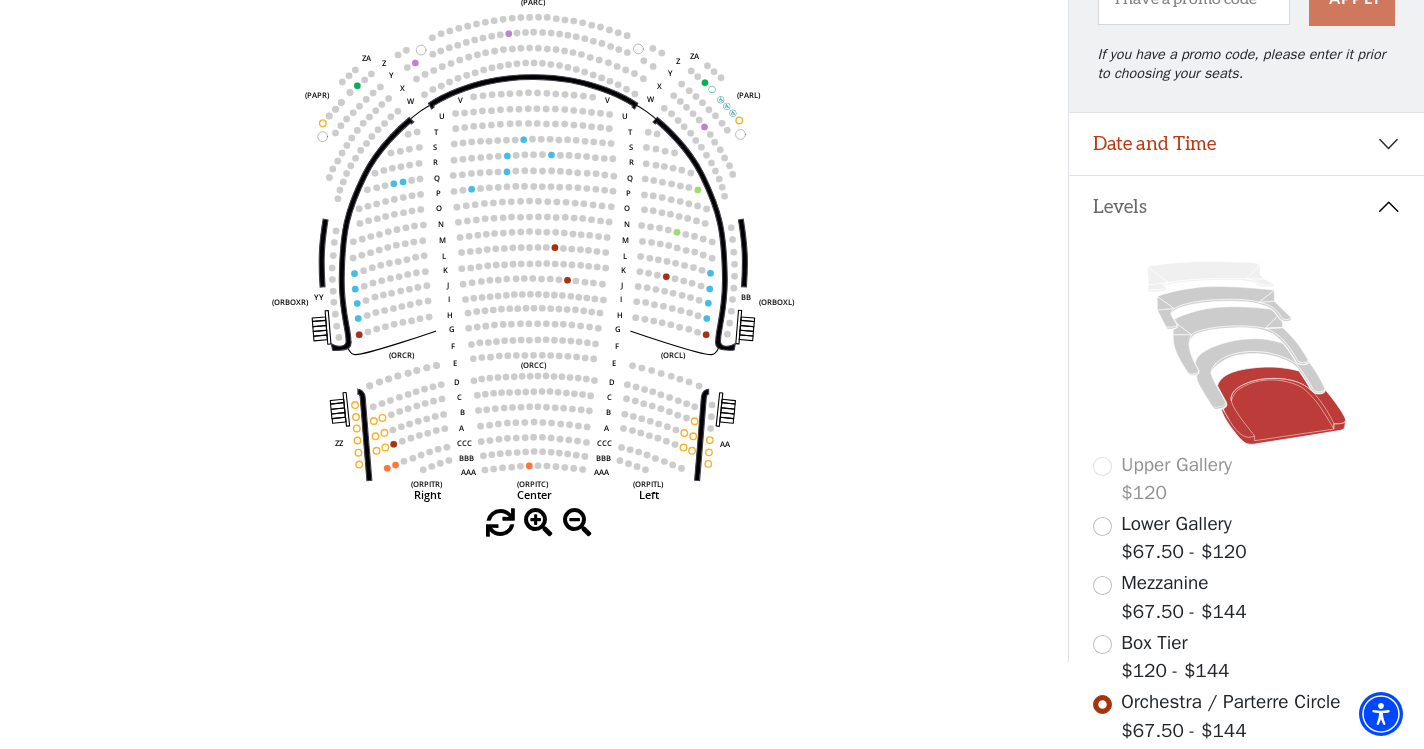 scroll, scrollTop: 265, scrollLeft: 0, axis: vertical 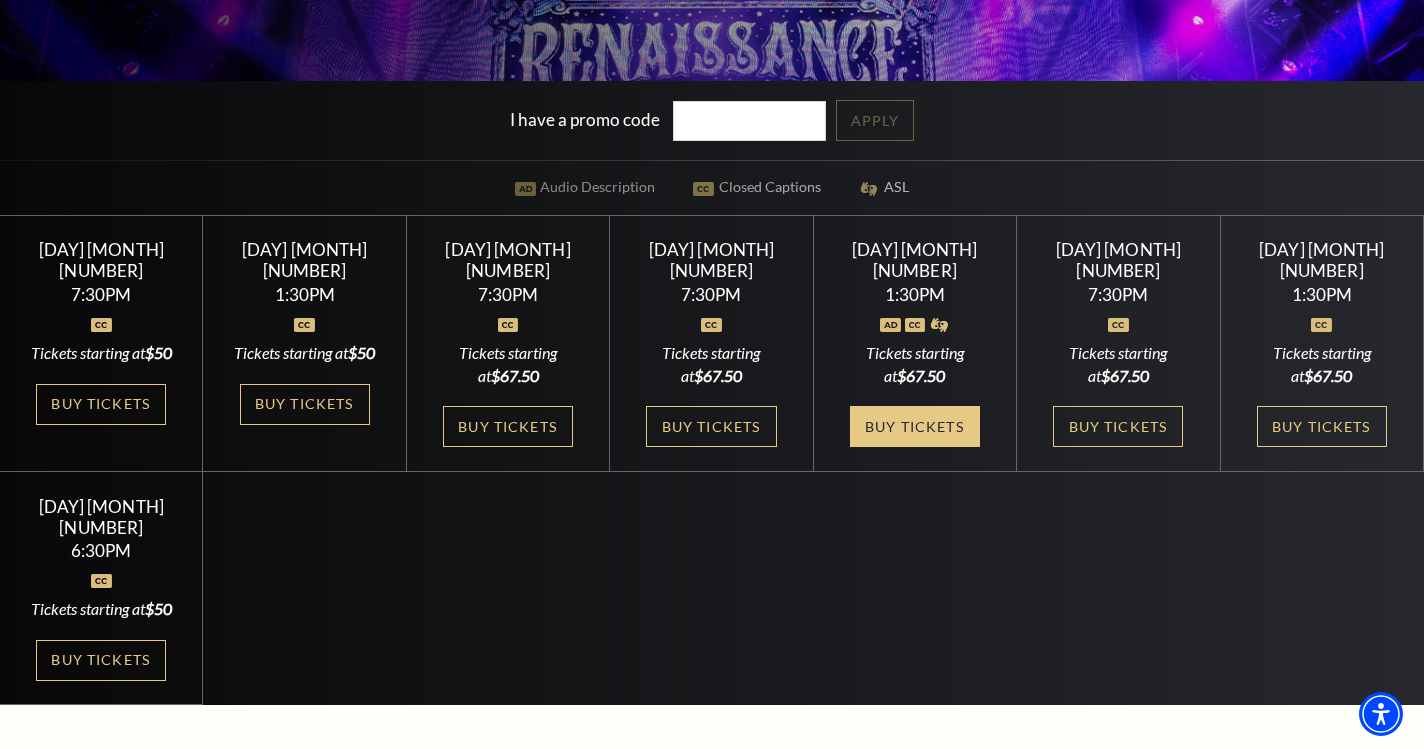 click on "Buy Tickets" at bounding box center (915, 426) 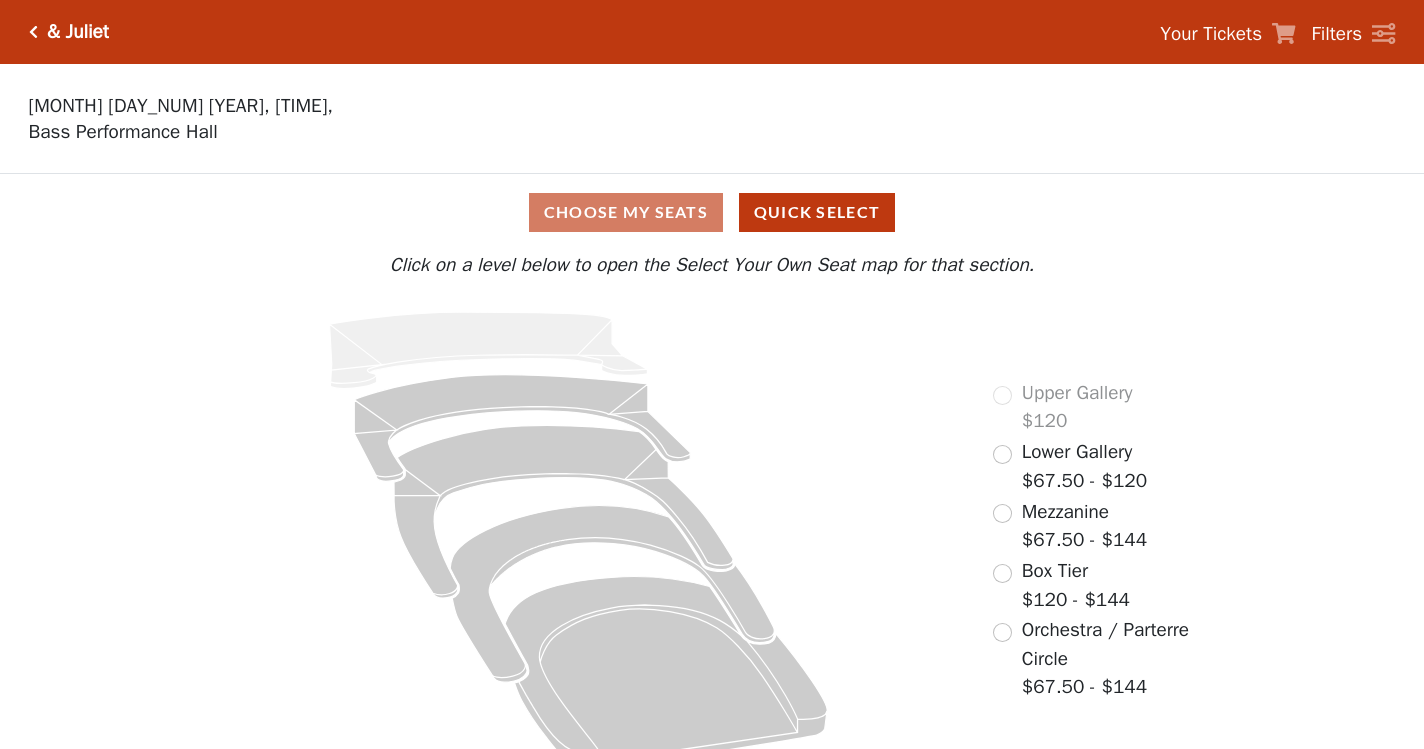 scroll, scrollTop: 0, scrollLeft: 0, axis: both 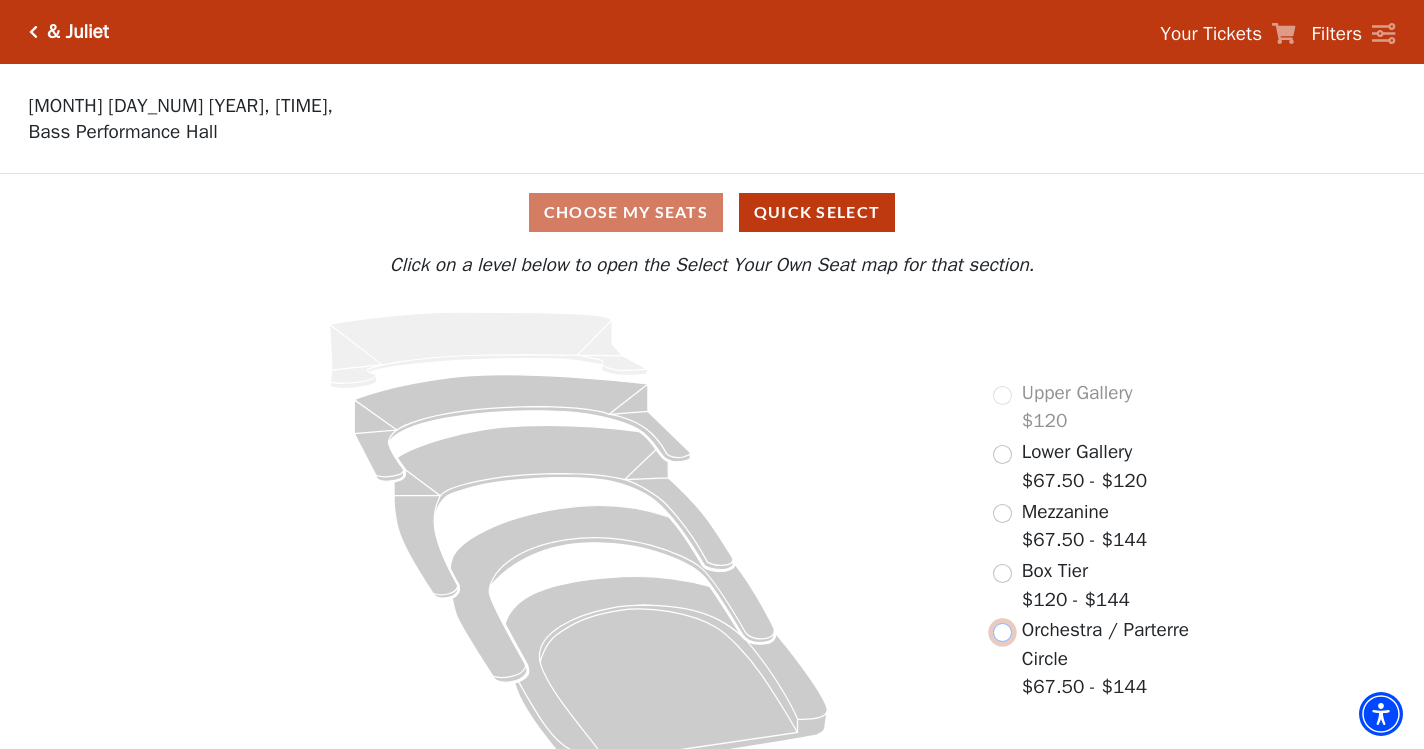 click at bounding box center [1002, 632] 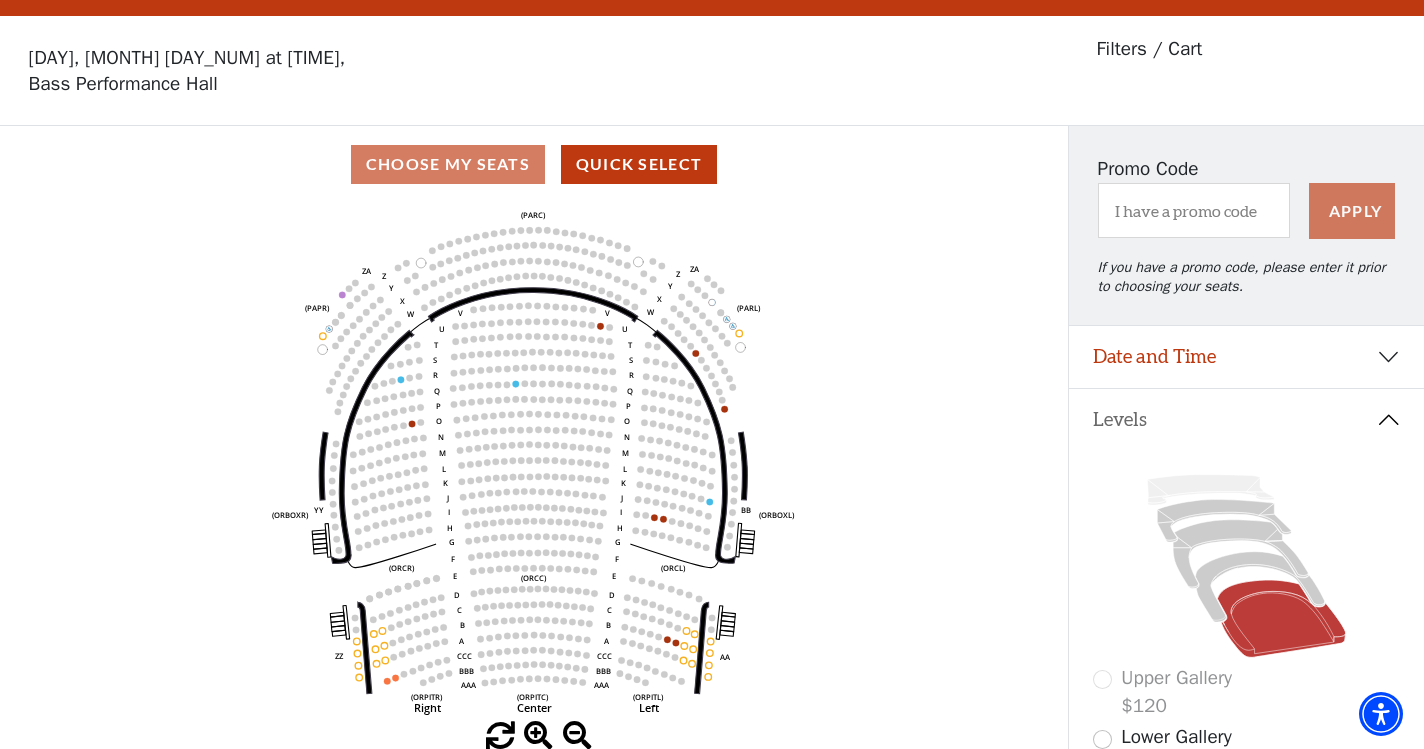 scroll, scrollTop: 92, scrollLeft: 0, axis: vertical 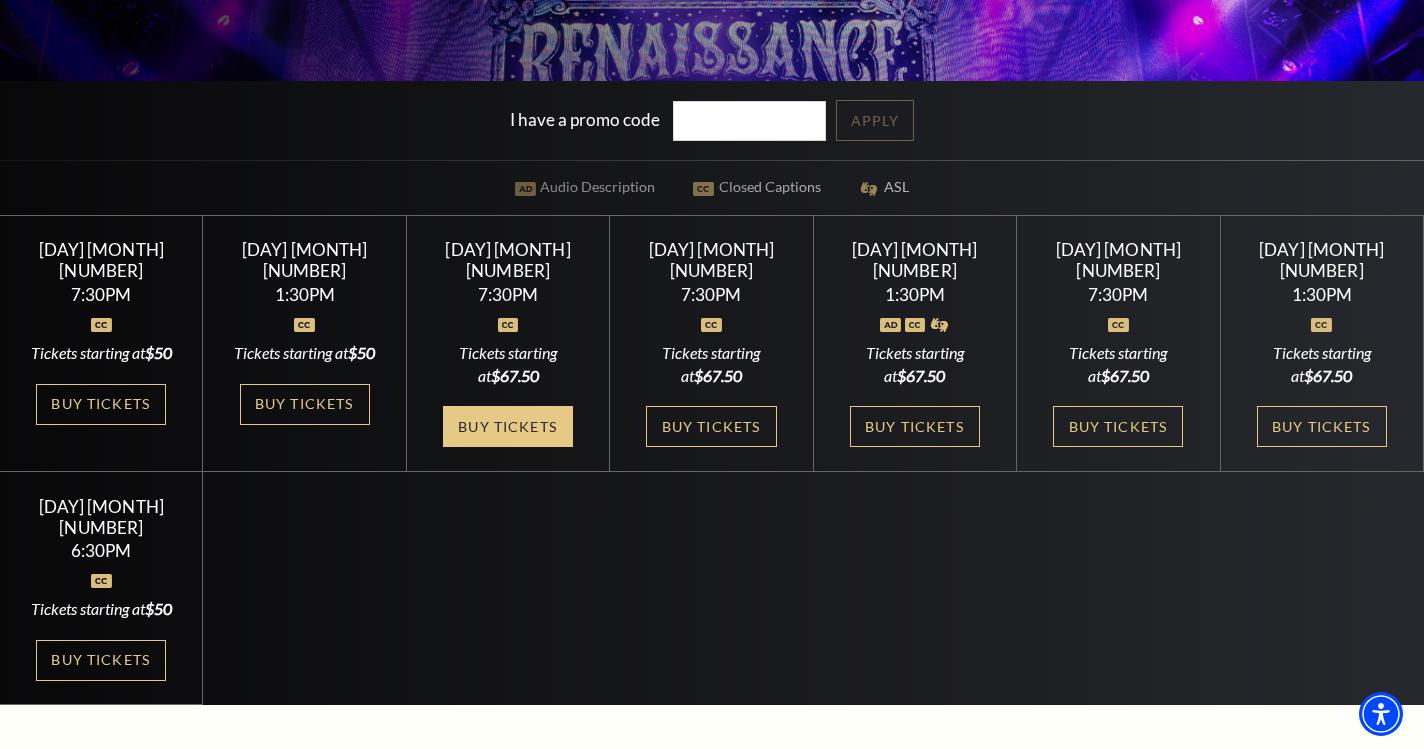 click on "Buy Tickets" at bounding box center [508, 426] 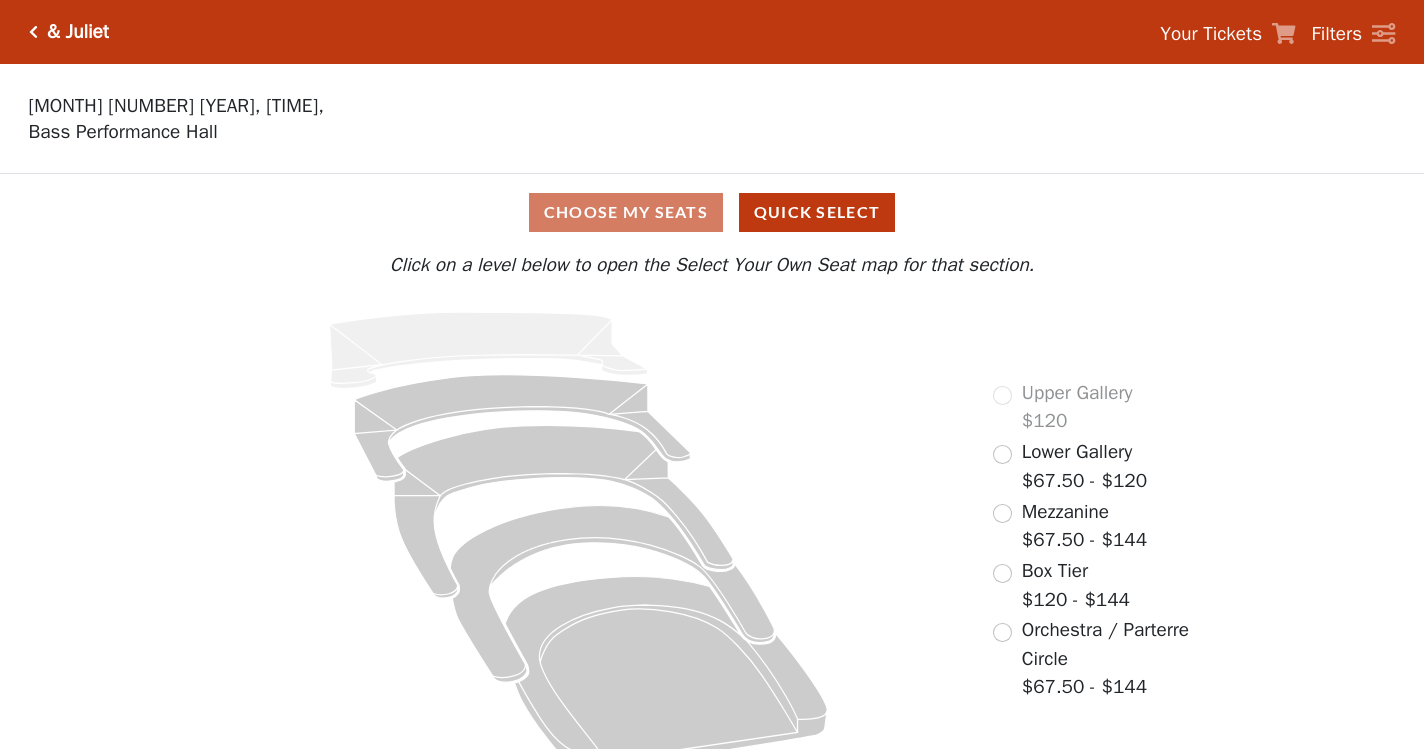 scroll, scrollTop: 0, scrollLeft: 0, axis: both 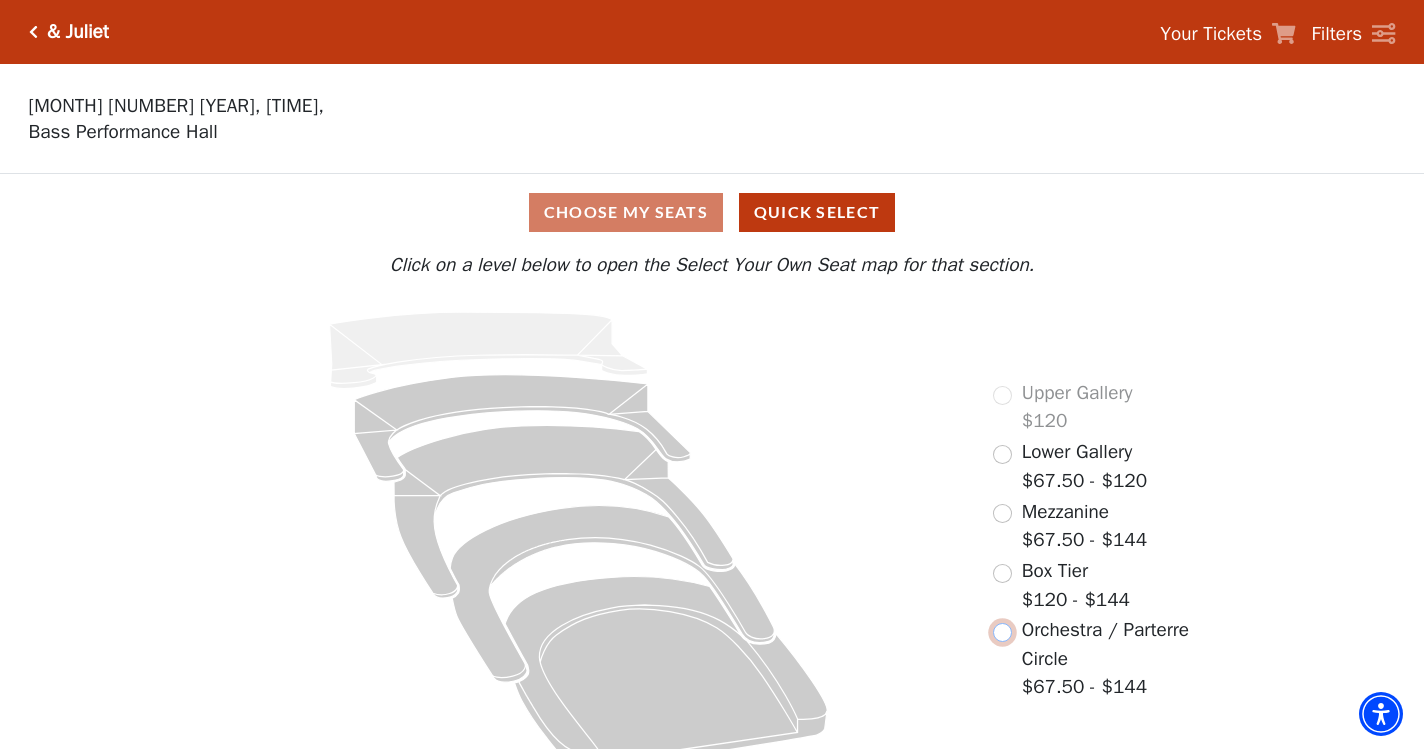 click at bounding box center (1002, 632) 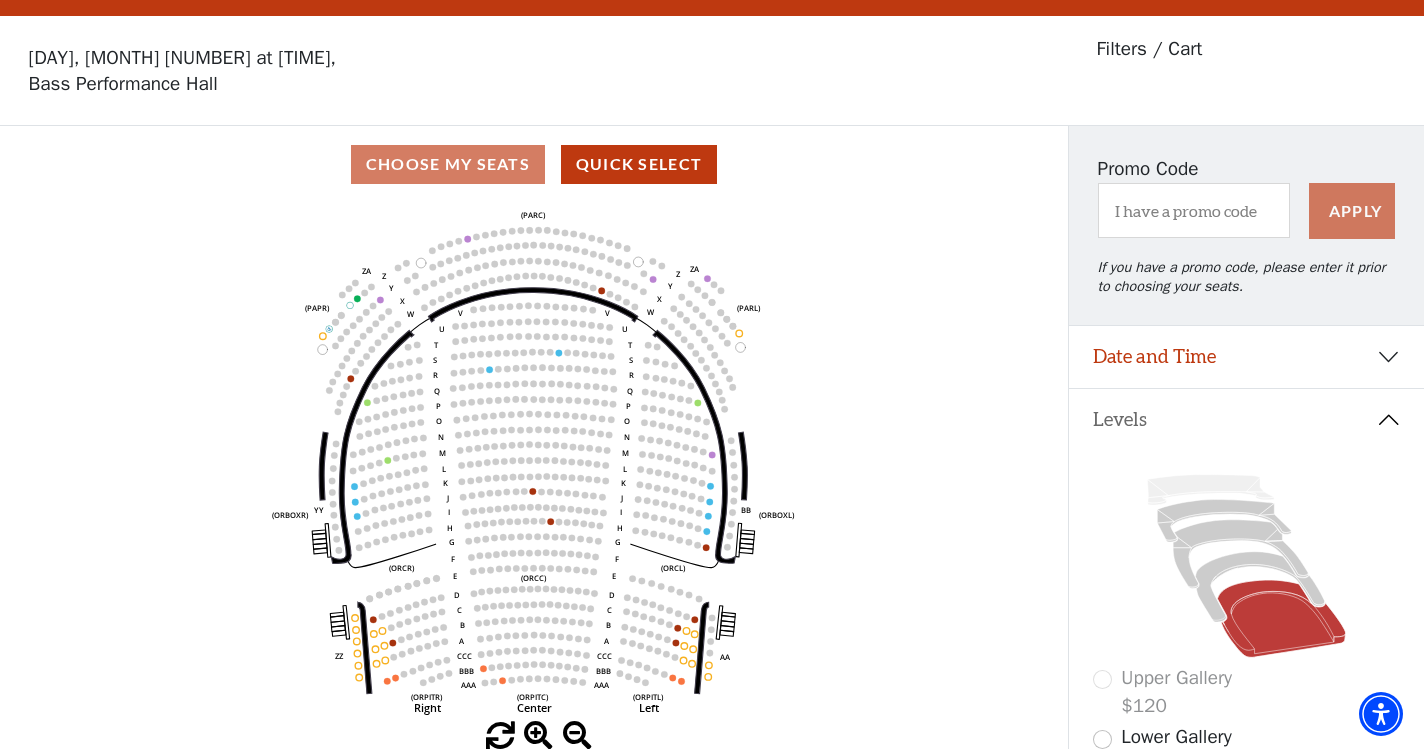 scroll, scrollTop: 92, scrollLeft: 0, axis: vertical 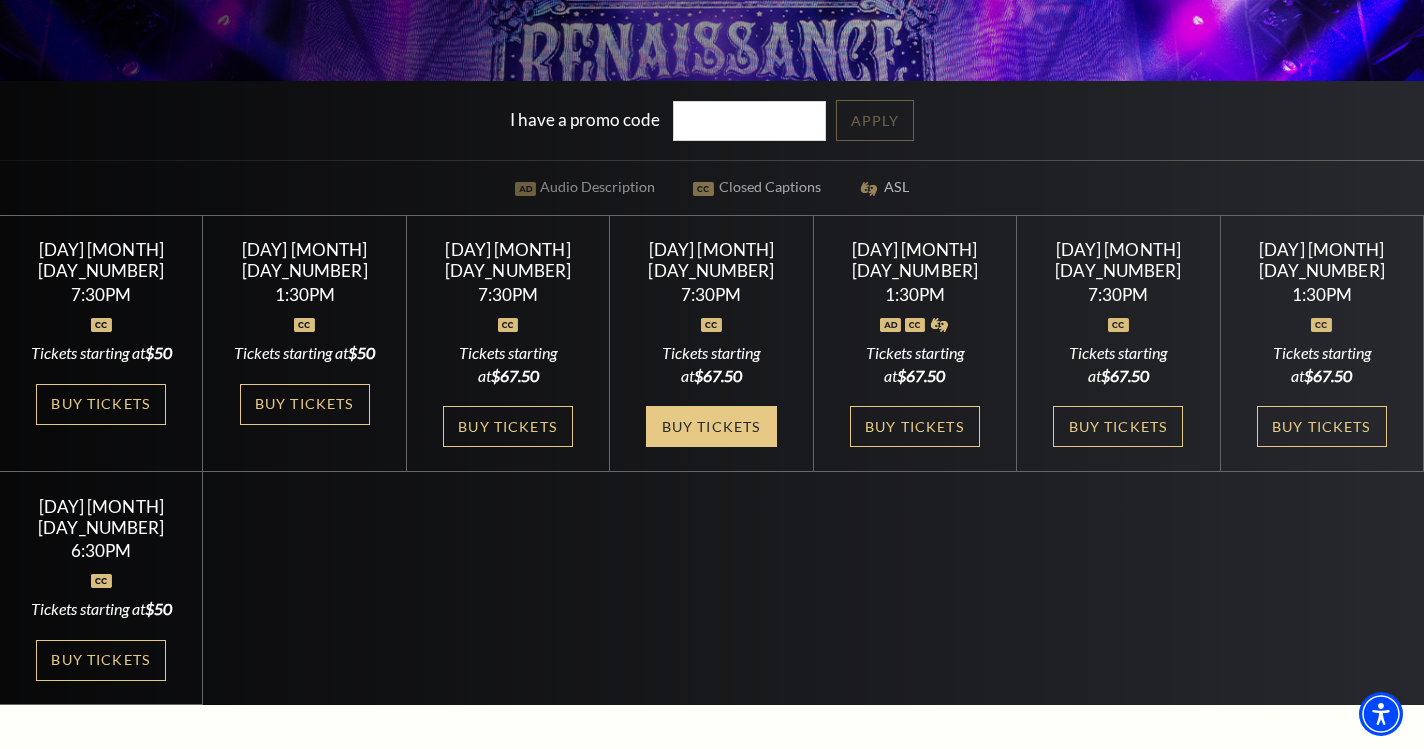 click on "Buy Tickets" at bounding box center (711, 426) 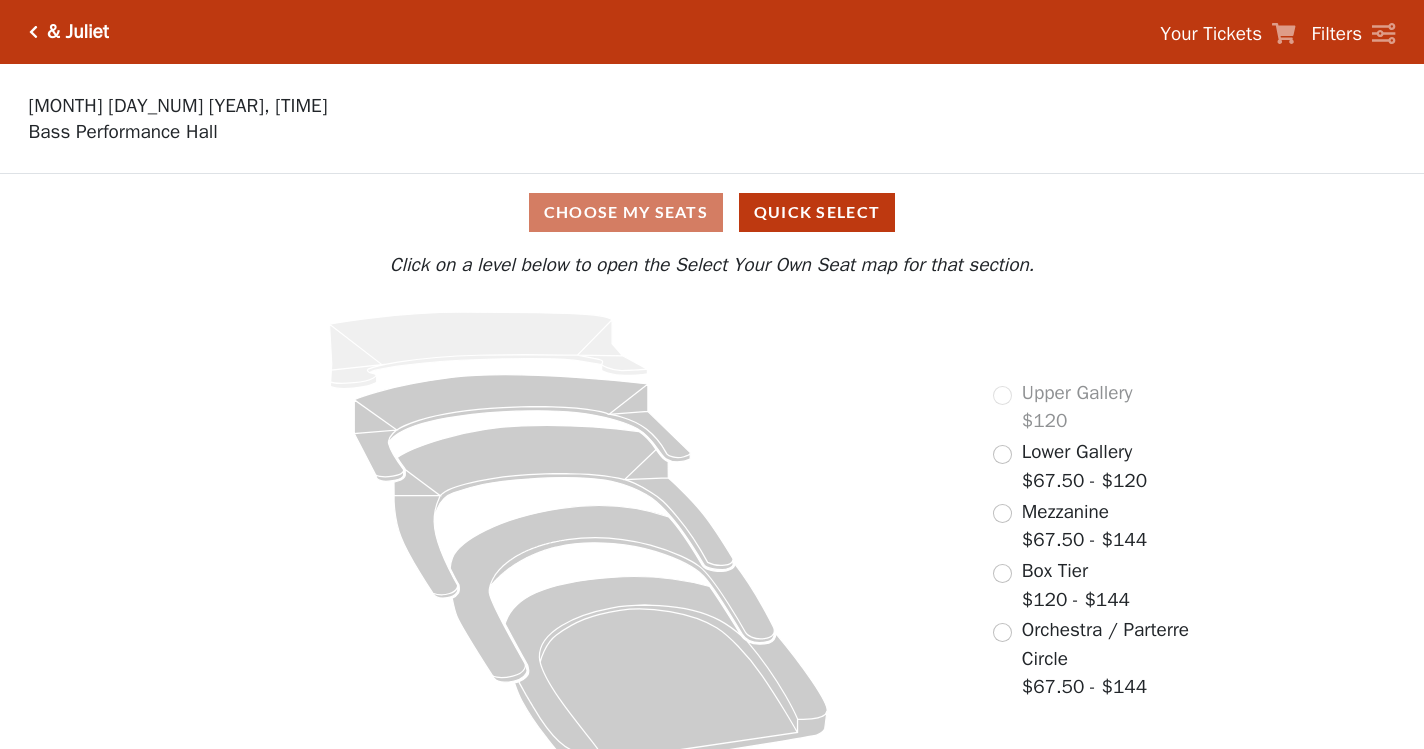 scroll, scrollTop: 0, scrollLeft: 0, axis: both 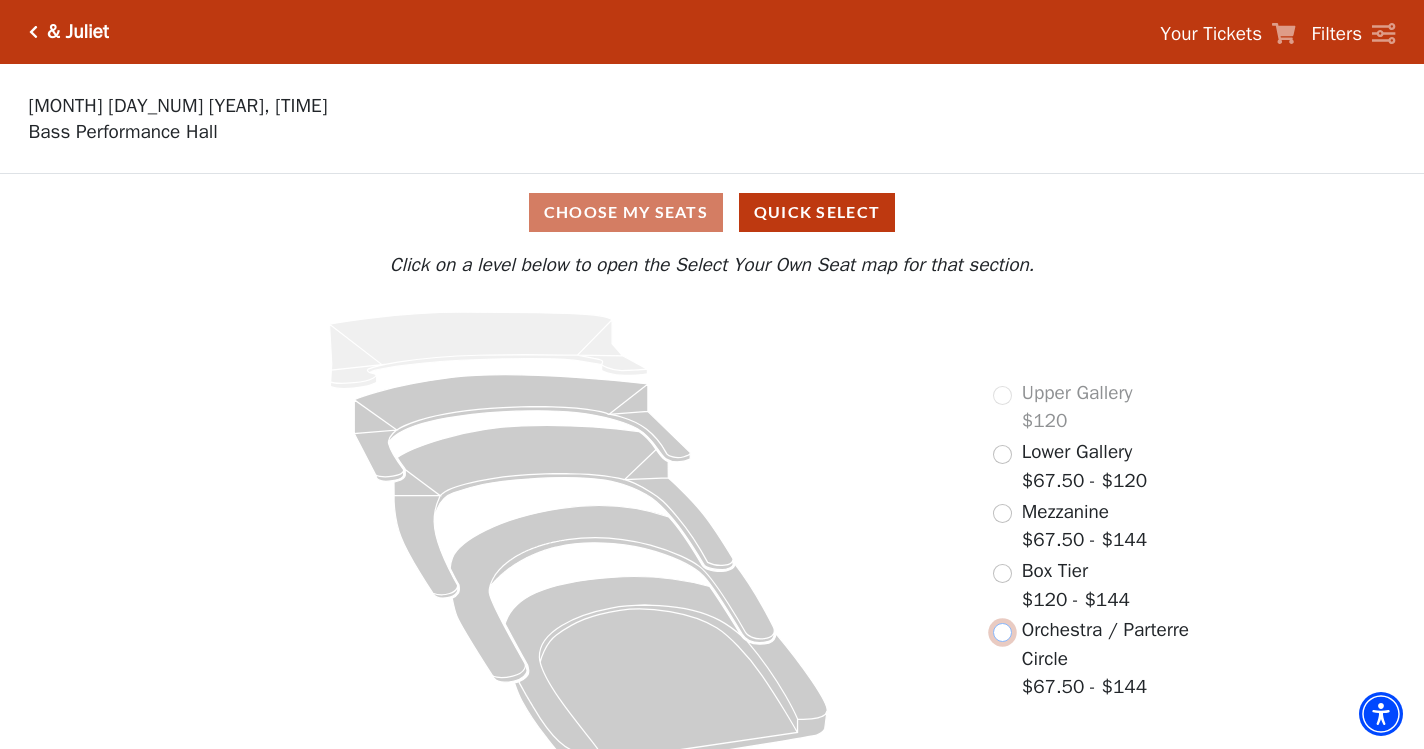 click at bounding box center (1002, 632) 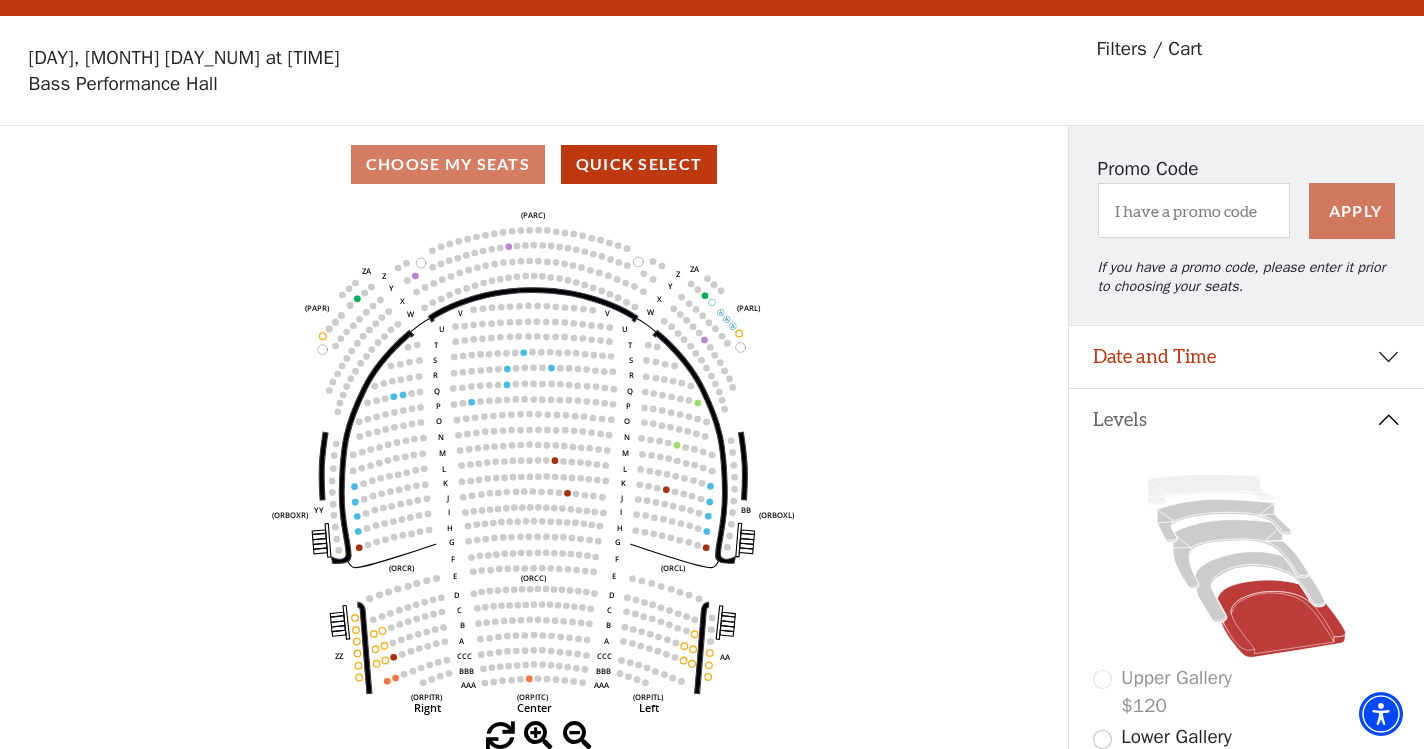 scroll, scrollTop: 92, scrollLeft: 0, axis: vertical 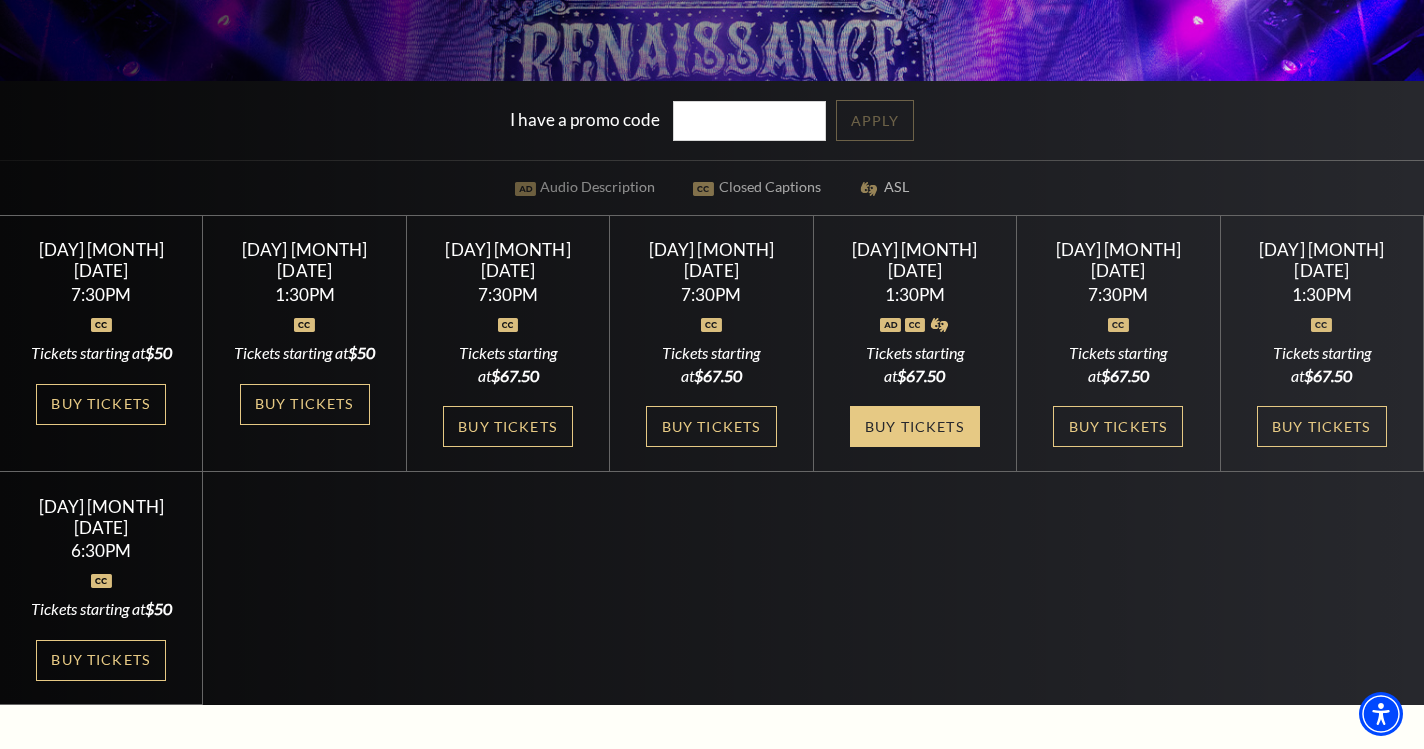 click on "Buy Tickets" at bounding box center [915, 426] 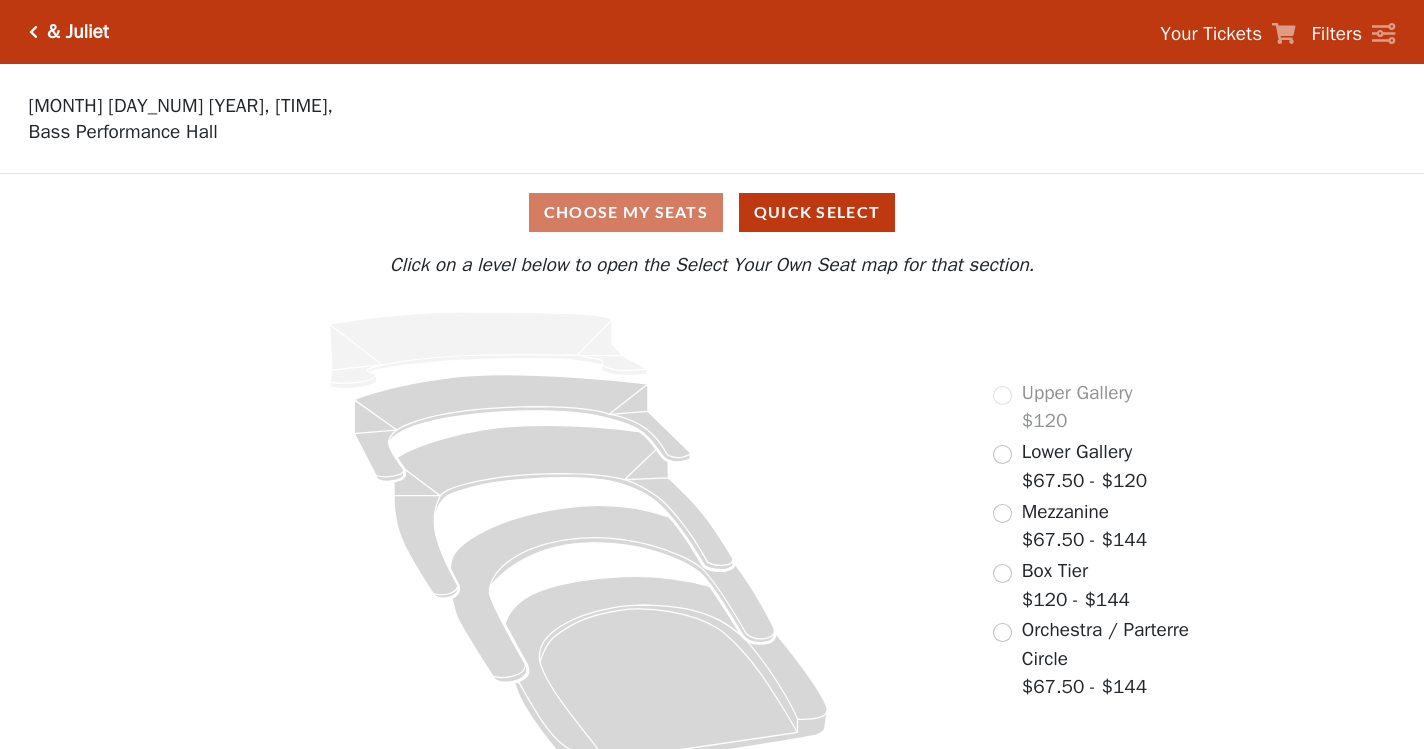 scroll, scrollTop: 0, scrollLeft: 0, axis: both 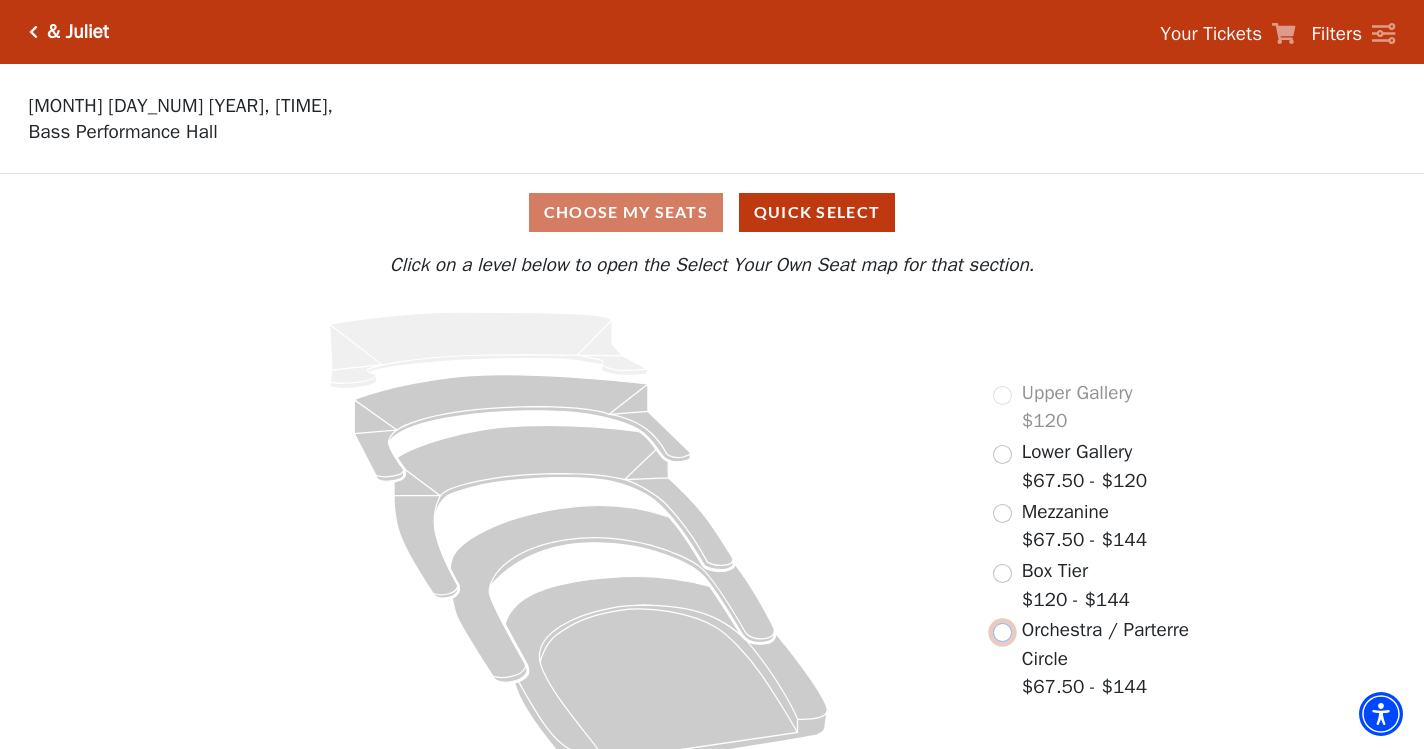 click at bounding box center [1002, 632] 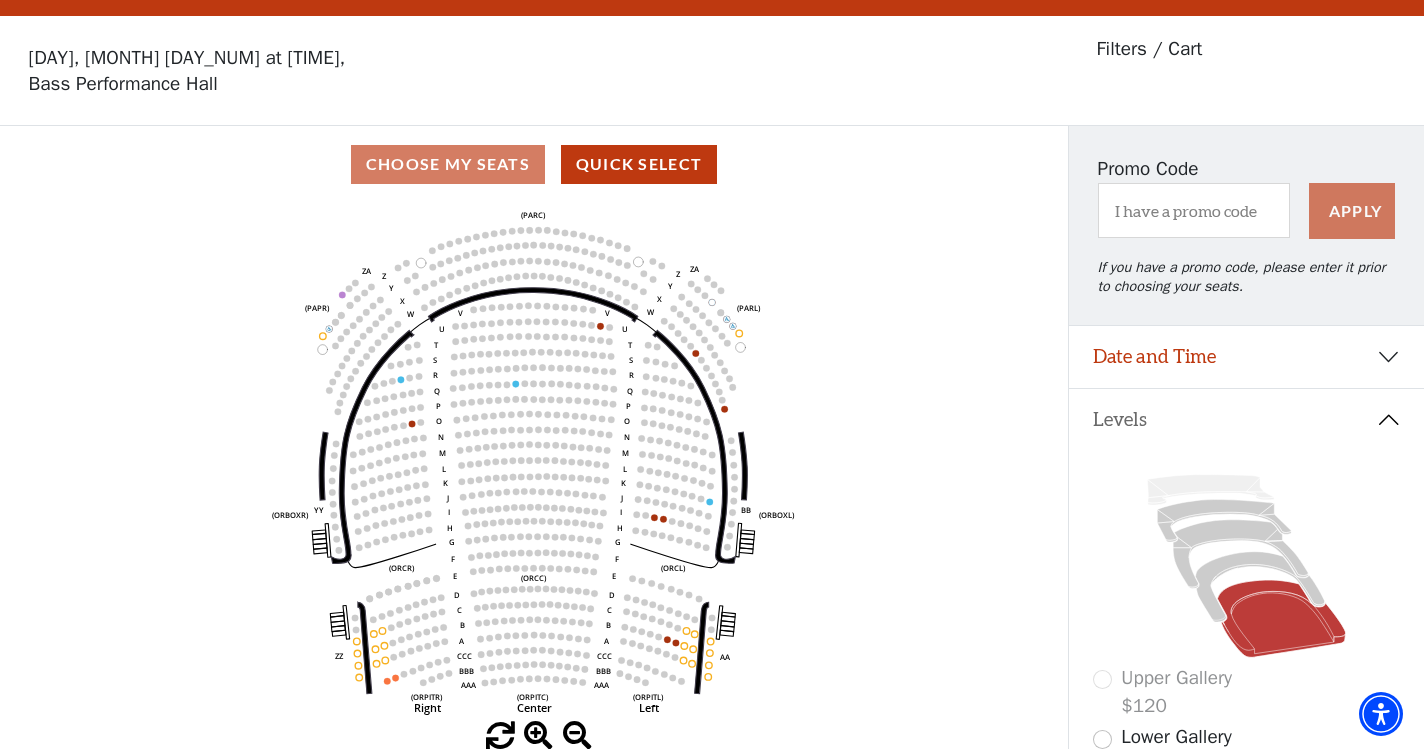 scroll, scrollTop: 92, scrollLeft: 0, axis: vertical 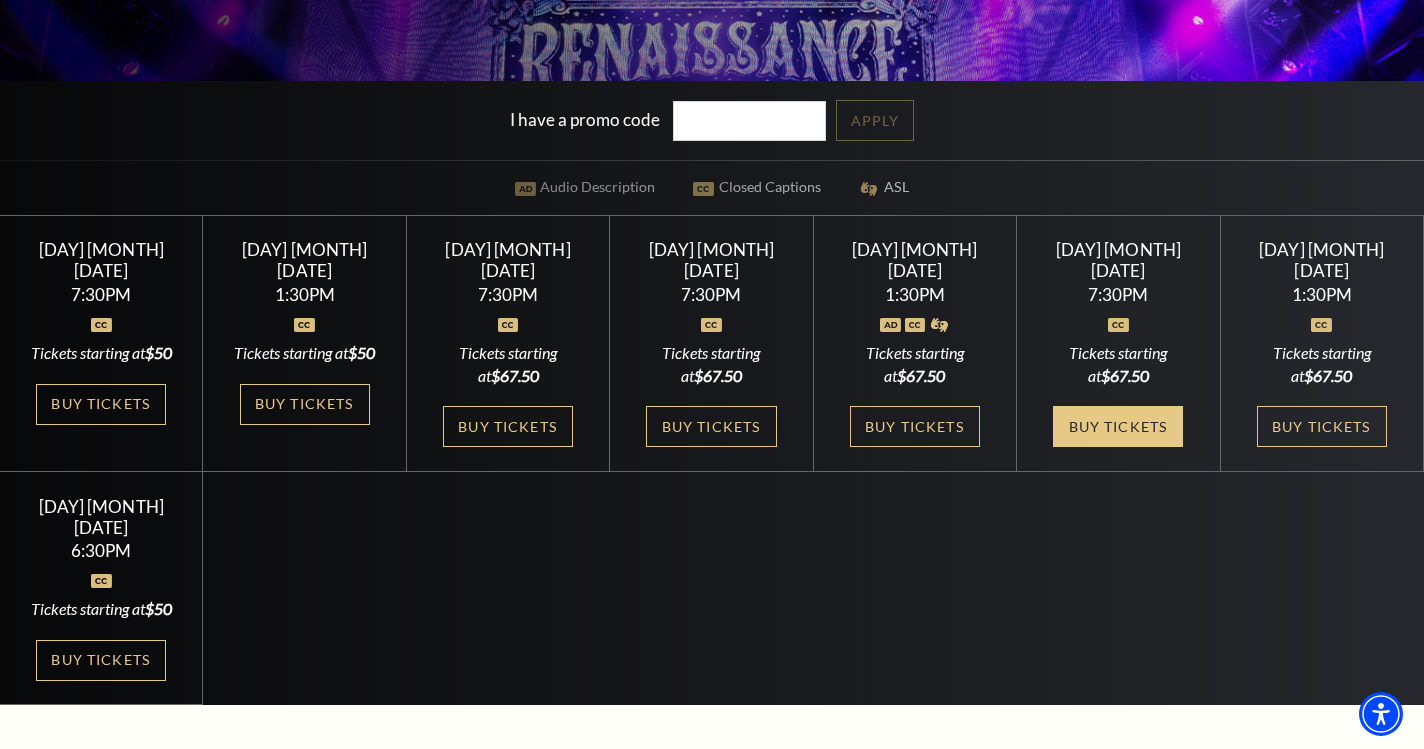 click on "Buy Tickets" at bounding box center [1118, 426] 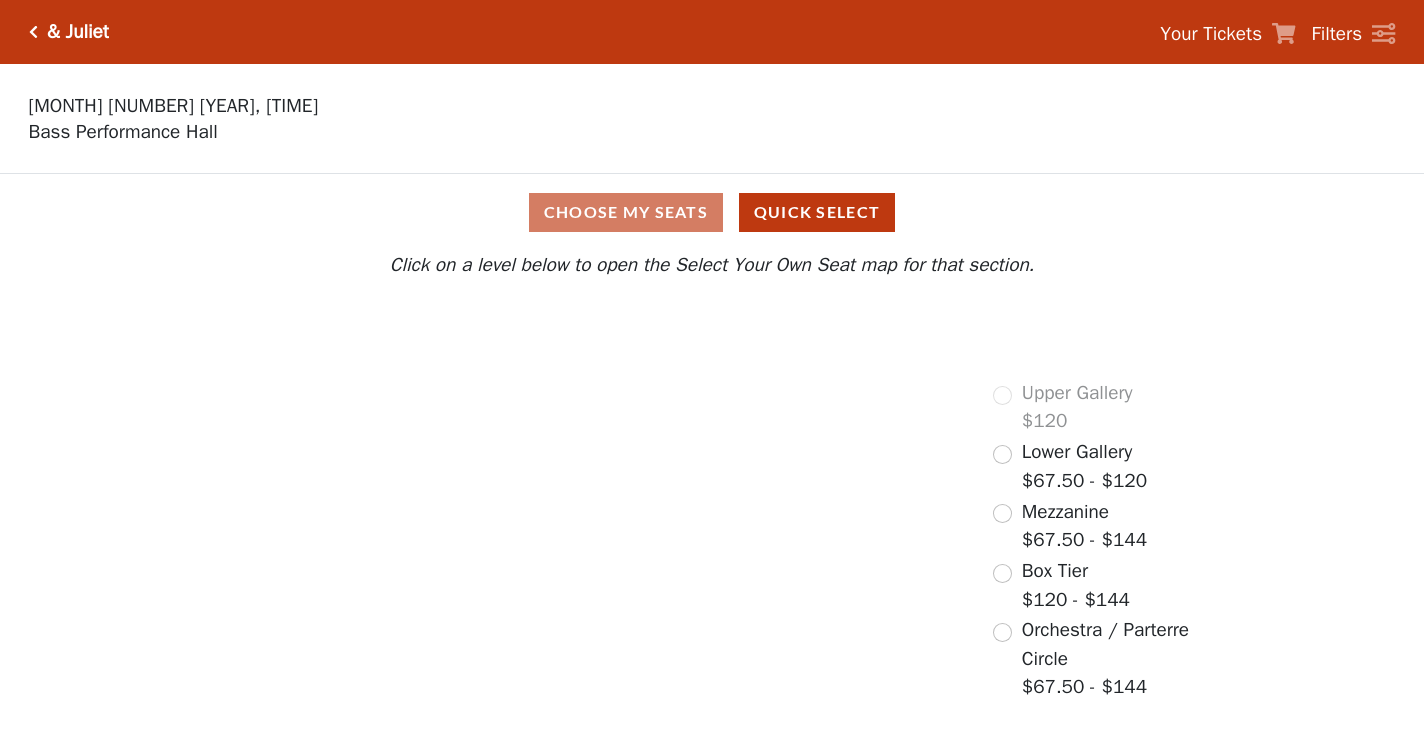 scroll, scrollTop: 0, scrollLeft: 0, axis: both 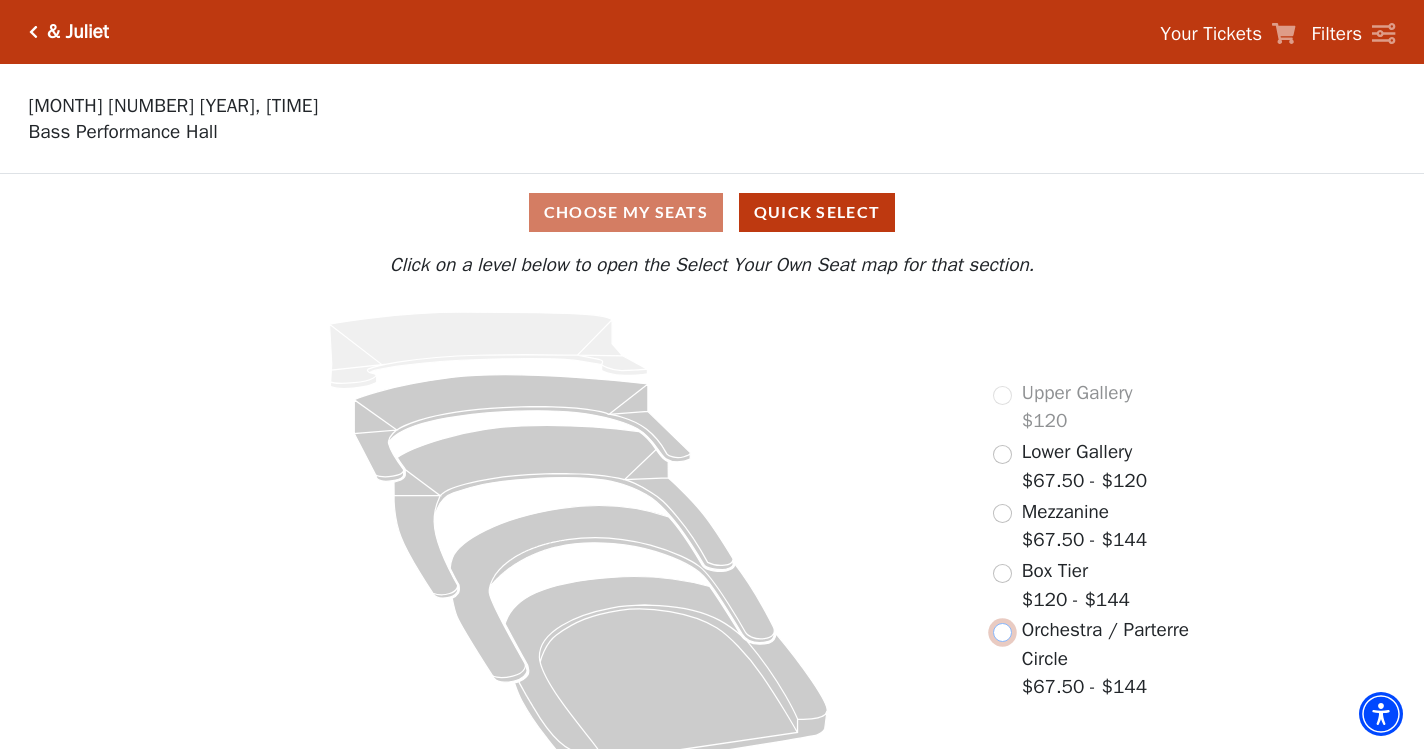 click at bounding box center [1002, 632] 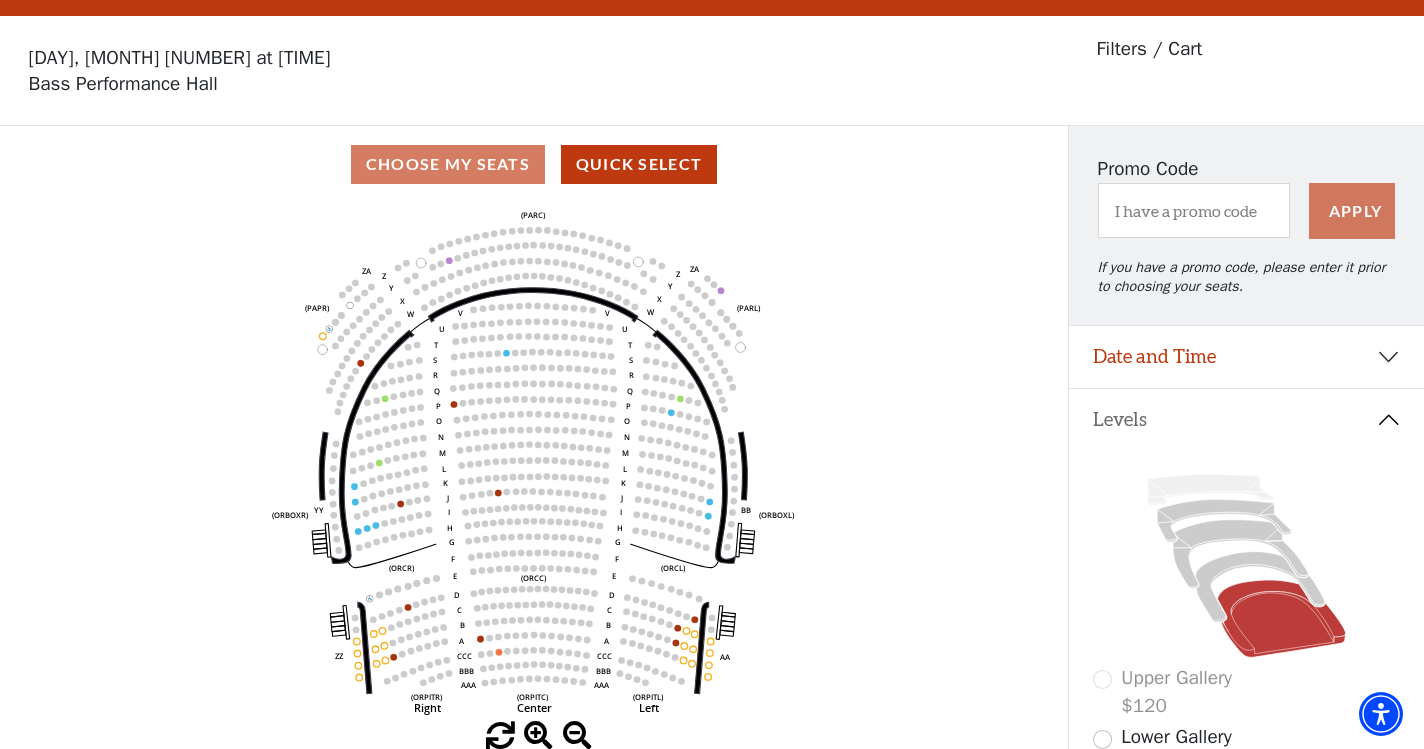 scroll, scrollTop: 92, scrollLeft: 0, axis: vertical 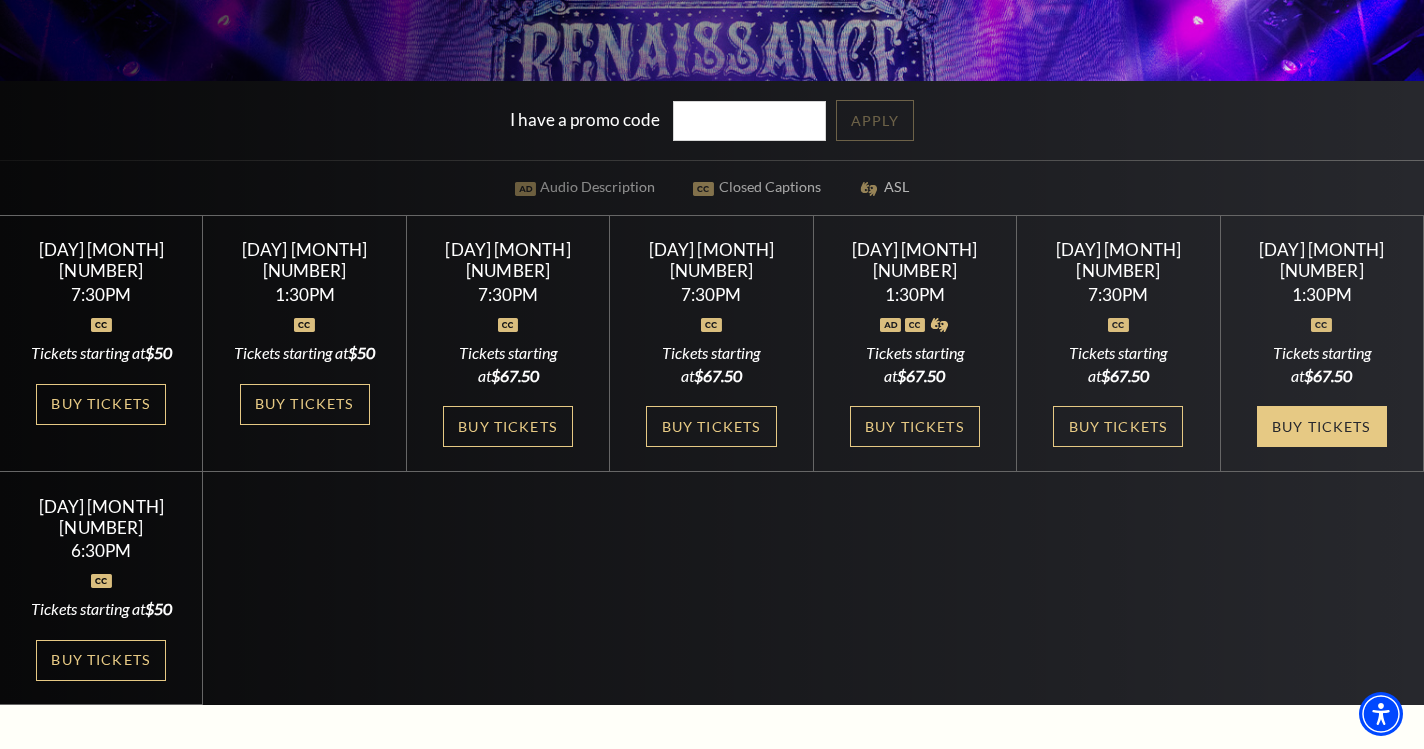 click on "Buy Tickets" at bounding box center [1322, 426] 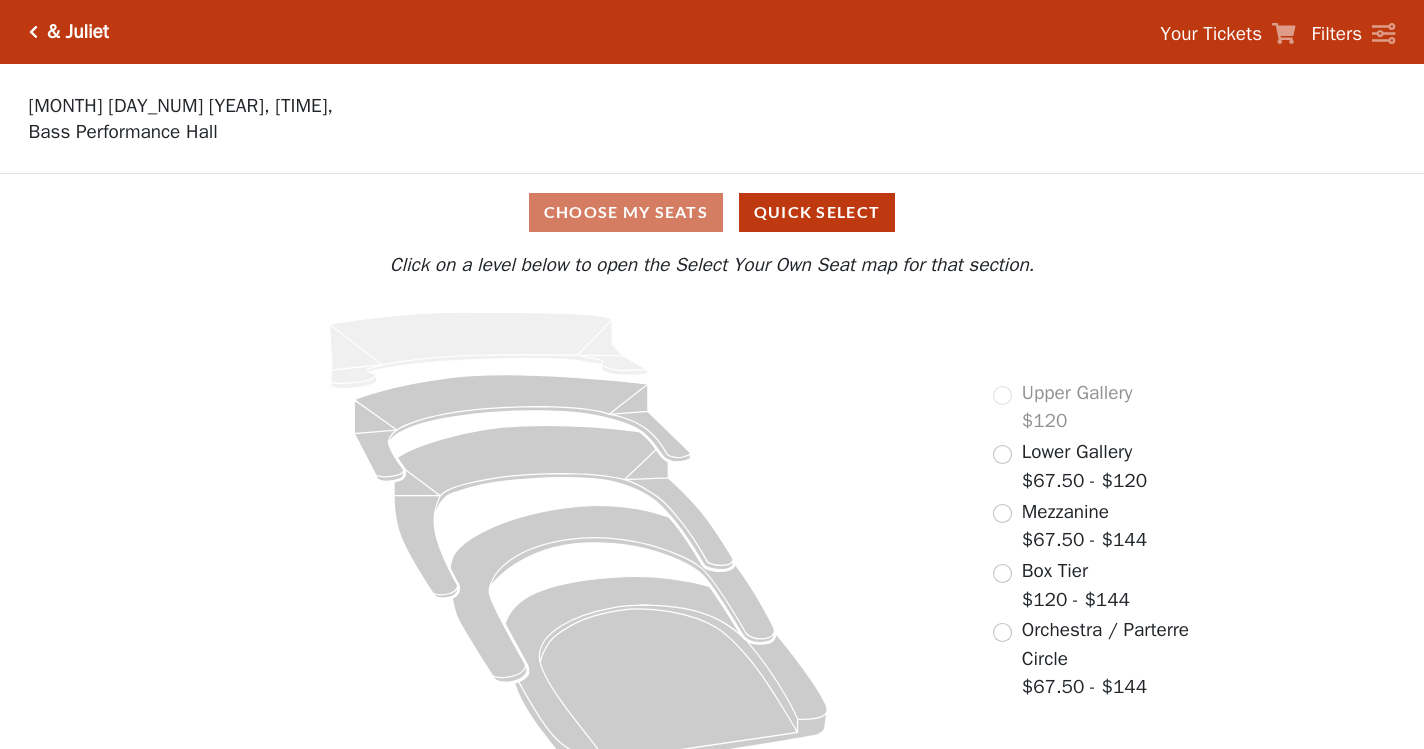 scroll, scrollTop: 0, scrollLeft: 0, axis: both 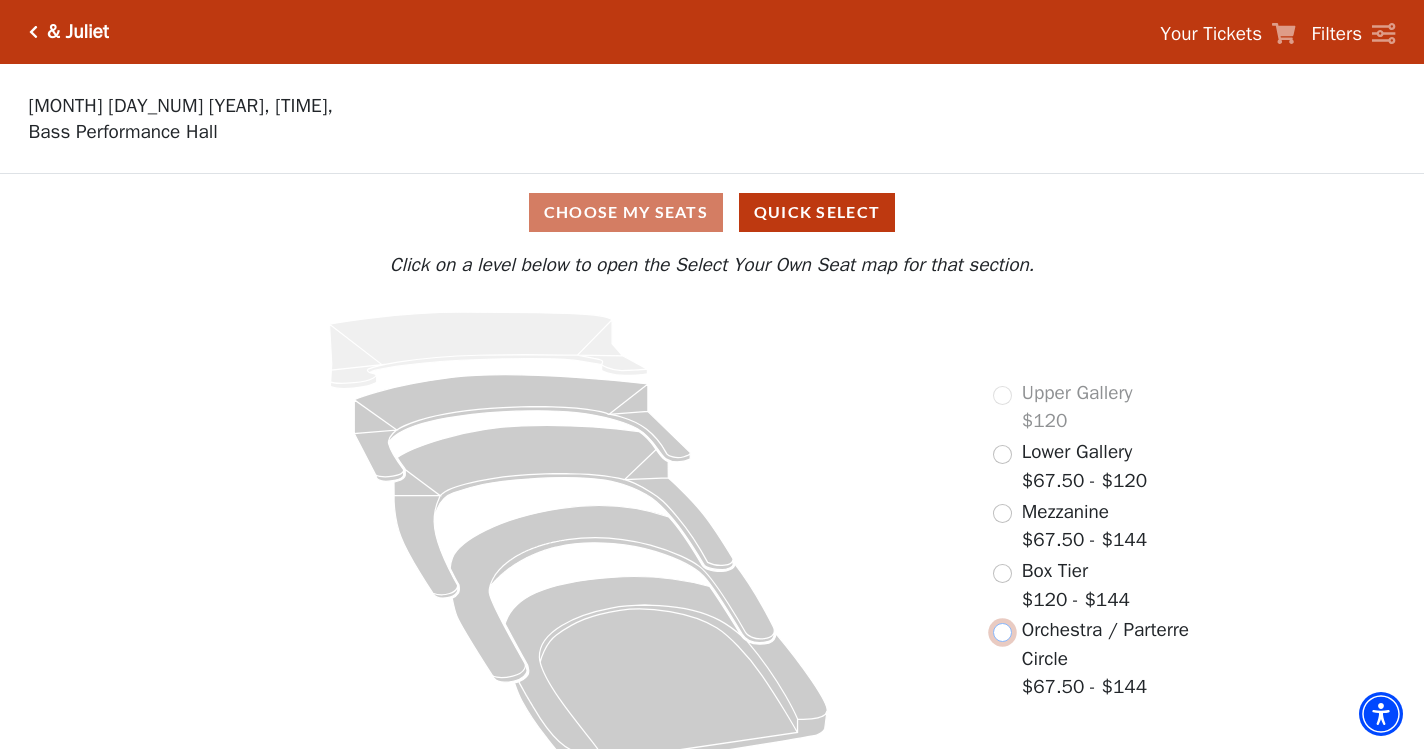click at bounding box center [1002, 632] 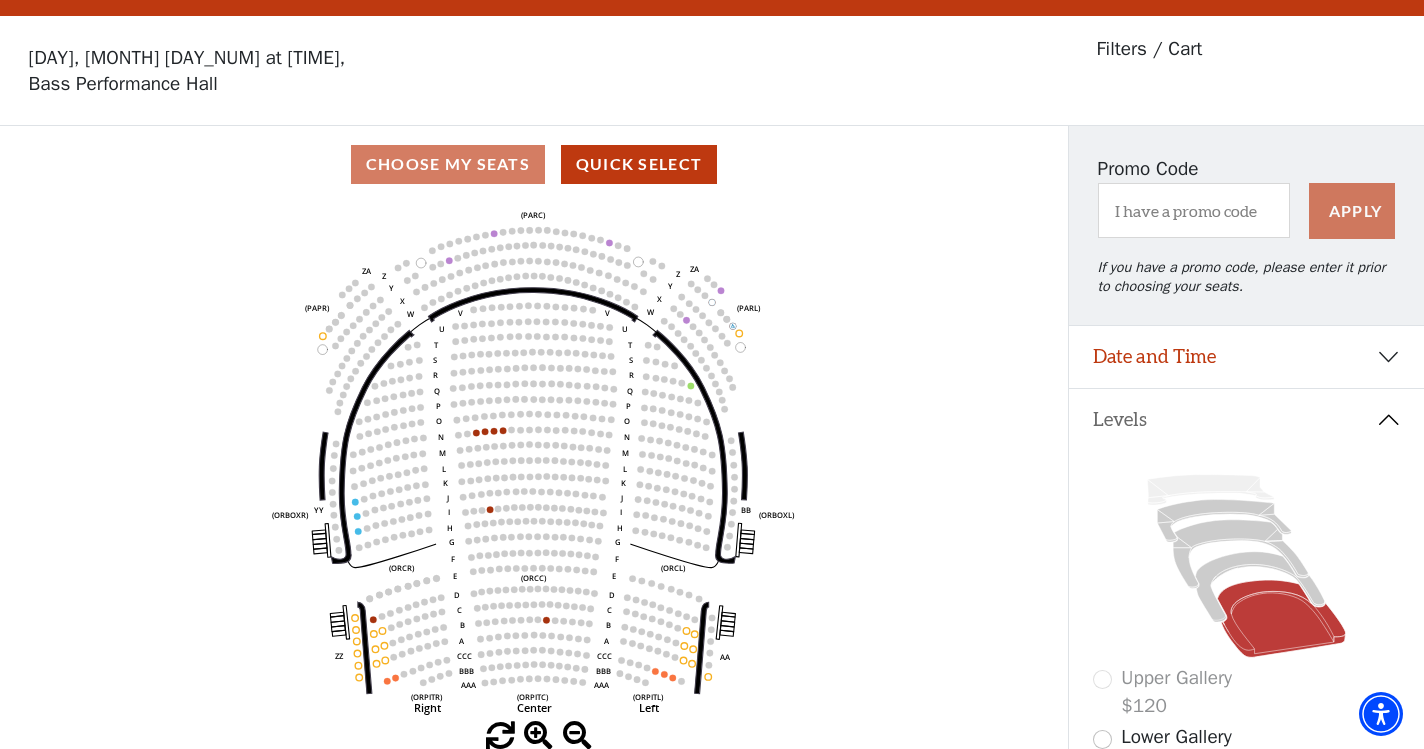 scroll, scrollTop: 92, scrollLeft: 0, axis: vertical 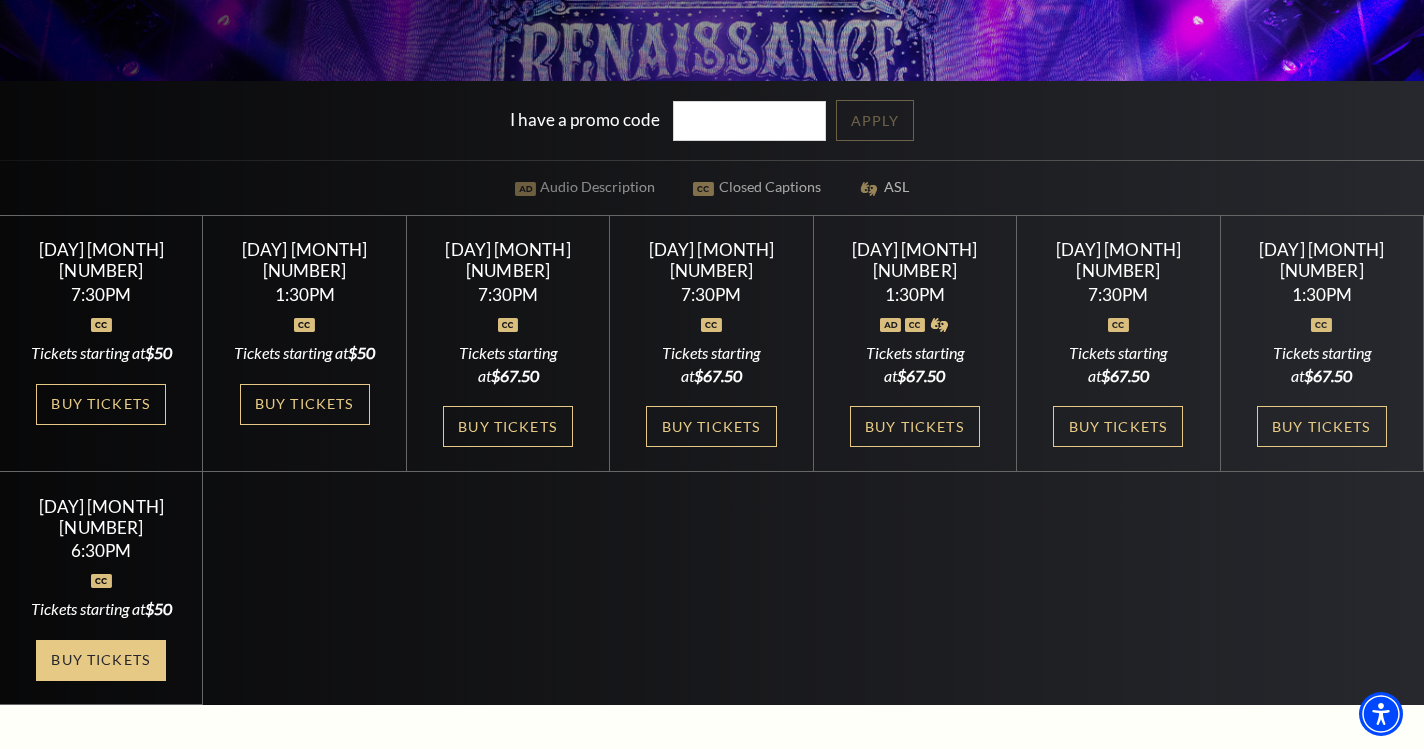 click on "Buy Tickets" at bounding box center [101, 660] 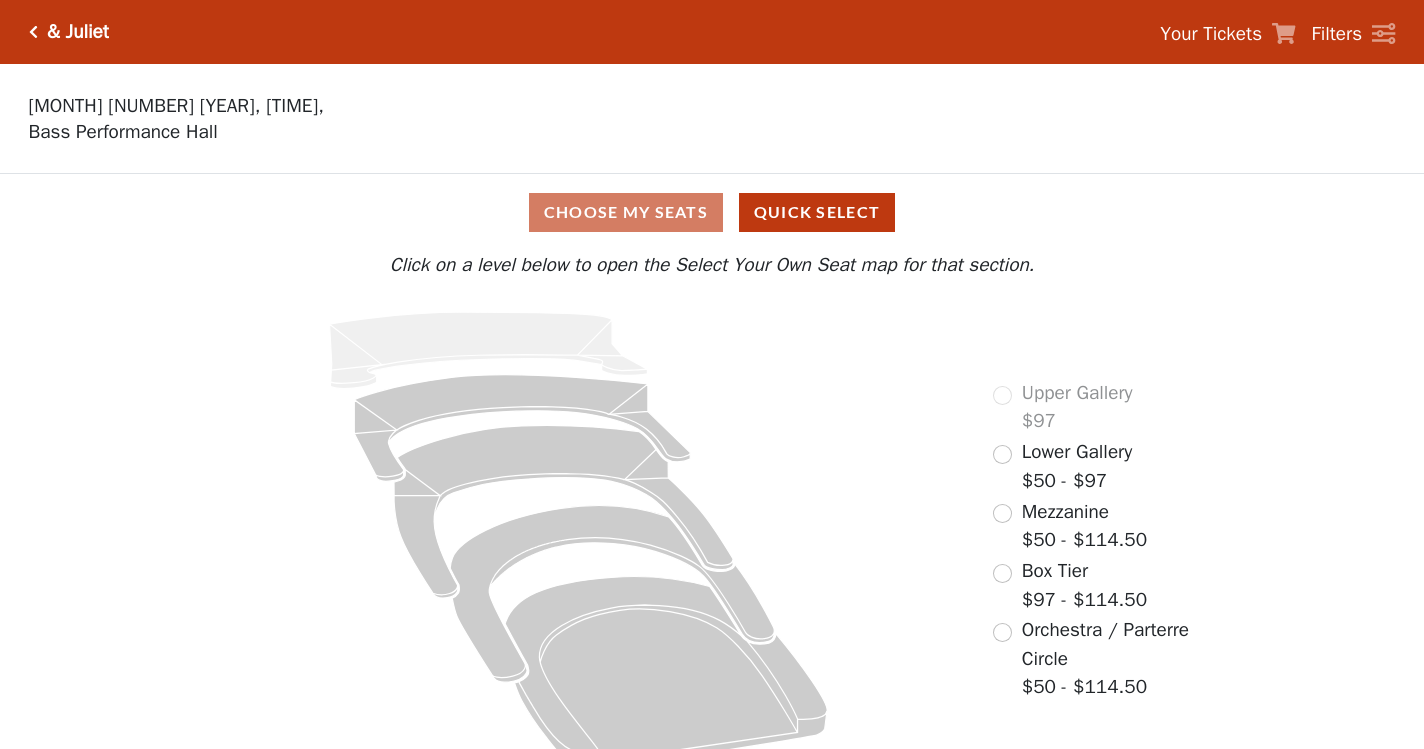 scroll, scrollTop: 0, scrollLeft: 0, axis: both 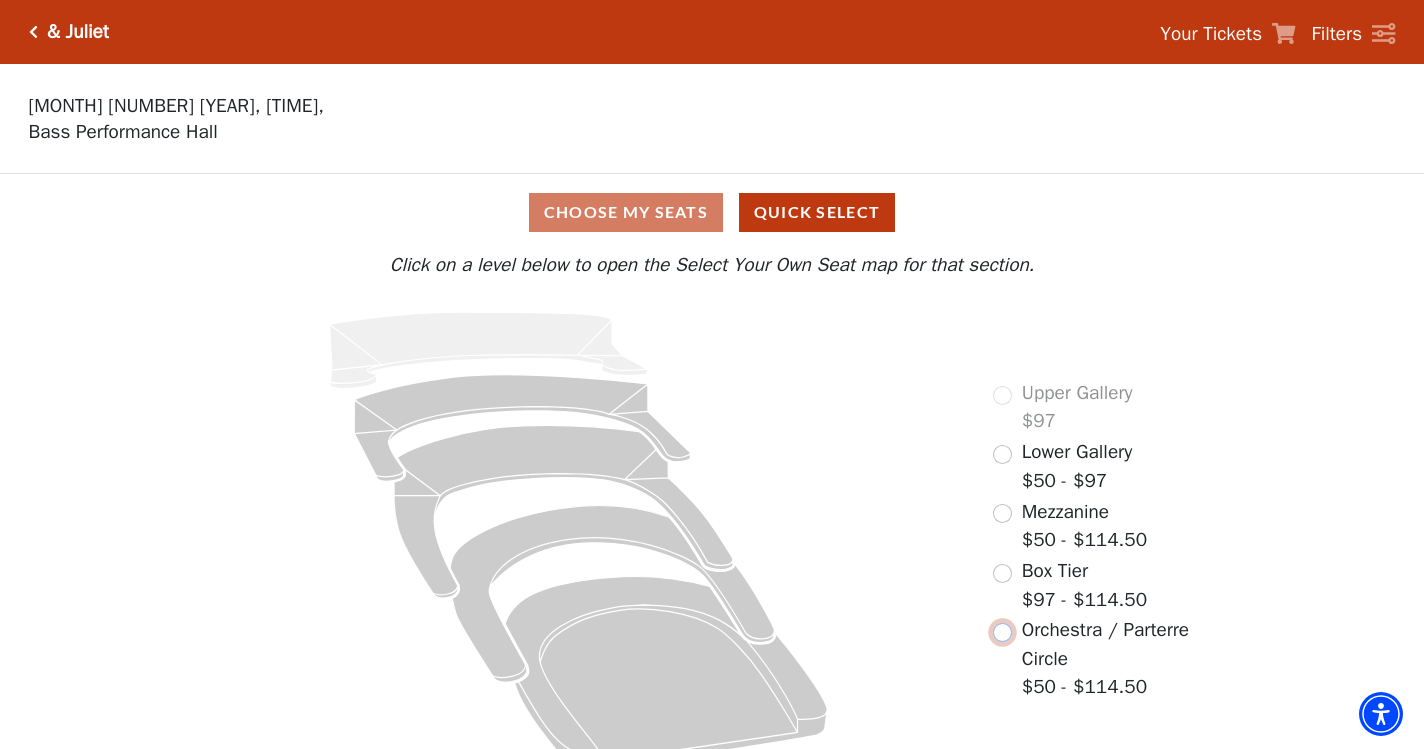 click at bounding box center [1002, 632] 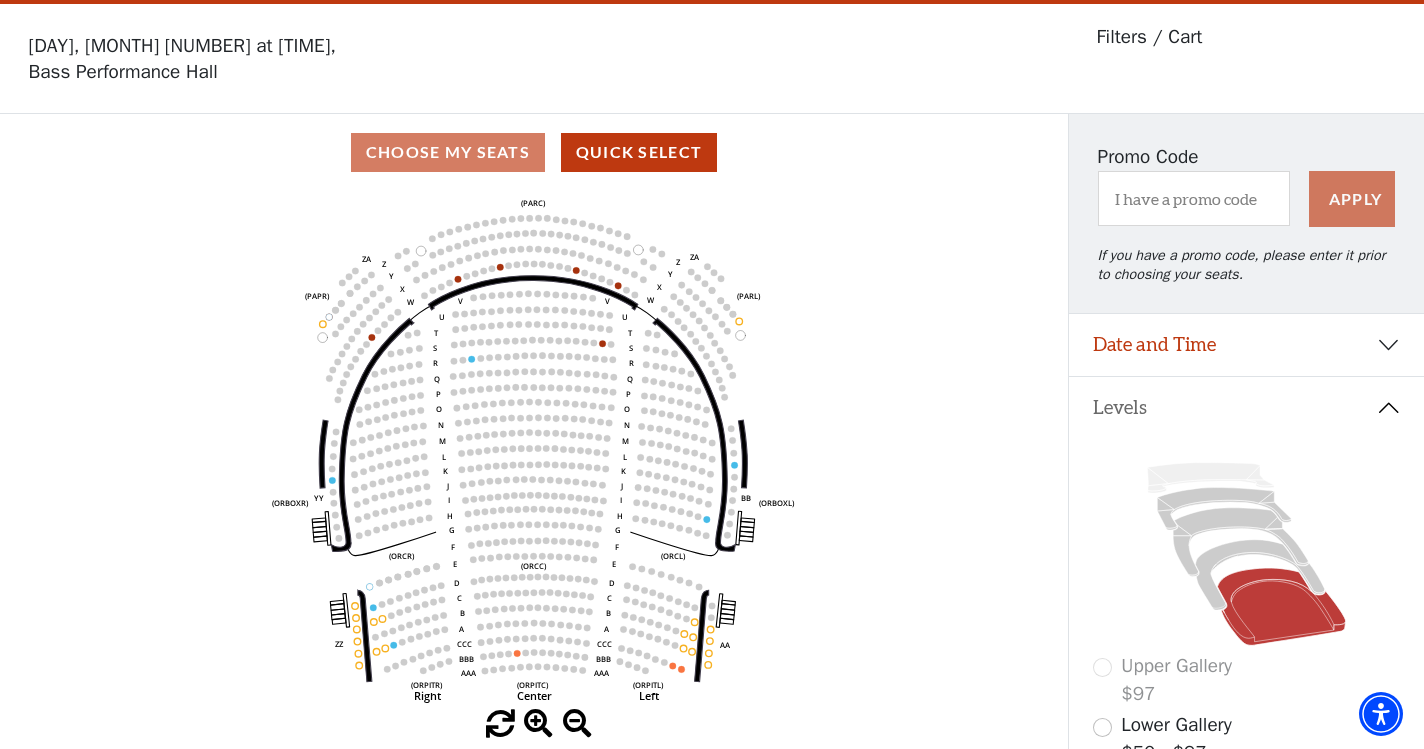scroll, scrollTop: 92, scrollLeft: 0, axis: vertical 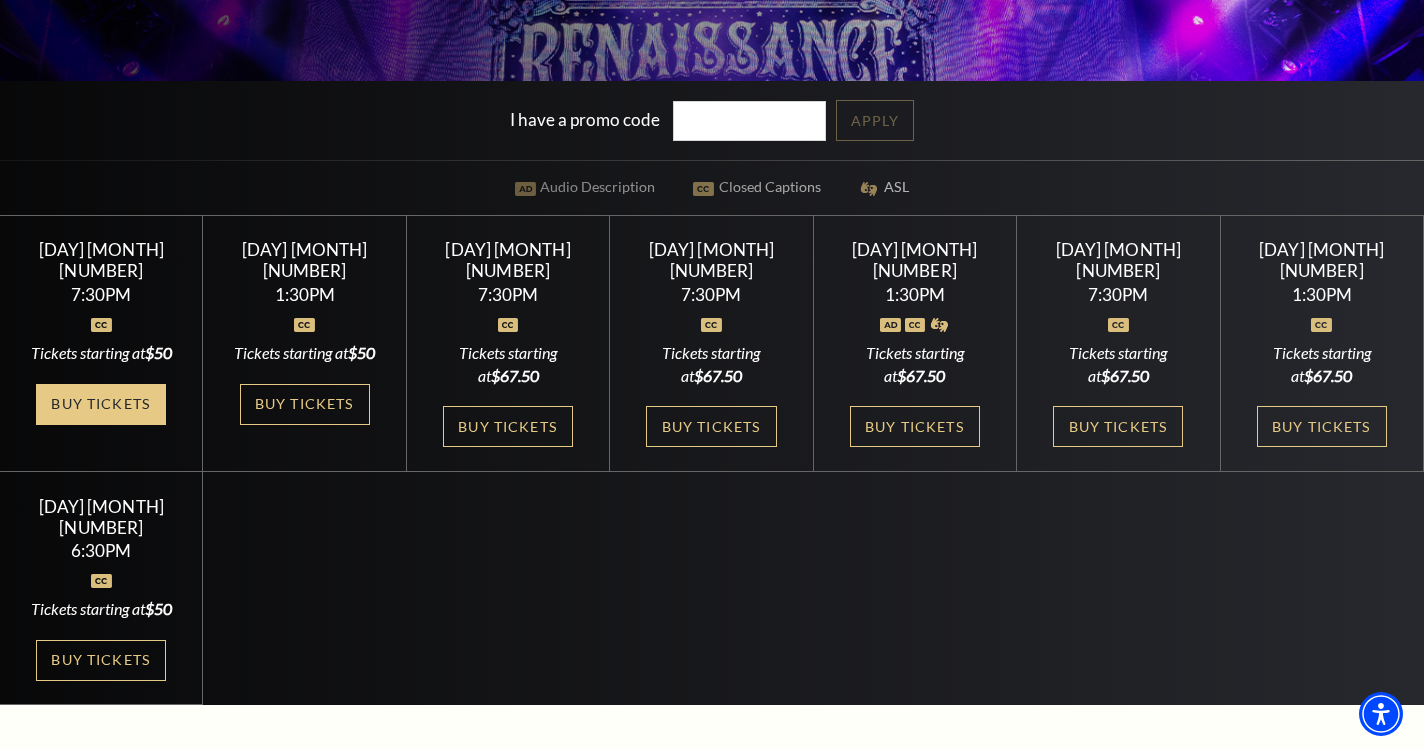 click on "Buy Tickets" at bounding box center [101, 404] 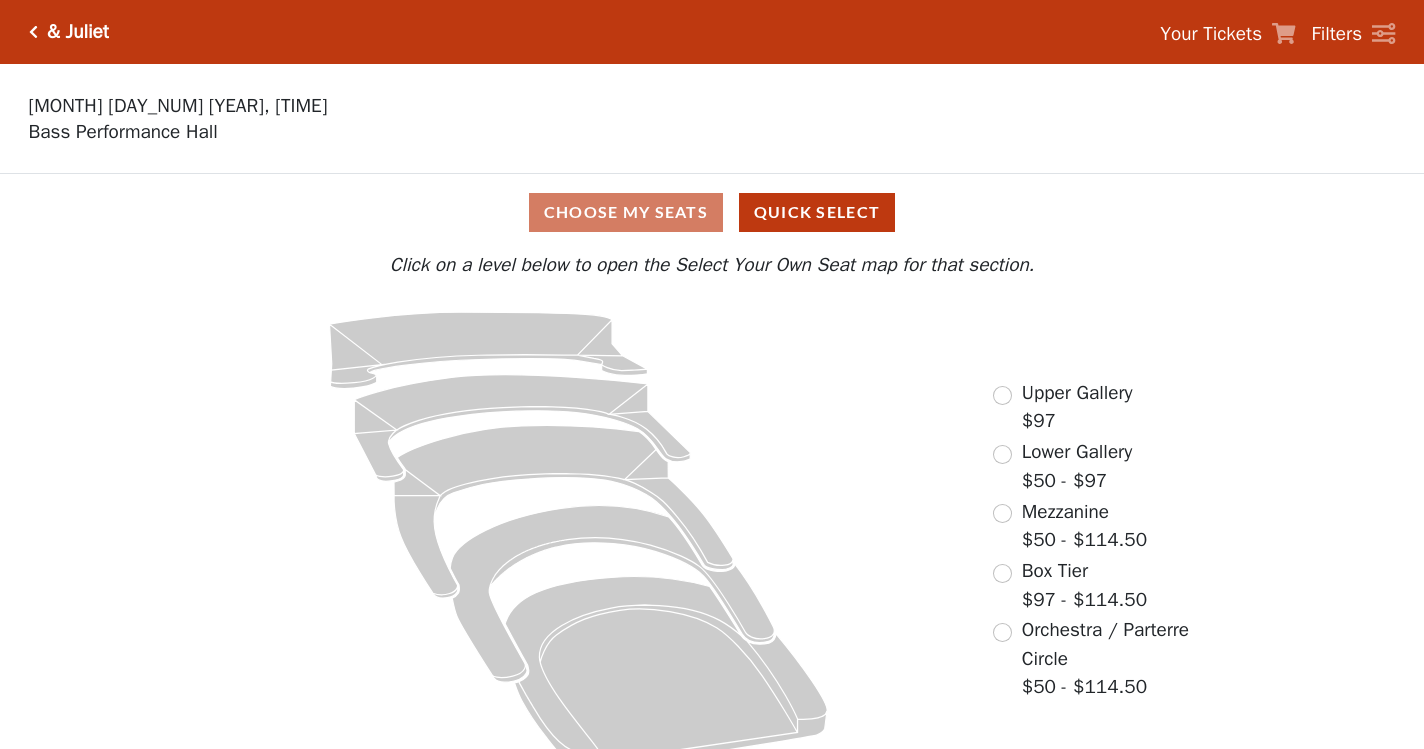 scroll, scrollTop: 0, scrollLeft: 0, axis: both 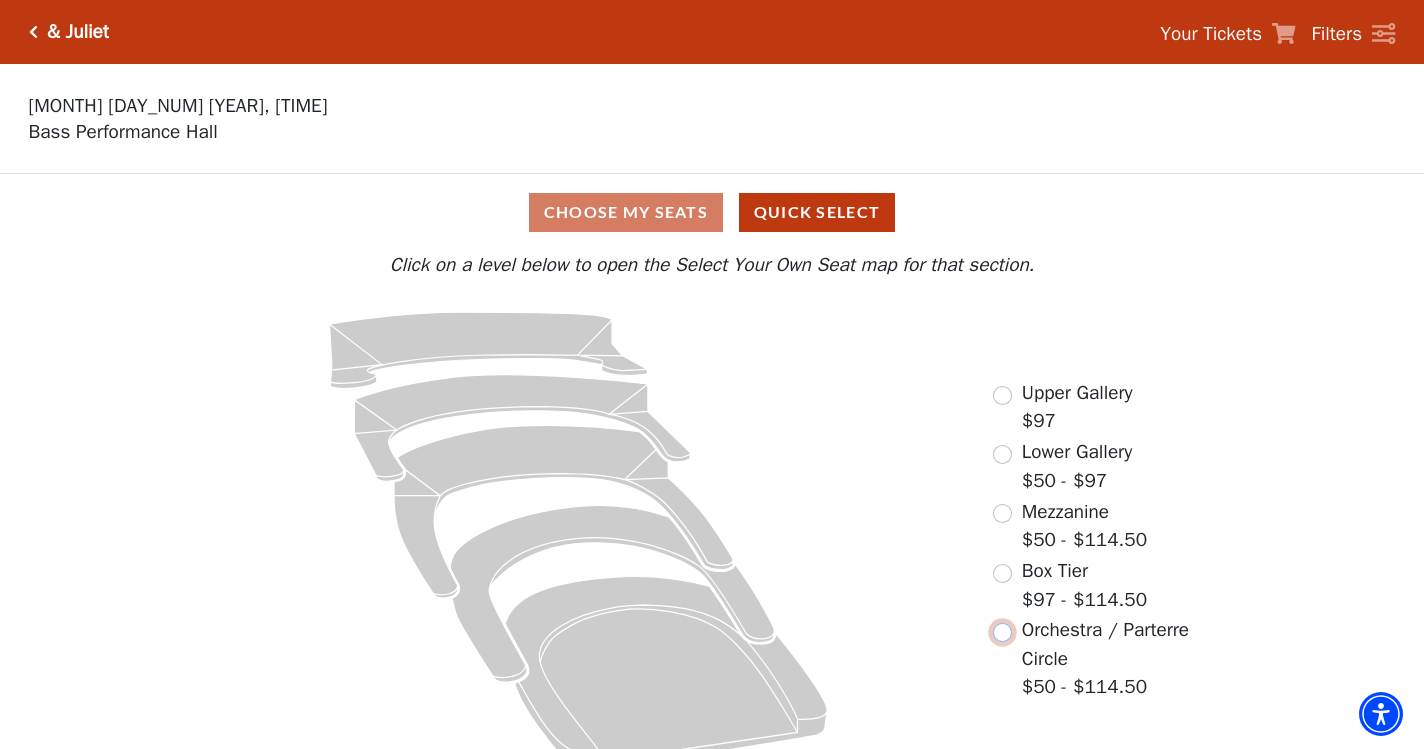 click at bounding box center (1002, 632) 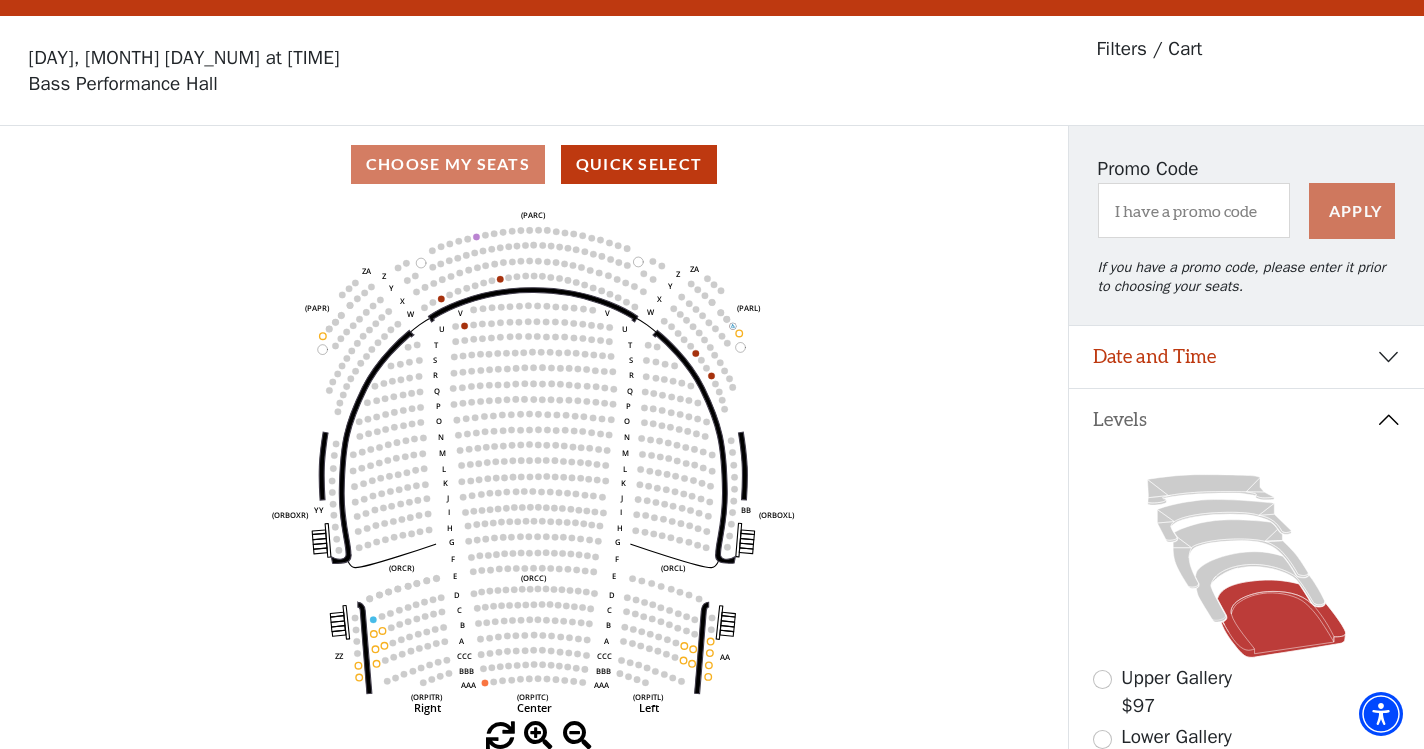 scroll, scrollTop: 92, scrollLeft: 0, axis: vertical 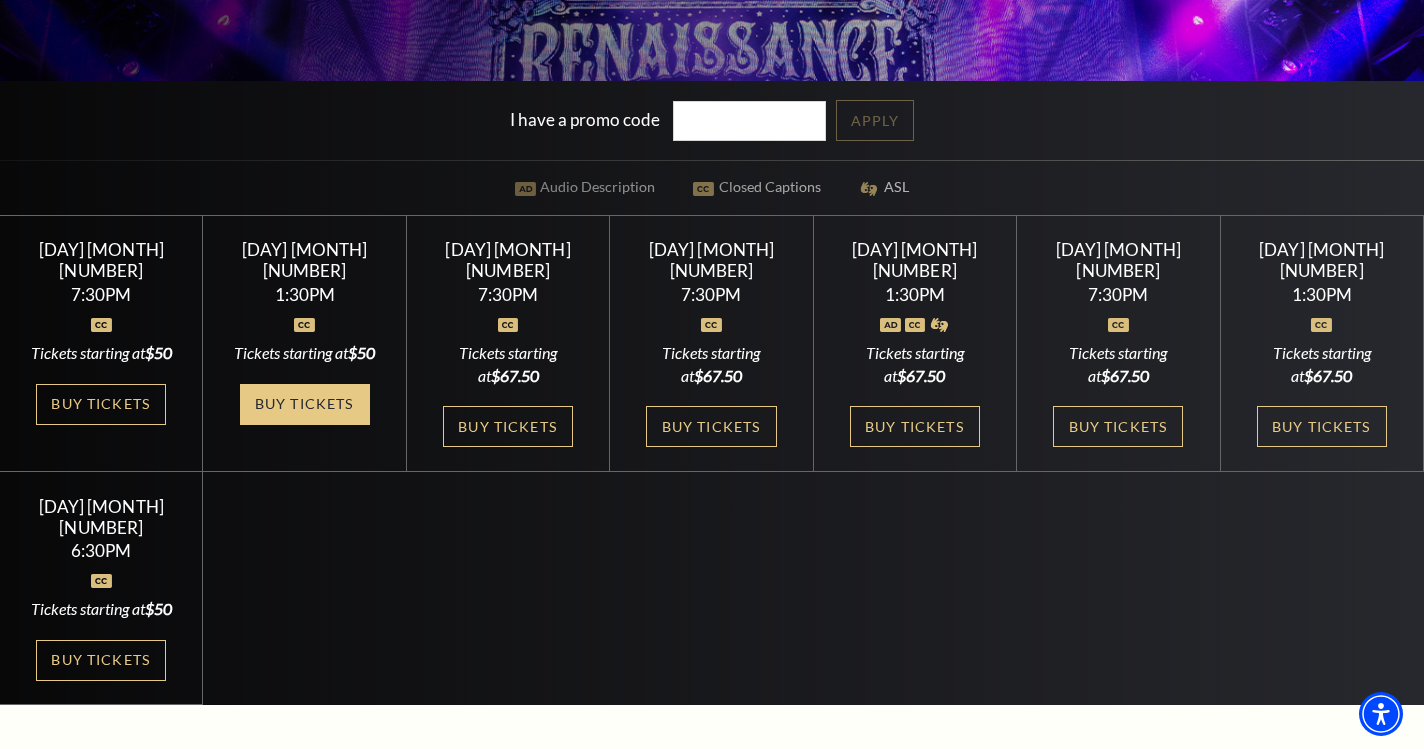click on "Buy Tickets" at bounding box center [305, 404] 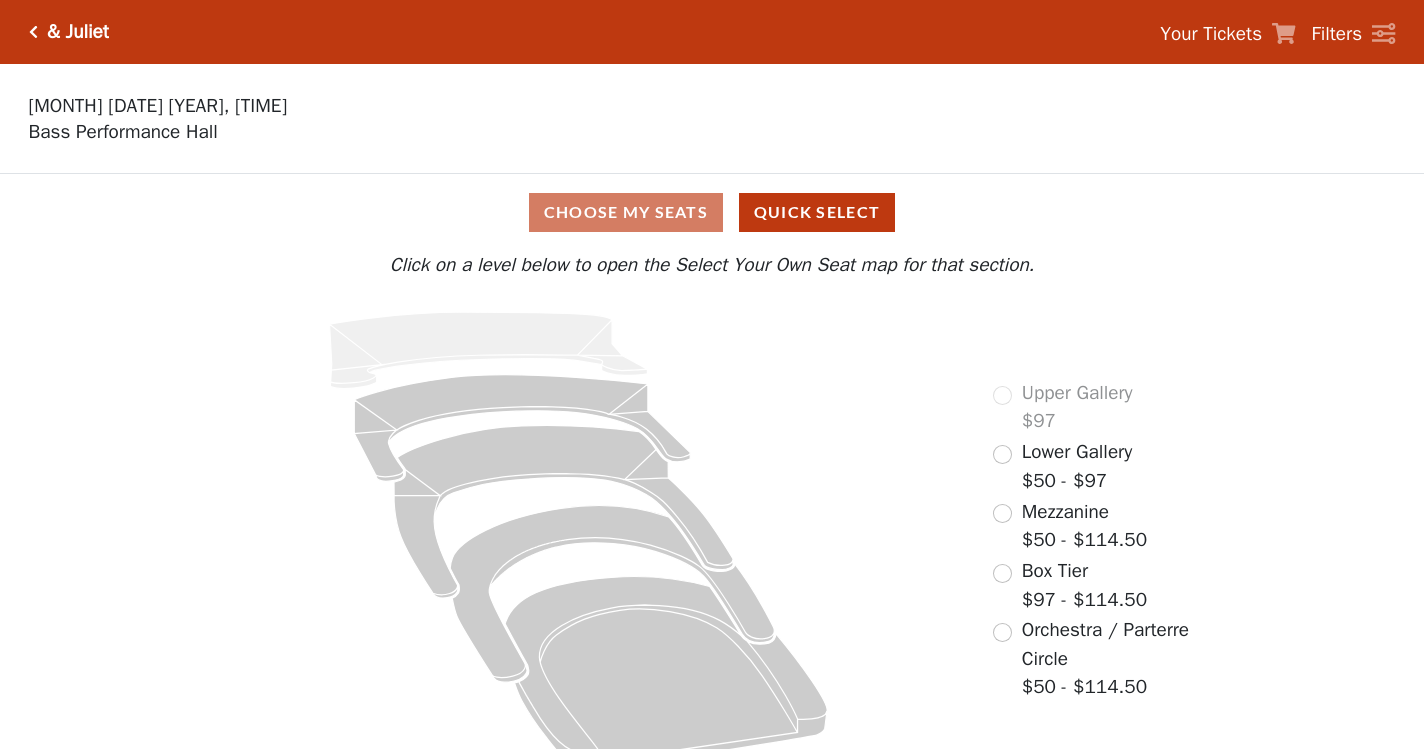 scroll, scrollTop: 0, scrollLeft: 0, axis: both 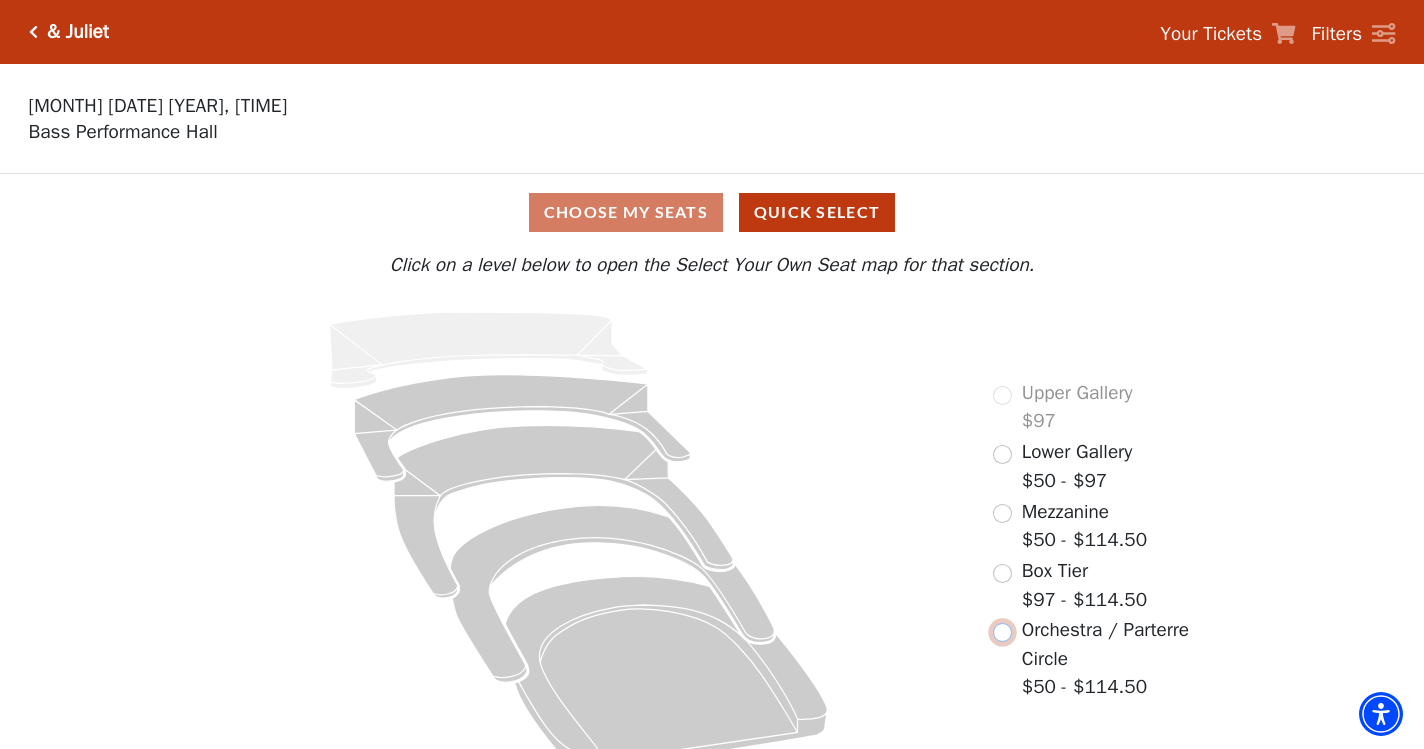 click at bounding box center [1002, 632] 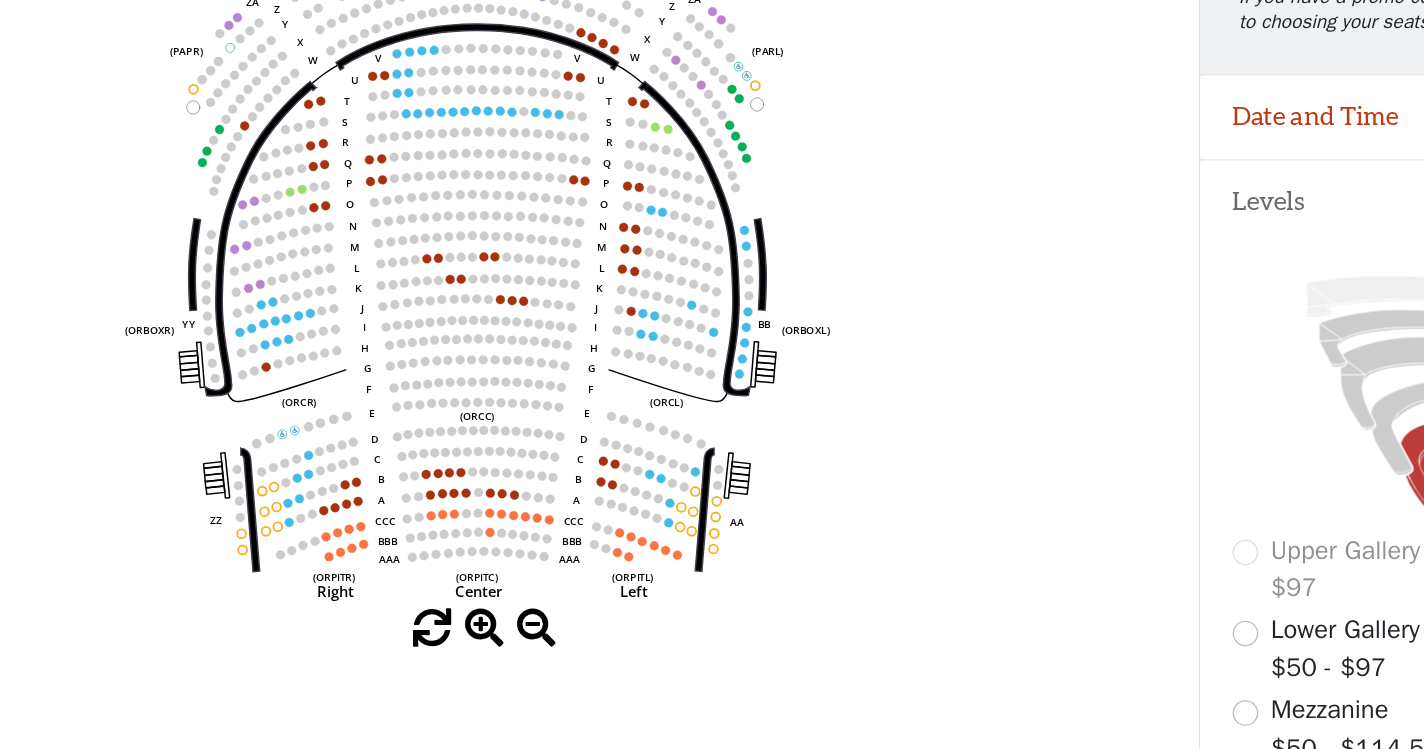 scroll, scrollTop: 126, scrollLeft: 0, axis: vertical 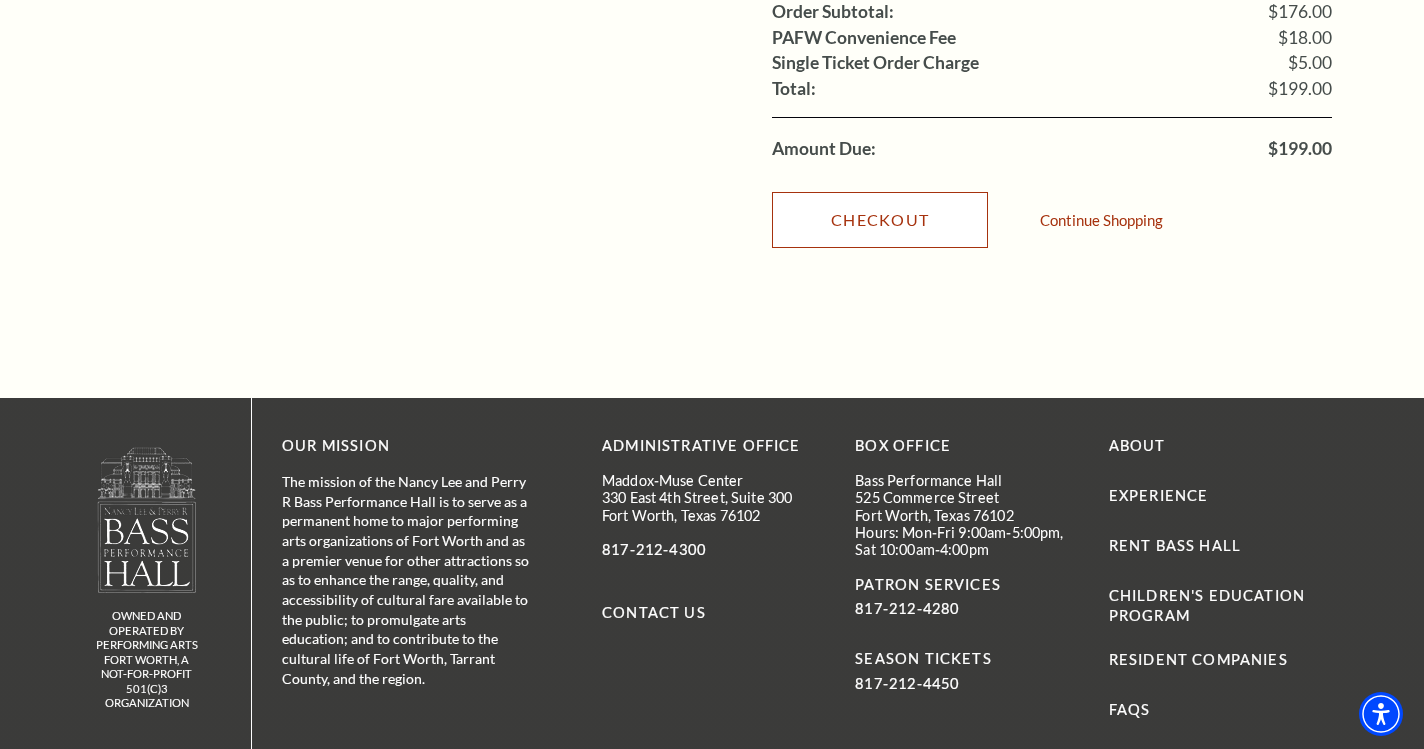 click on "Checkout" at bounding box center [880, 220] 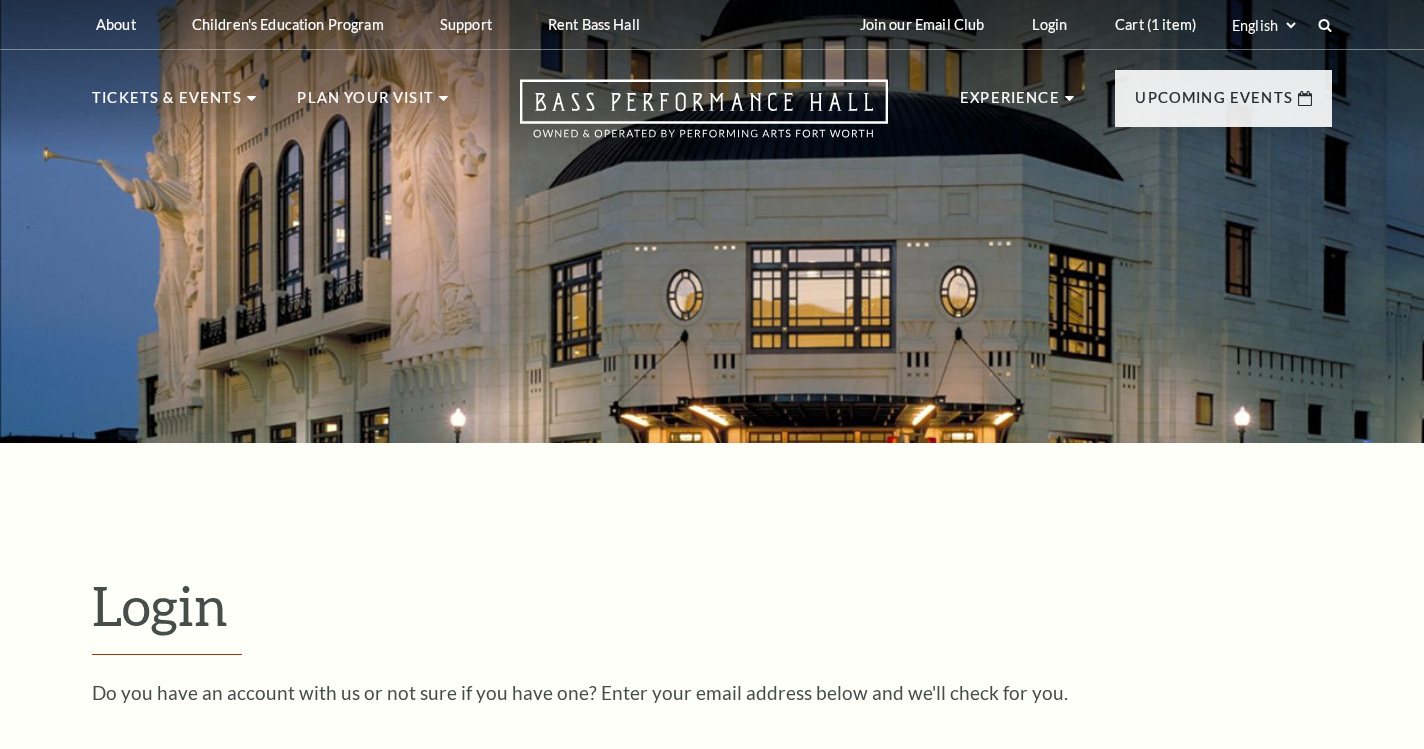 scroll, scrollTop: 439, scrollLeft: 0, axis: vertical 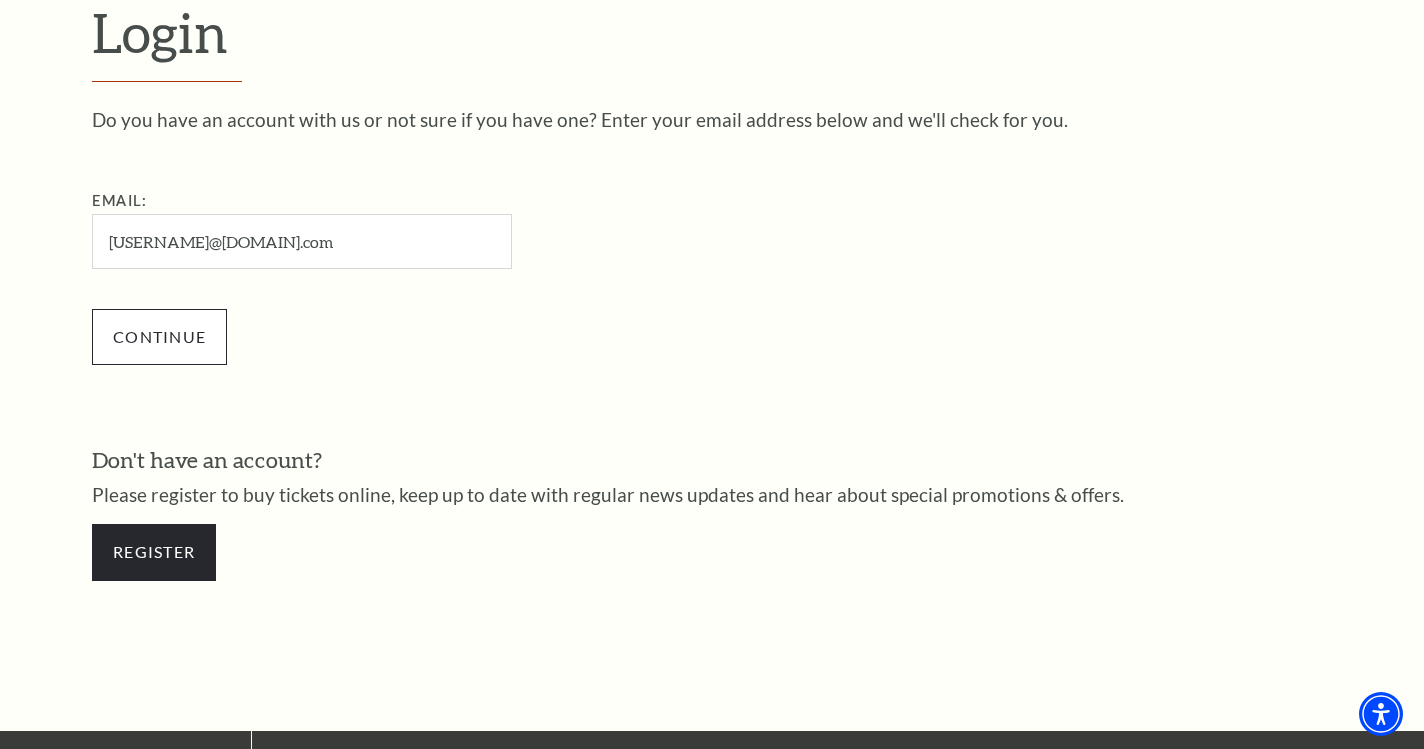 type on "lunney8@gmail.com" 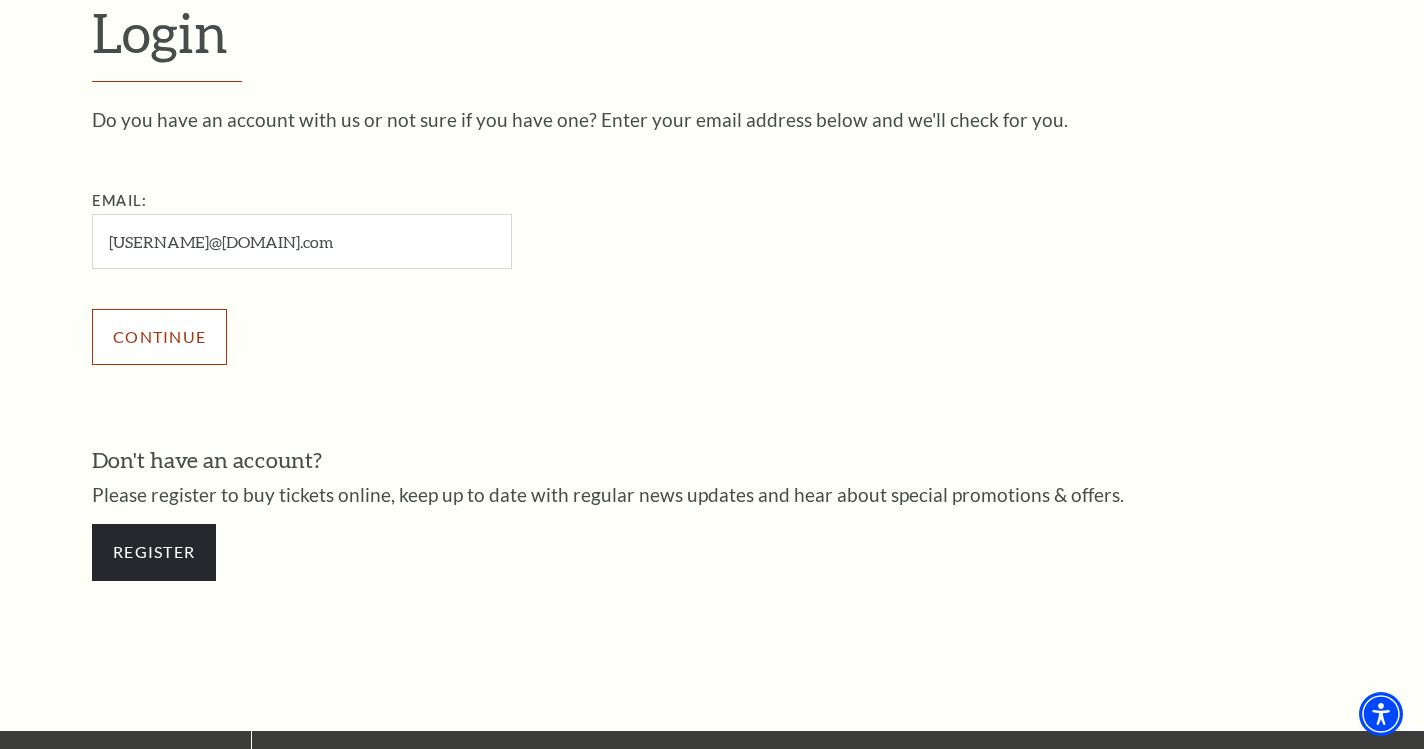 click on "Continue" at bounding box center (159, 337) 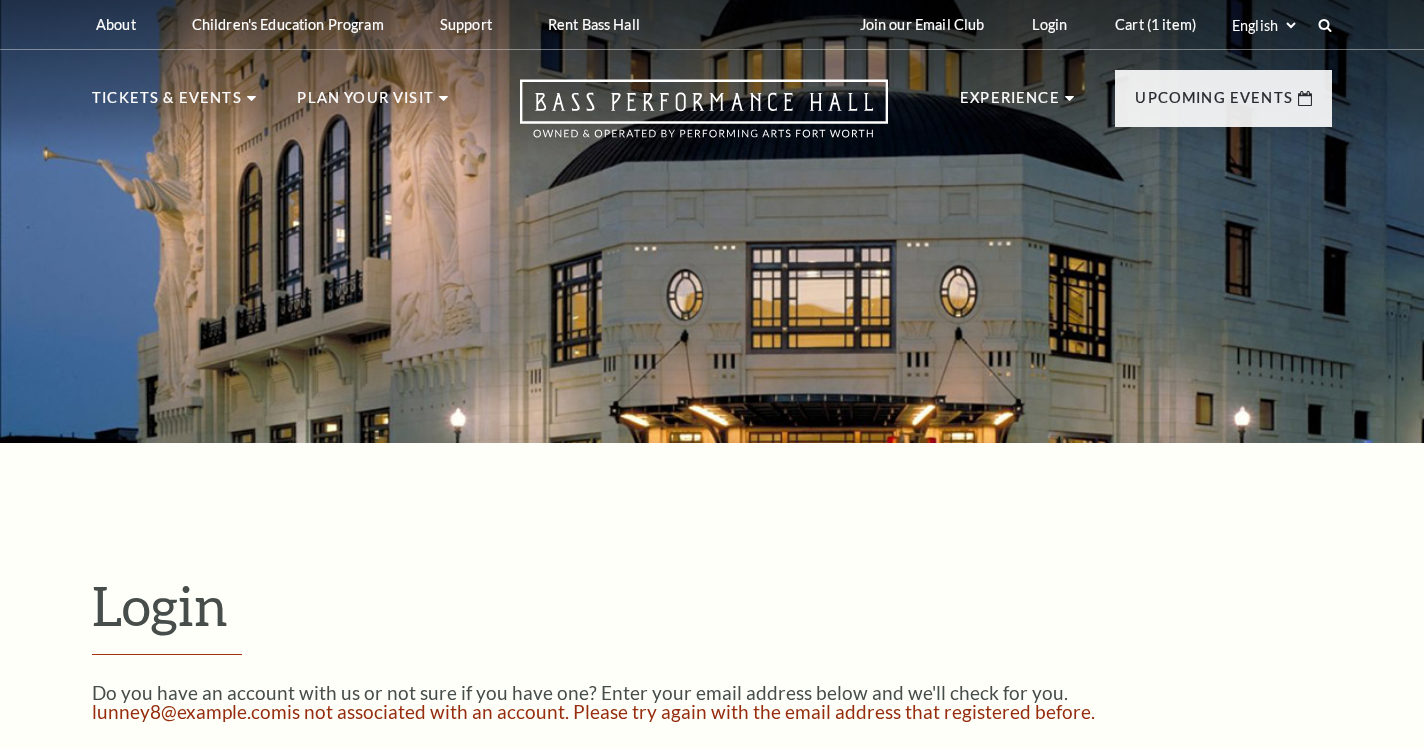 scroll, scrollTop: 458, scrollLeft: 0, axis: vertical 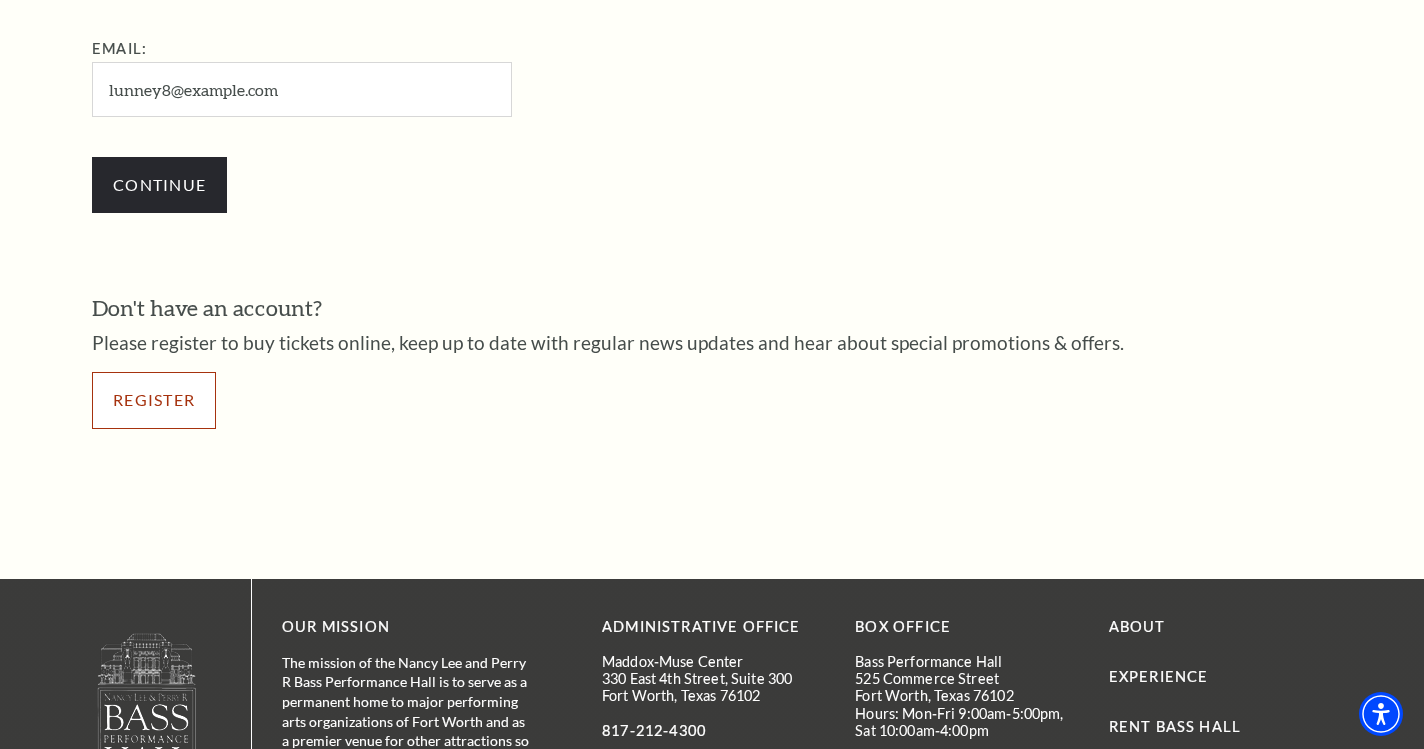 click on "Register" at bounding box center [154, 400] 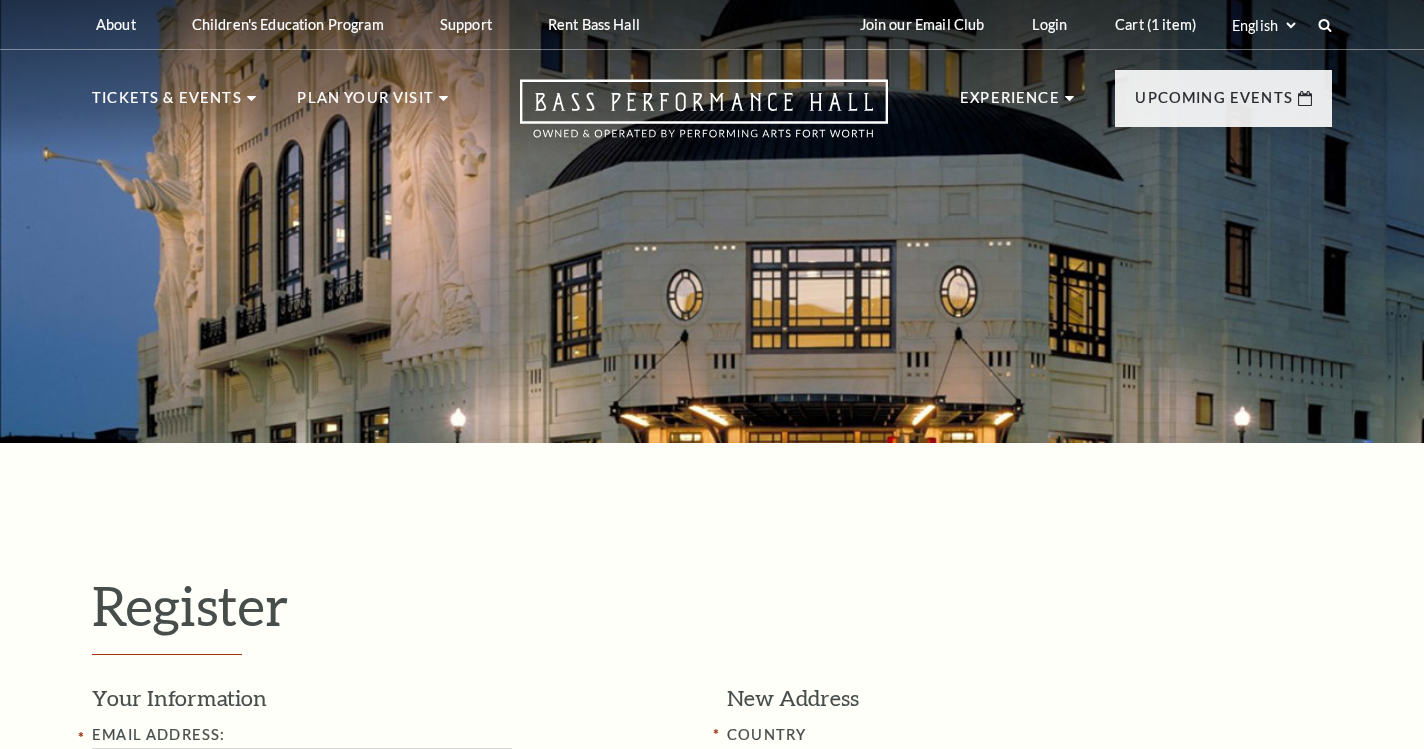 select on "1" 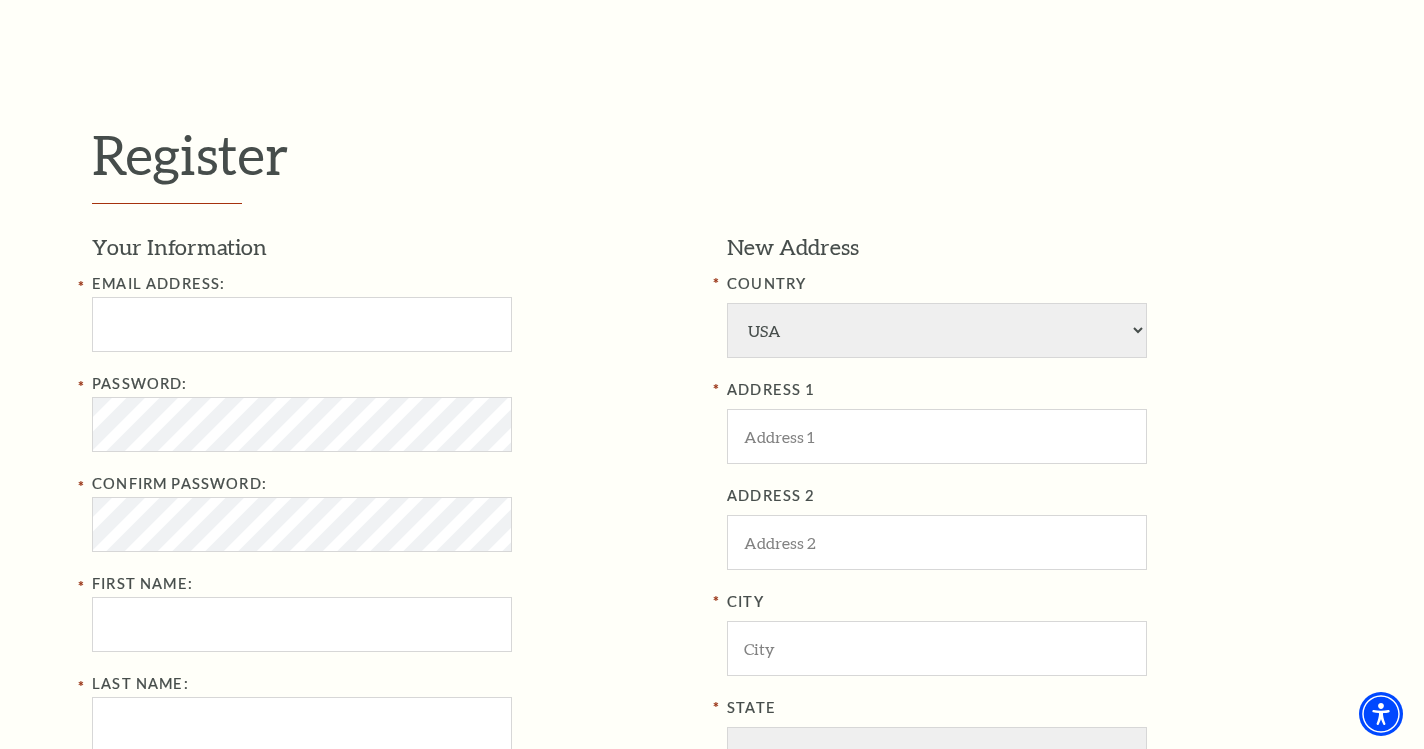 scroll, scrollTop: 454, scrollLeft: 0, axis: vertical 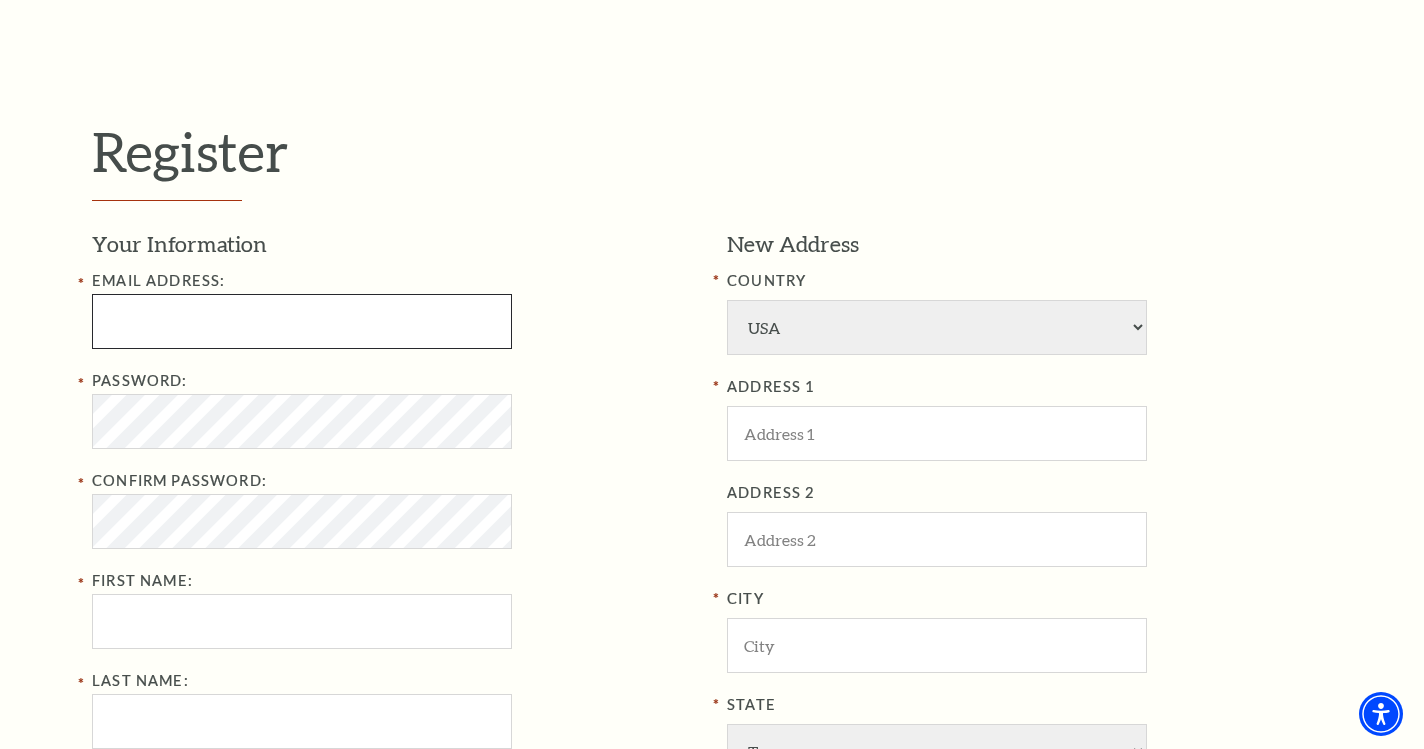 click at bounding box center [302, 321] 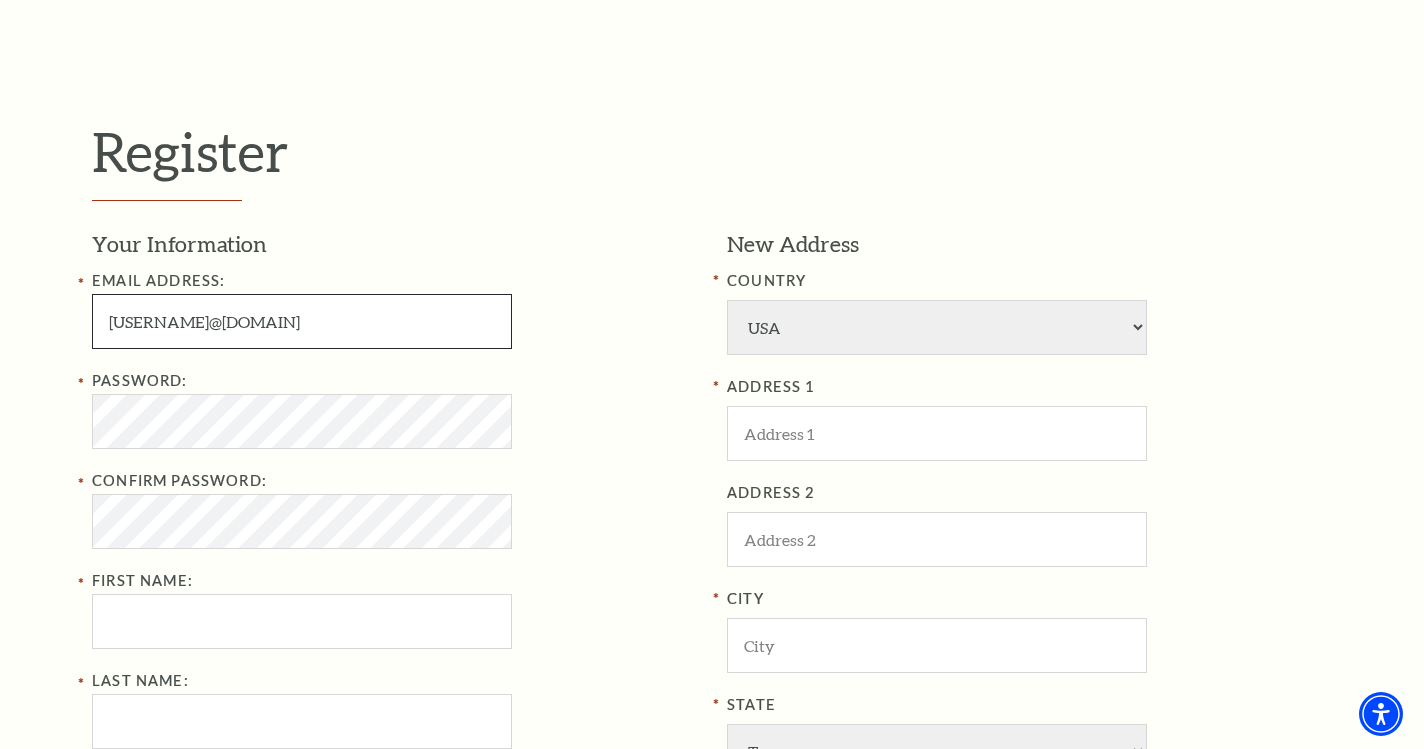 type on "lunney8@gmail.com" 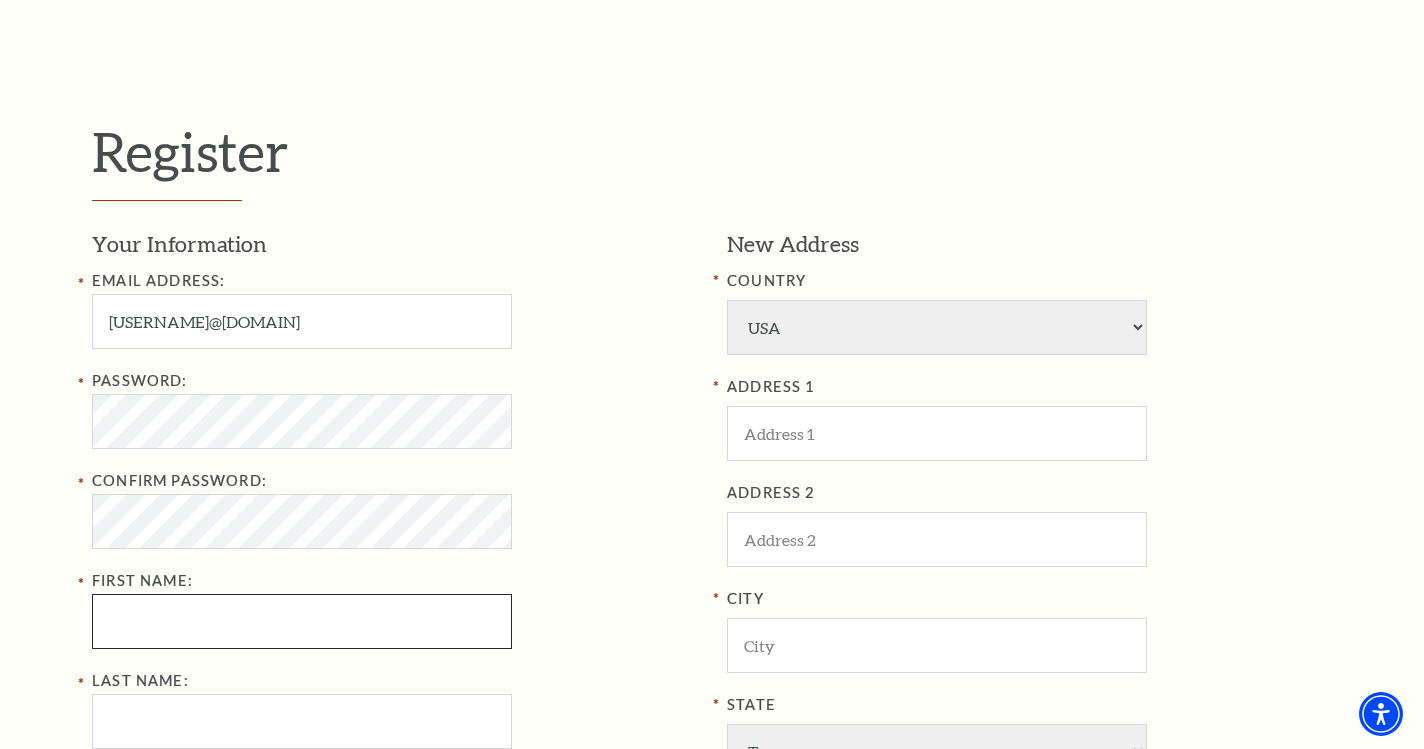 click on "First Name:" at bounding box center [302, 621] 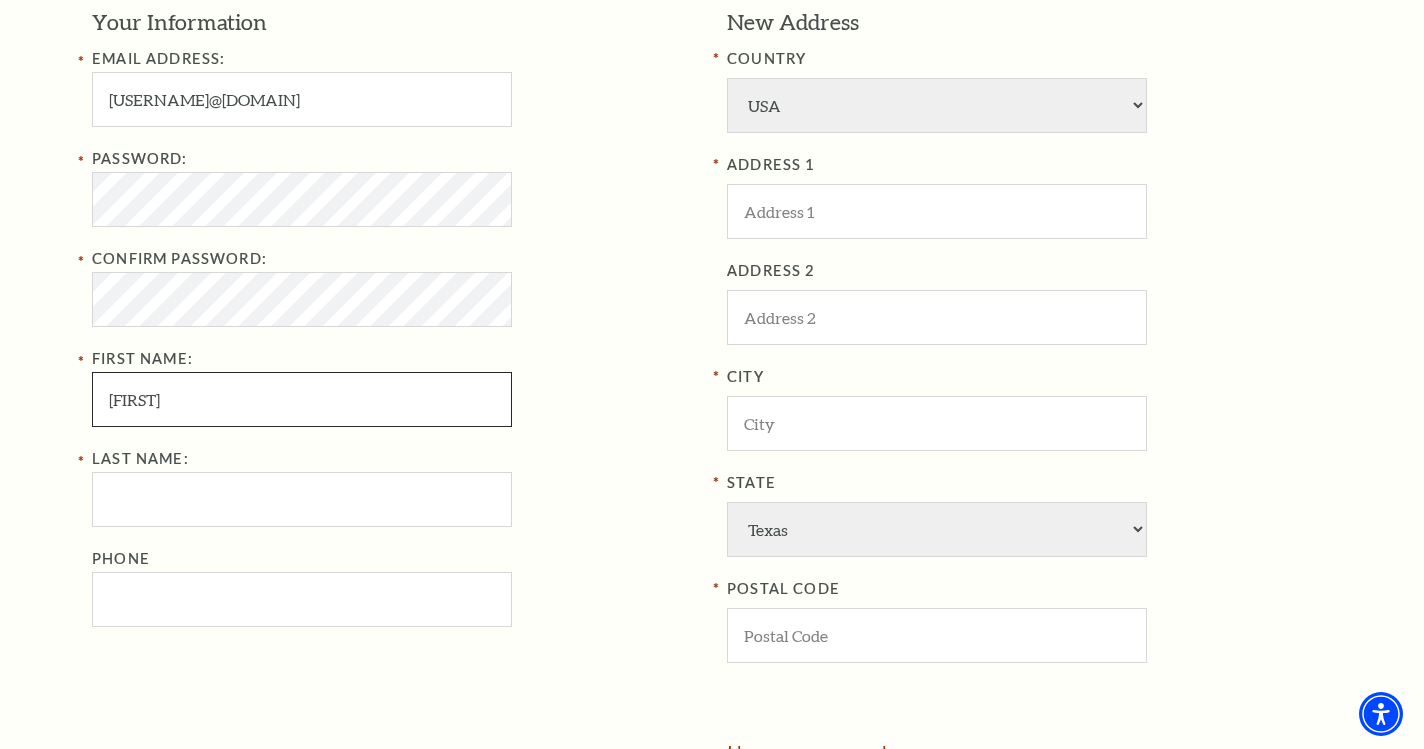 scroll, scrollTop: 711, scrollLeft: 0, axis: vertical 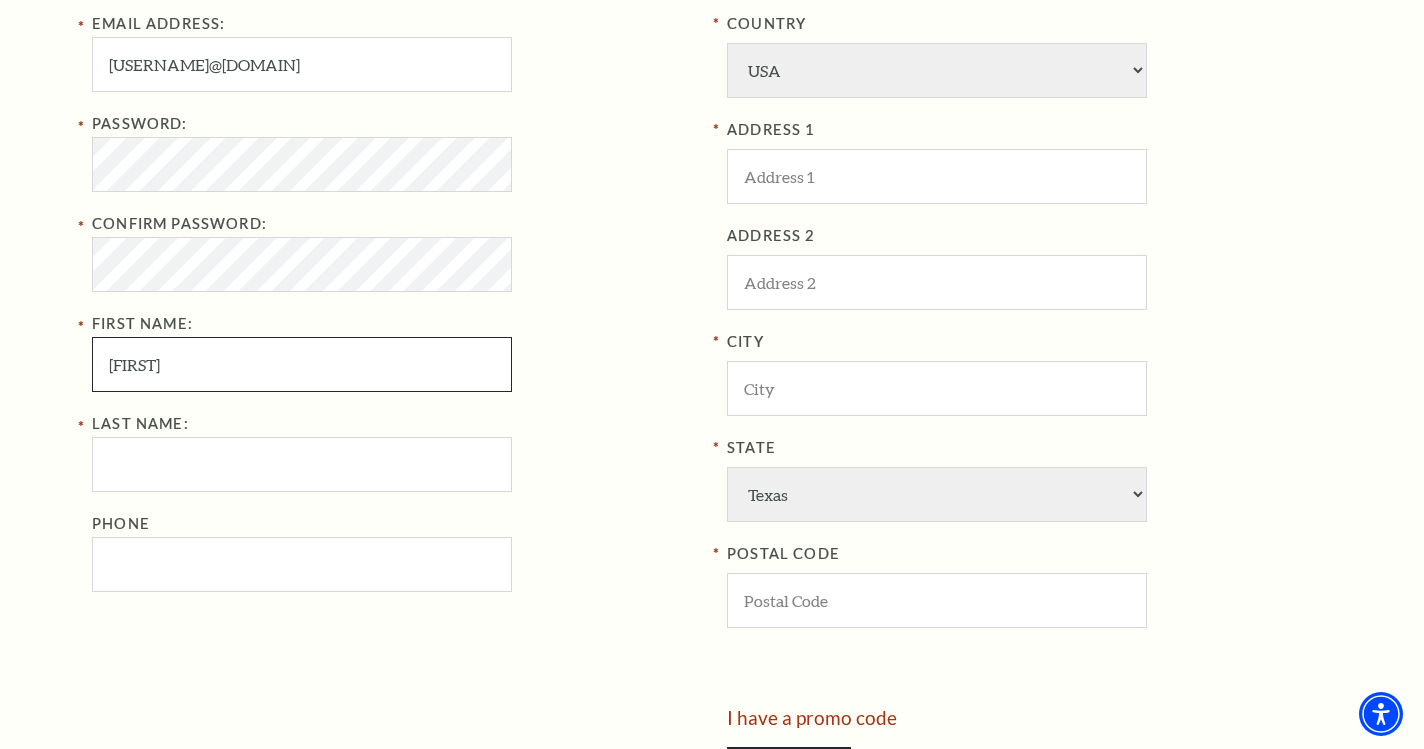 type on "Courtney" 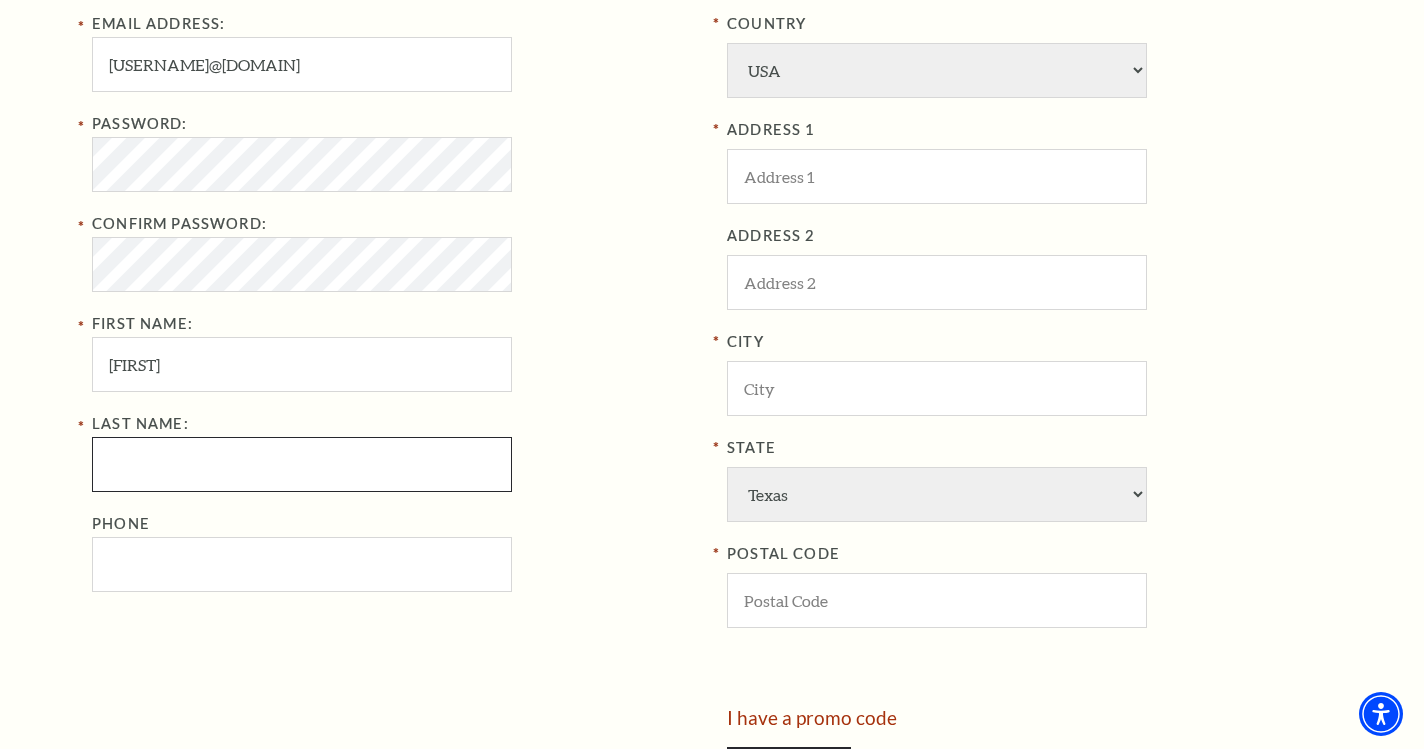 click on "Last Name:" at bounding box center (302, 464) 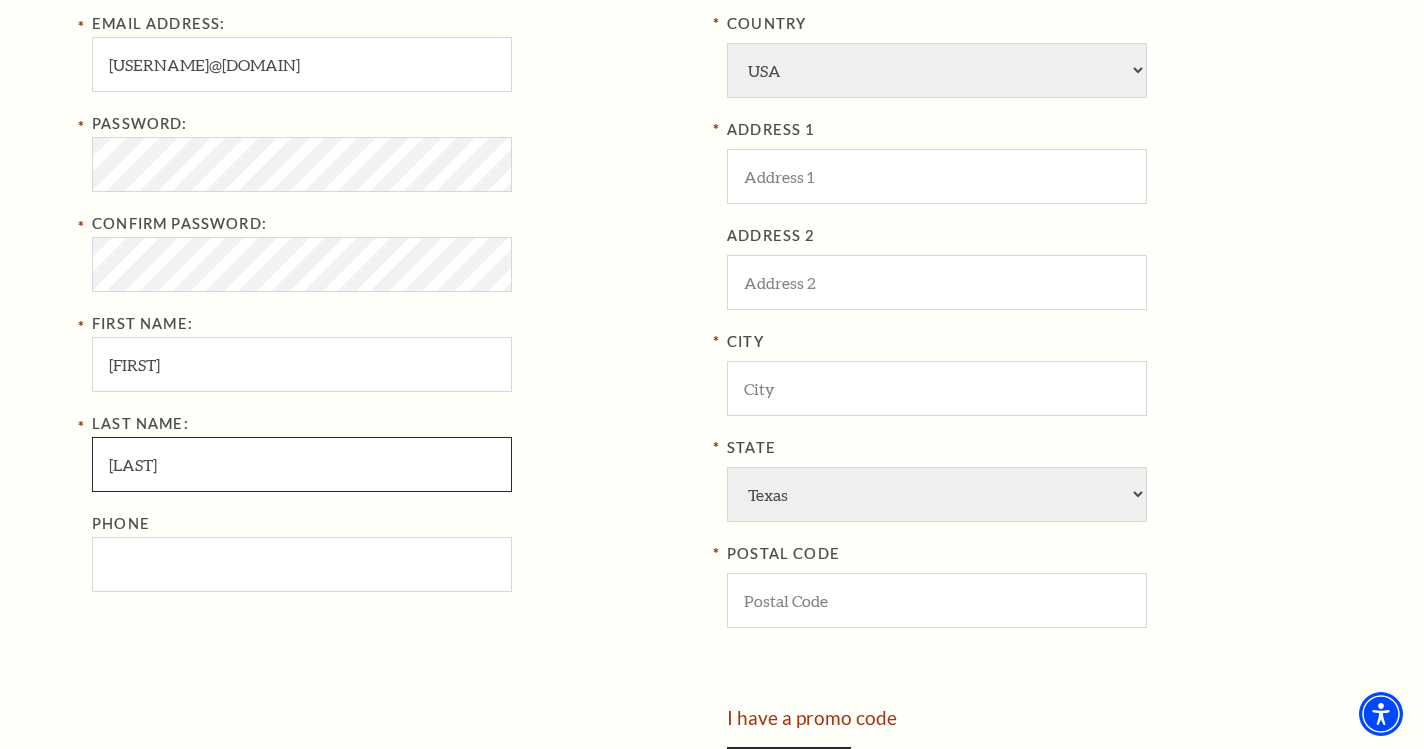 type on "Lunney" 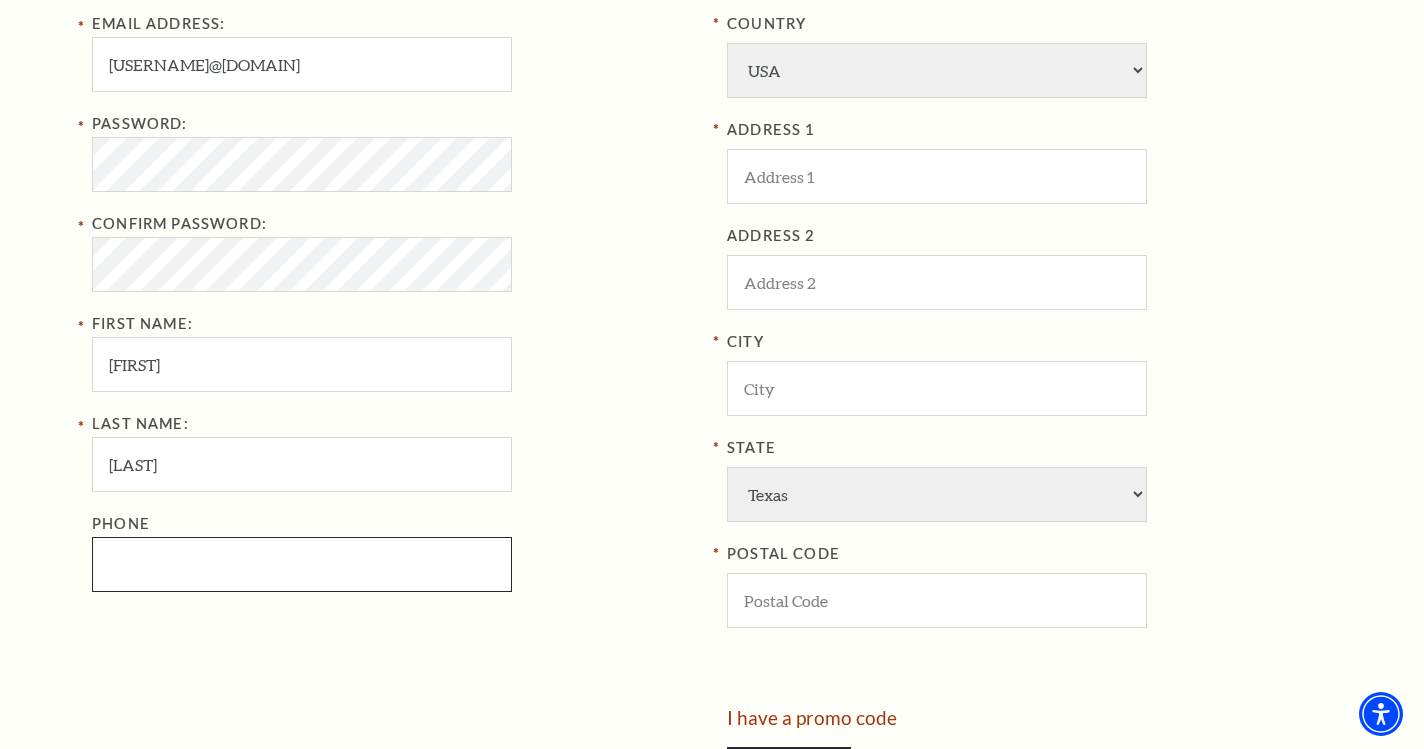 click on "Phone" at bounding box center (302, 564) 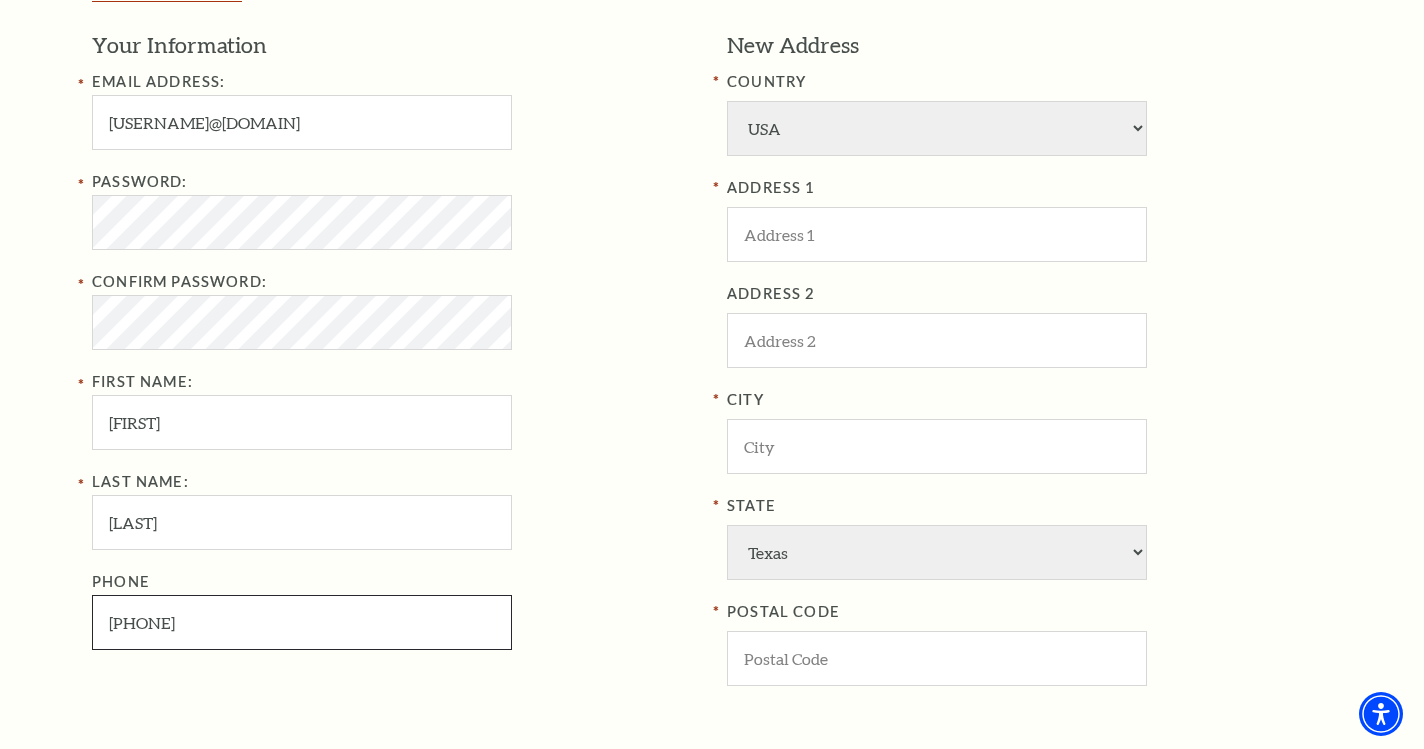 scroll, scrollTop: 645, scrollLeft: 0, axis: vertical 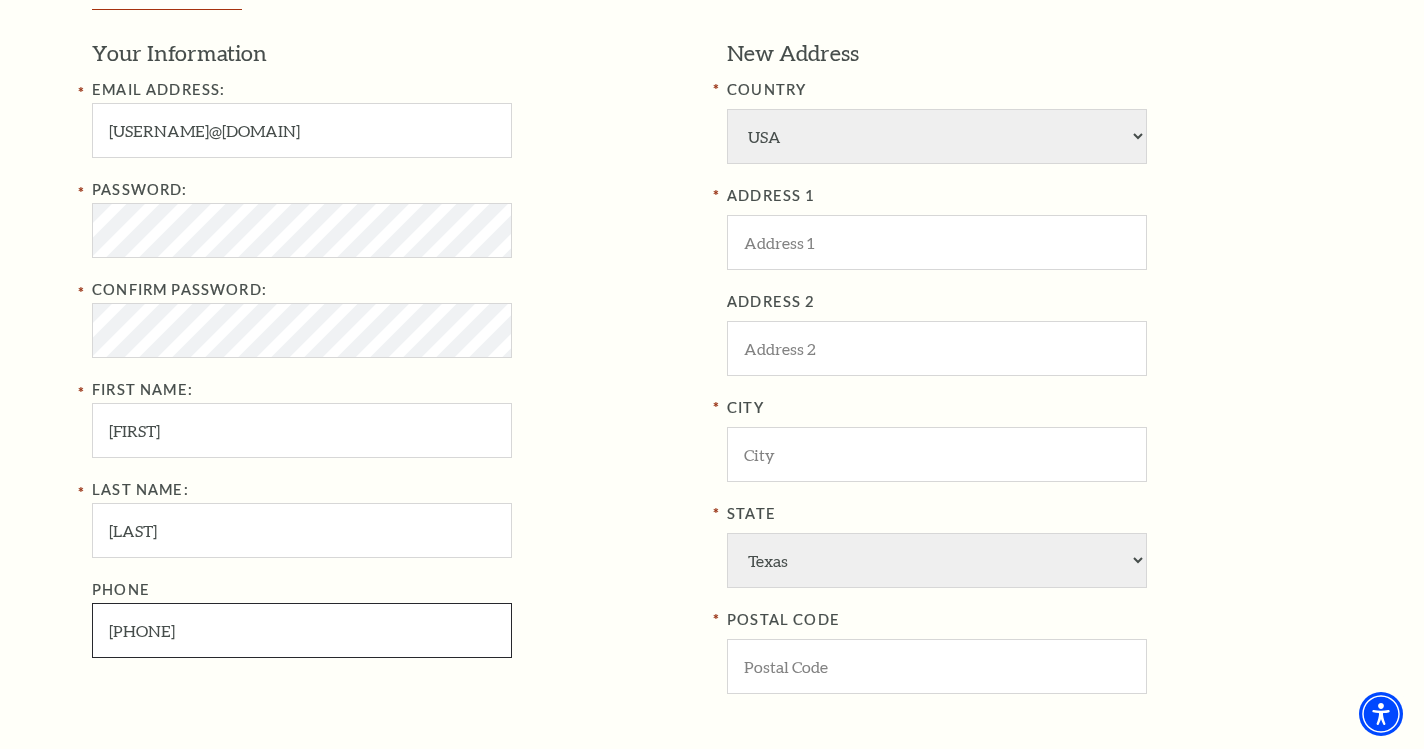 type on "215-872-4872" 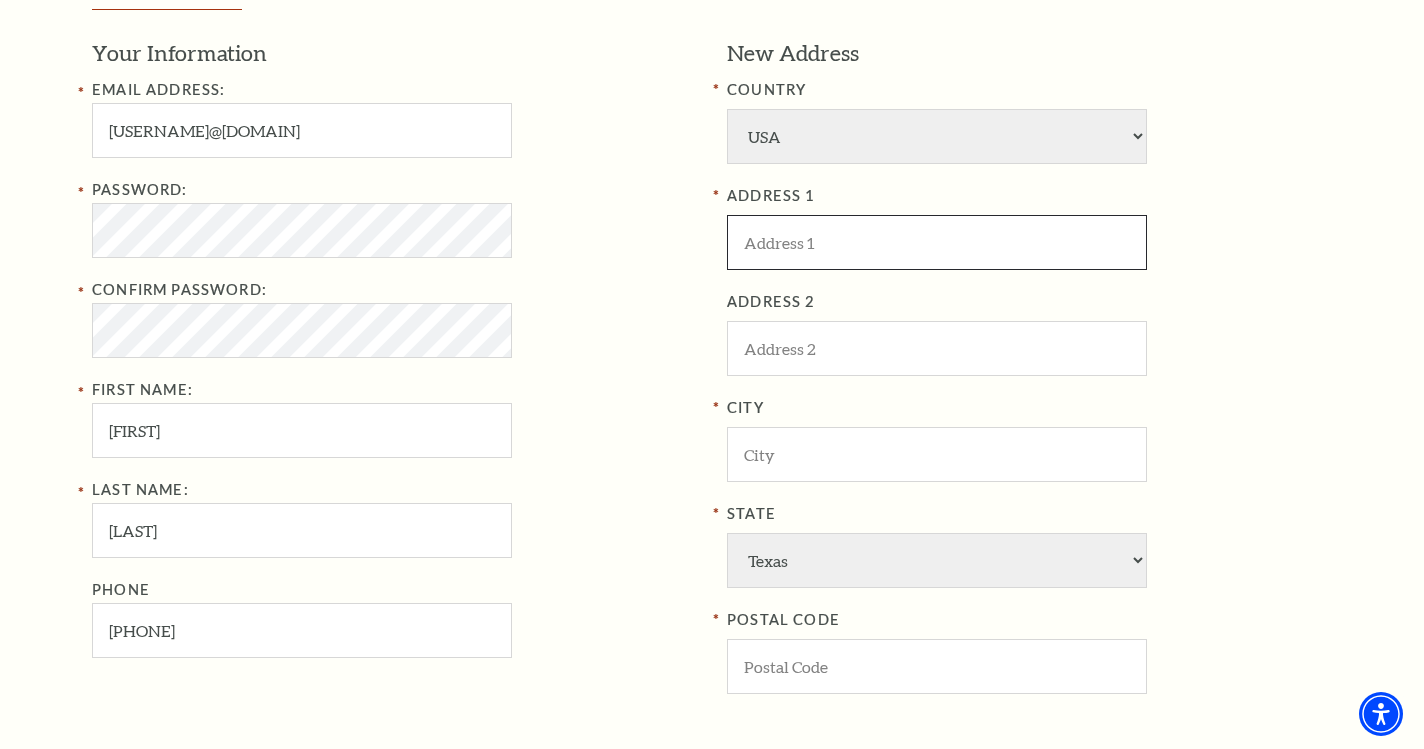 click at bounding box center [937, 242] 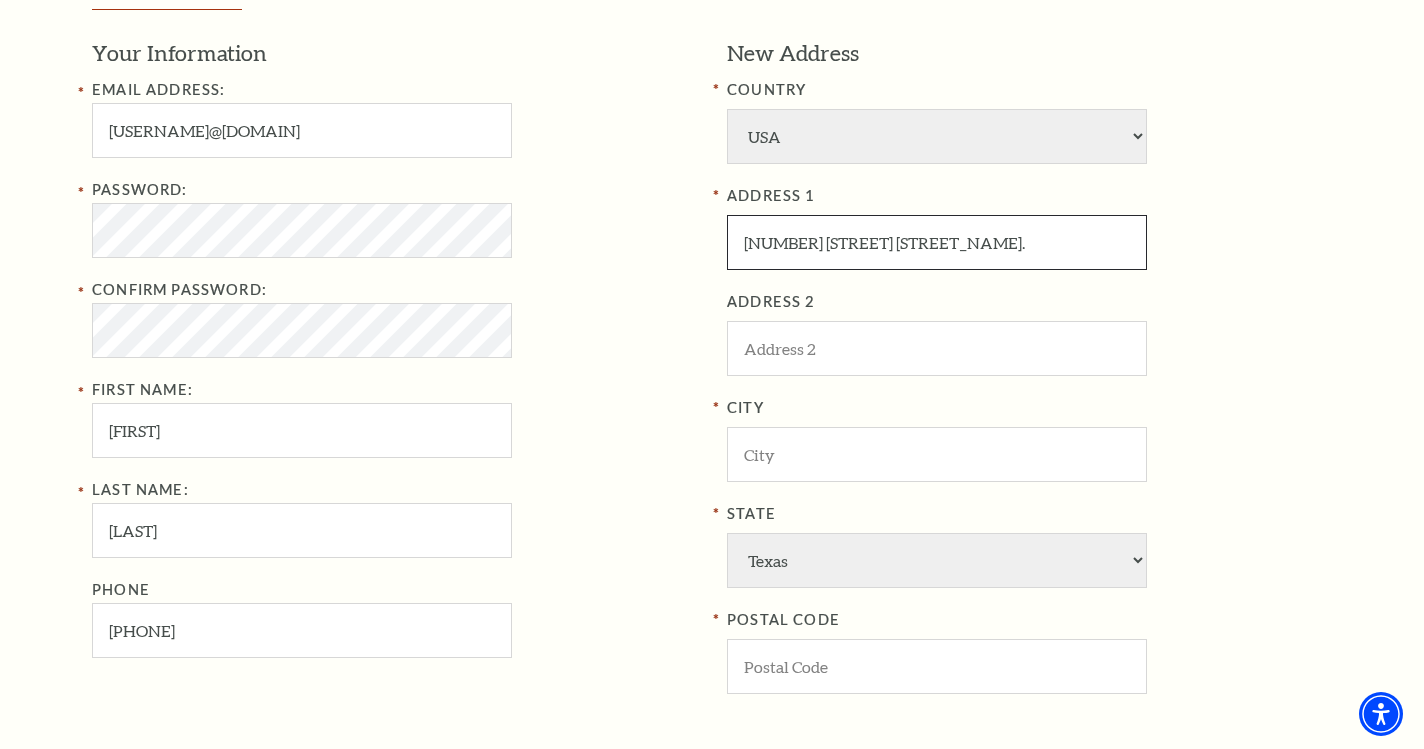 type on "1717 Dartmoor Dr." 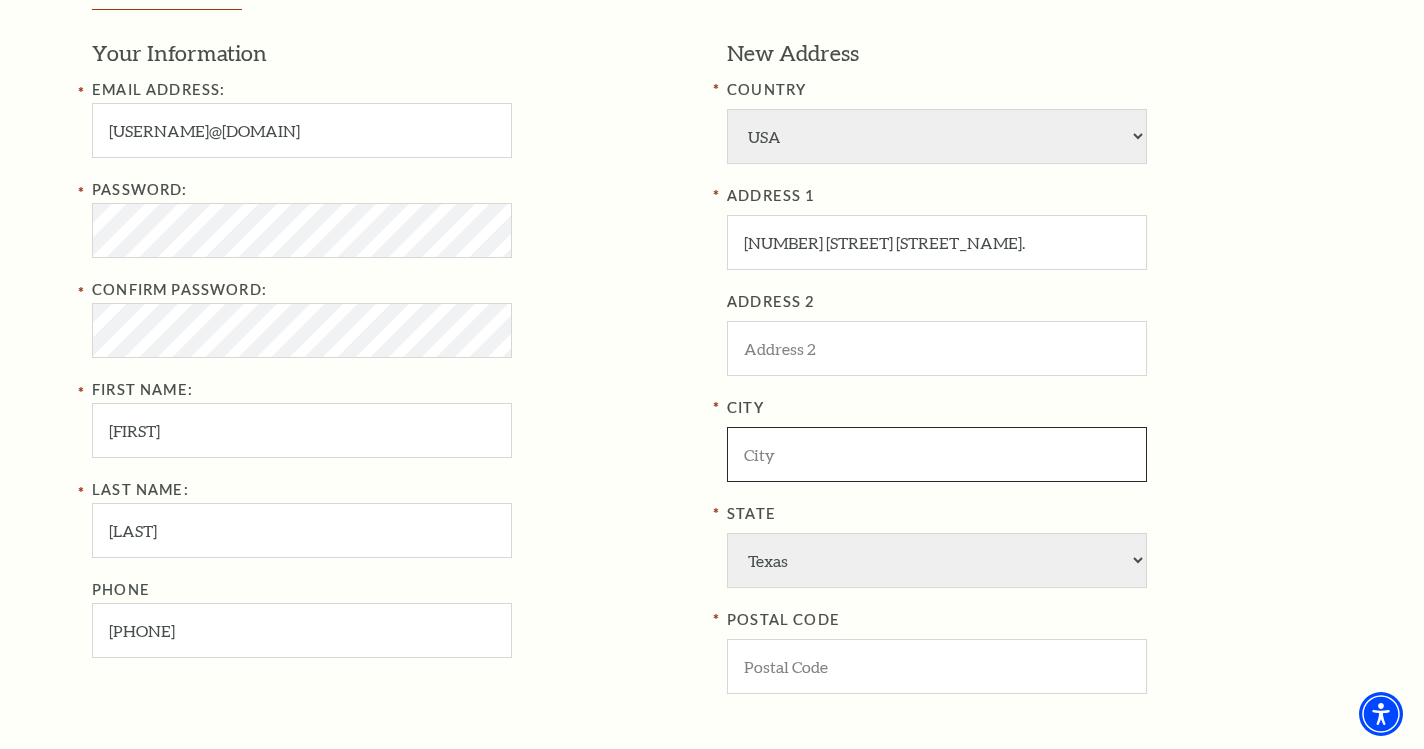 click at bounding box center (937, 454) 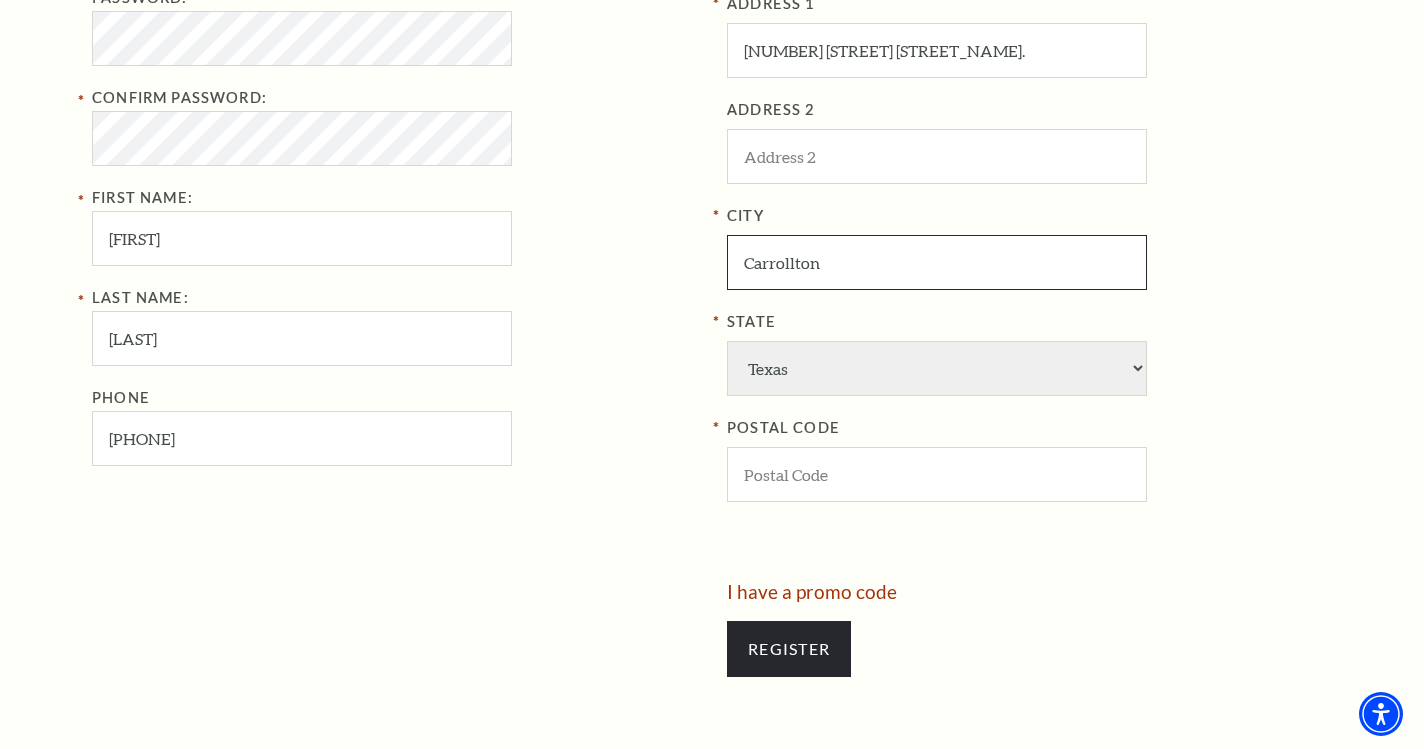 scroll, scrollTop: 850, scrollLeft: 0, axis: vertical 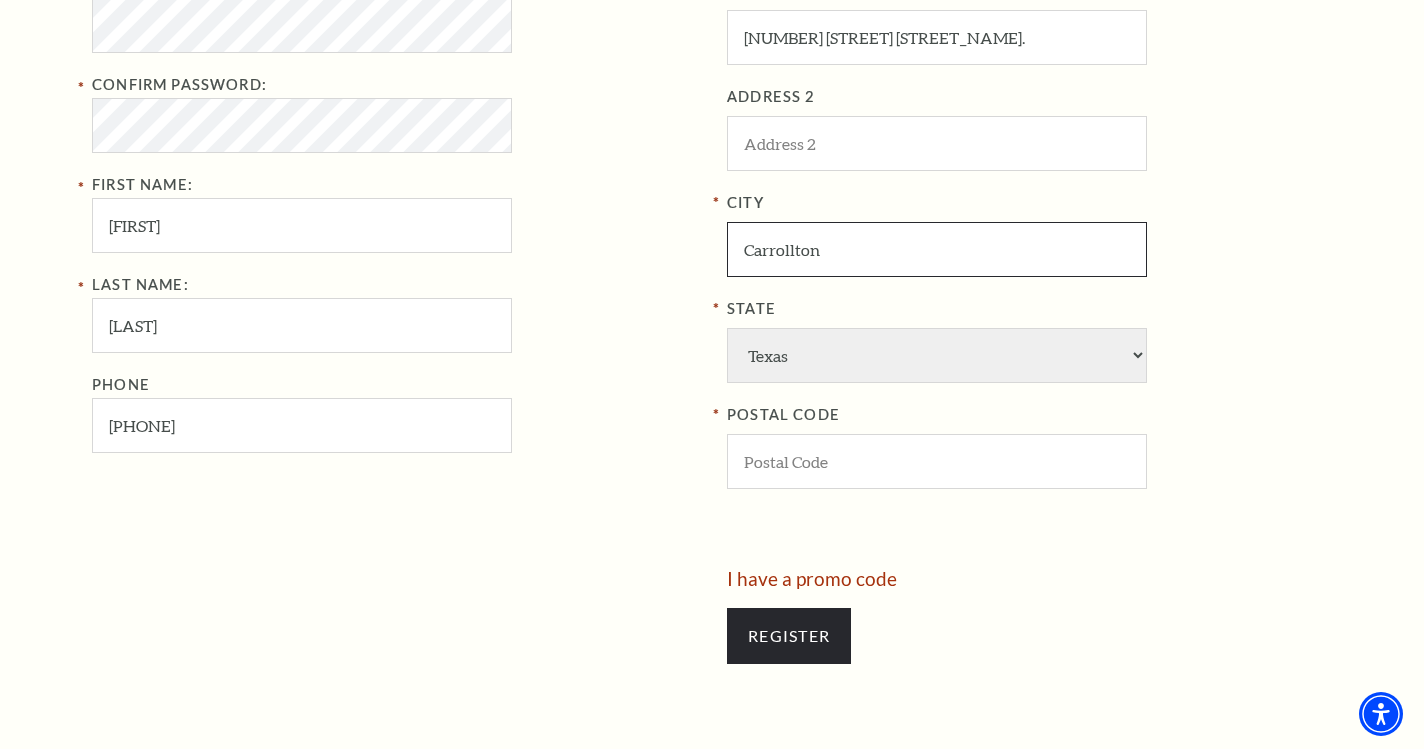 type on "Carrollton" 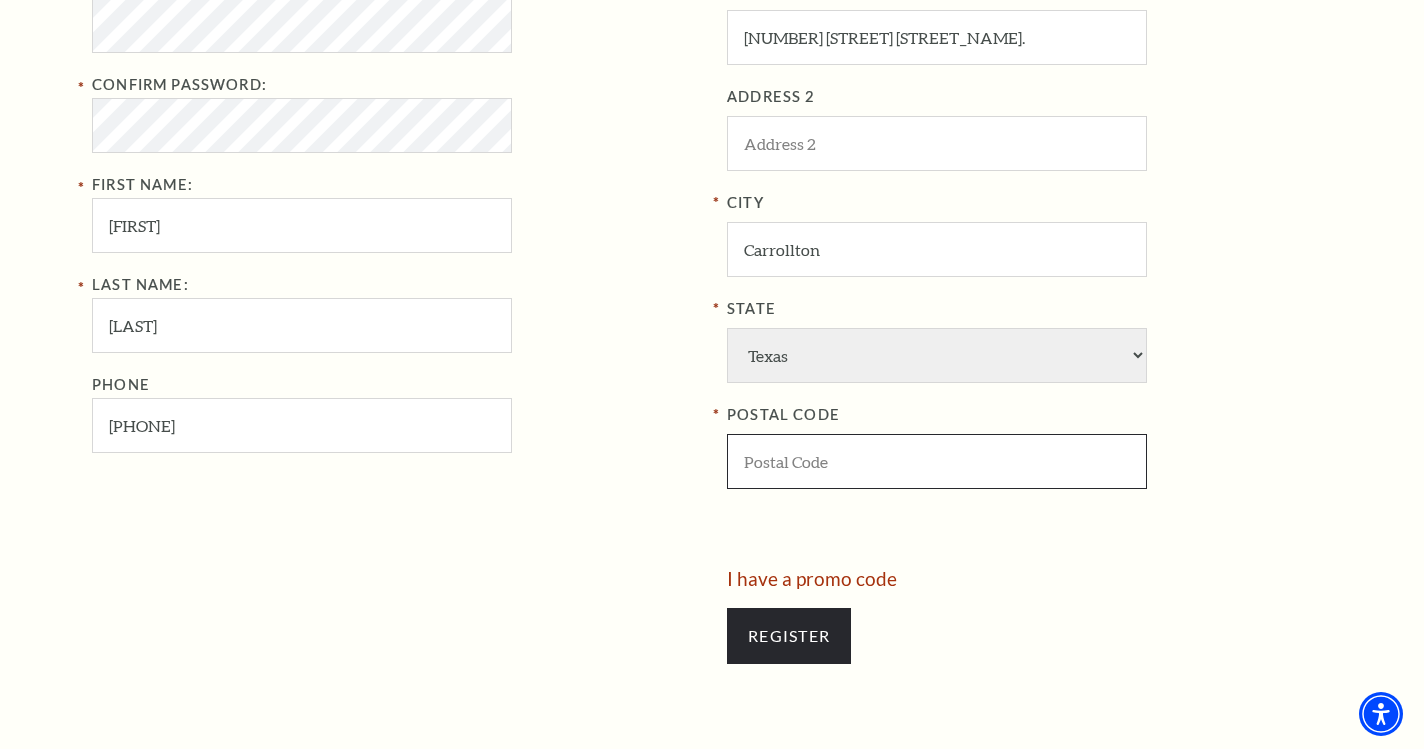 click at bounding box center (937, 461) 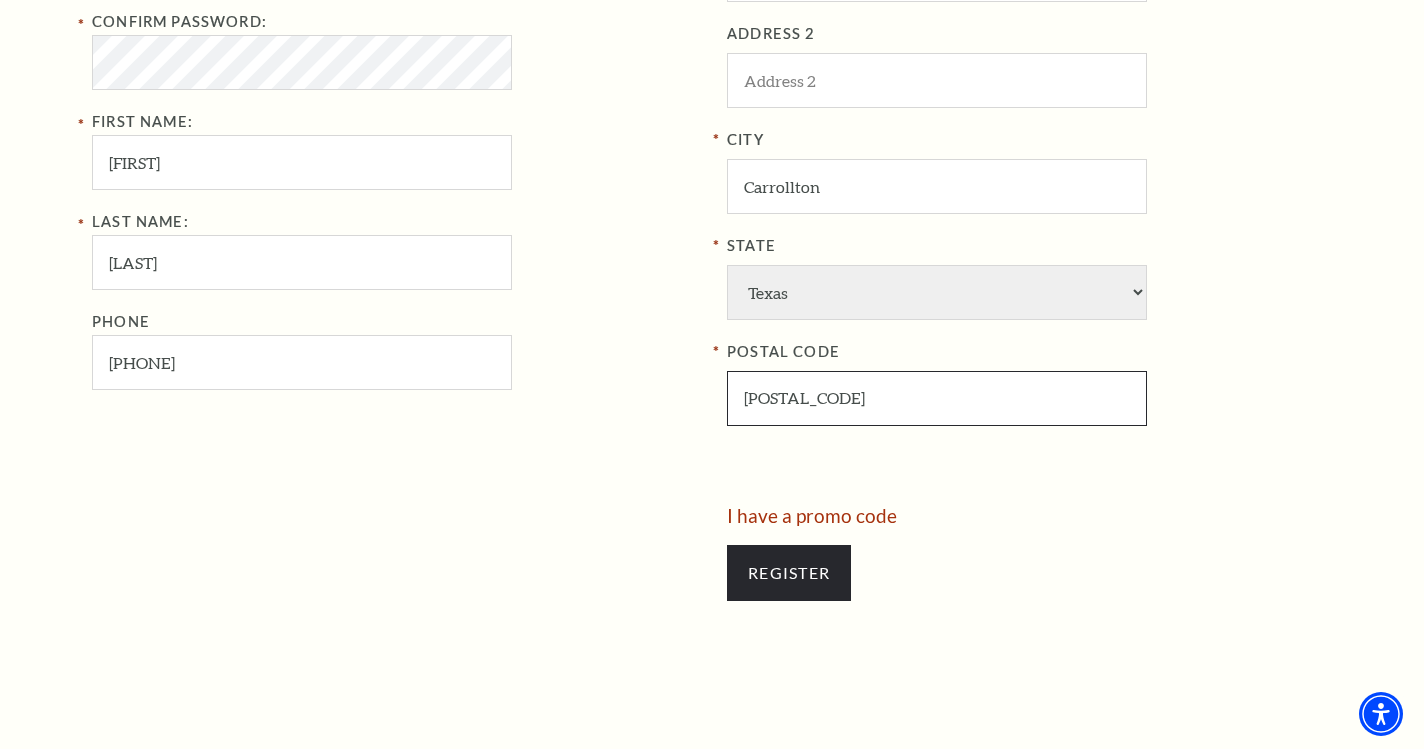 scroll, scrollTop: 937, scrollLeft: 0, axis: vertical 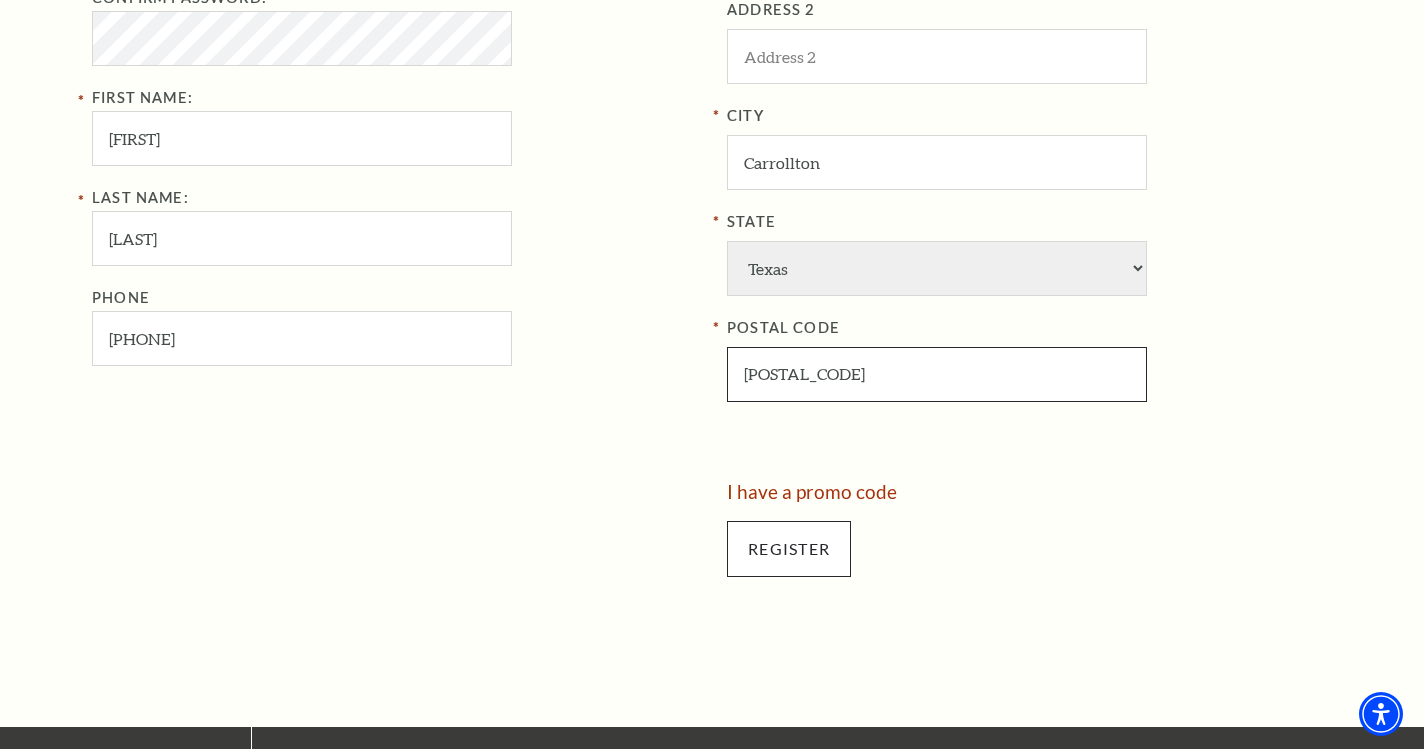type on "75010" 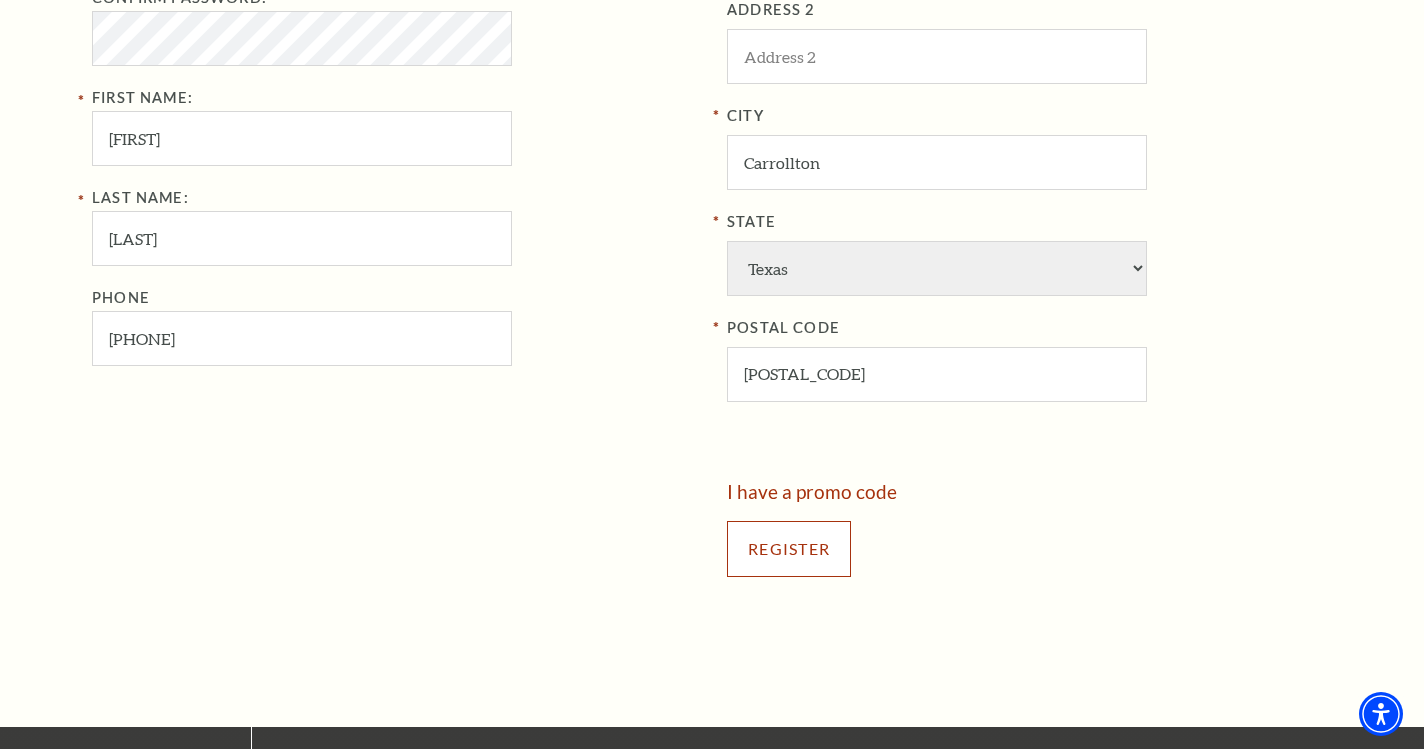click on "Register" at bounding box center (789, 549) 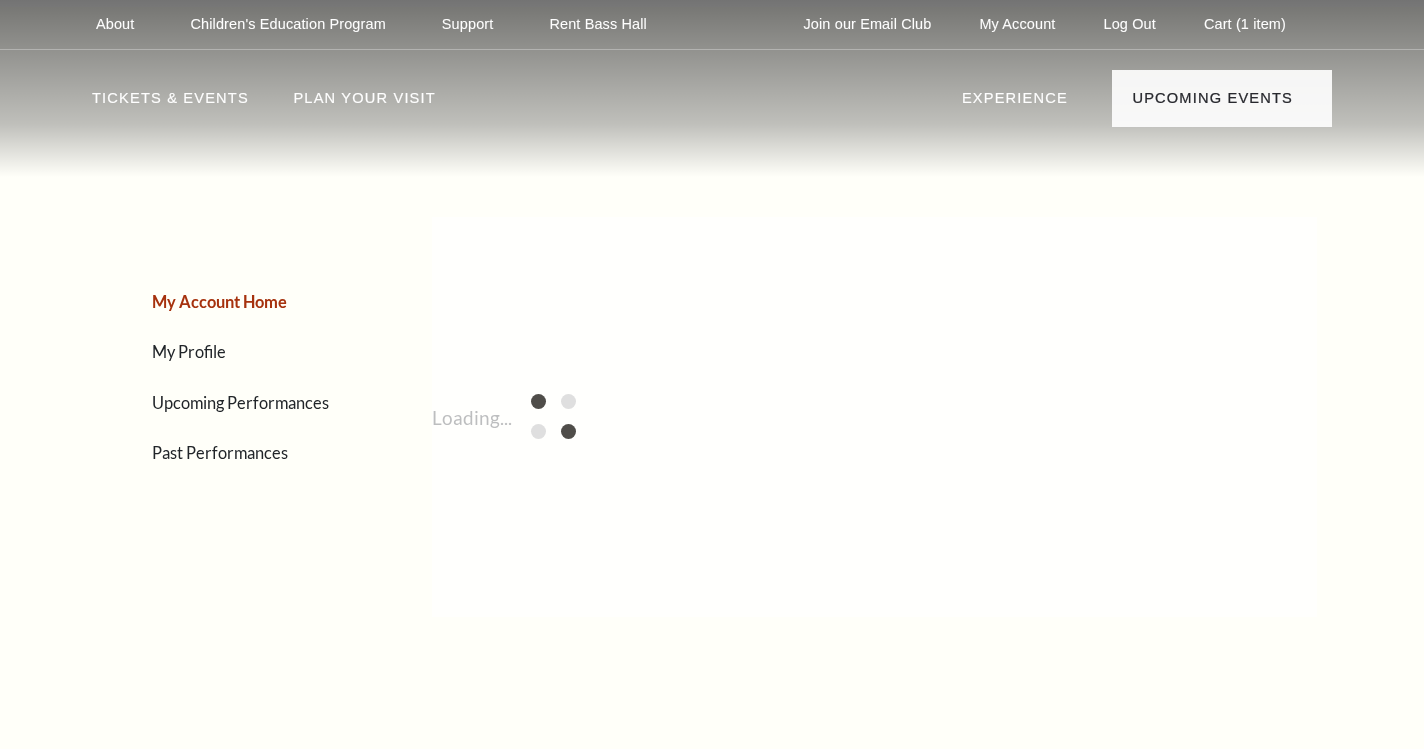 scroll, scrollTop: 0, scrollLeft: 0, axis: both 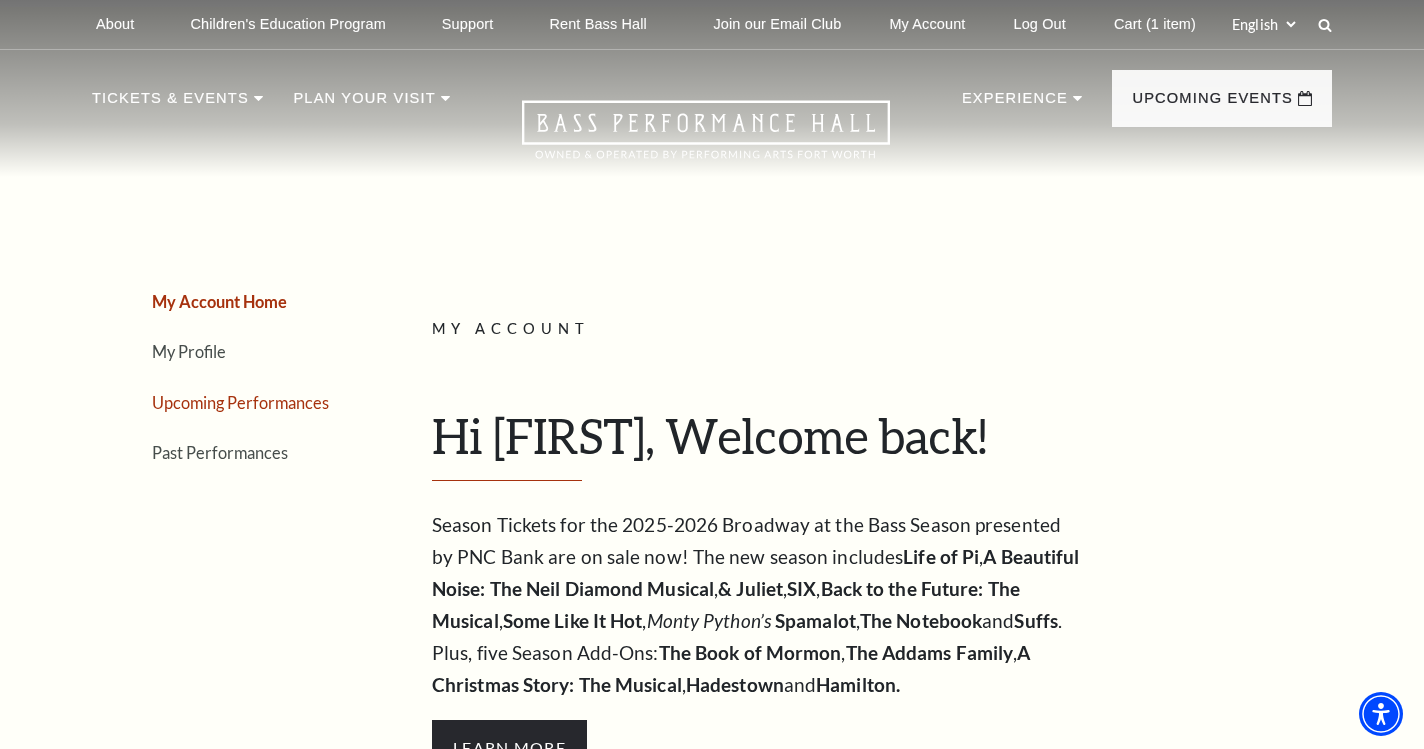 click on "Upcoming Performances" at bounding box center [240, 402] 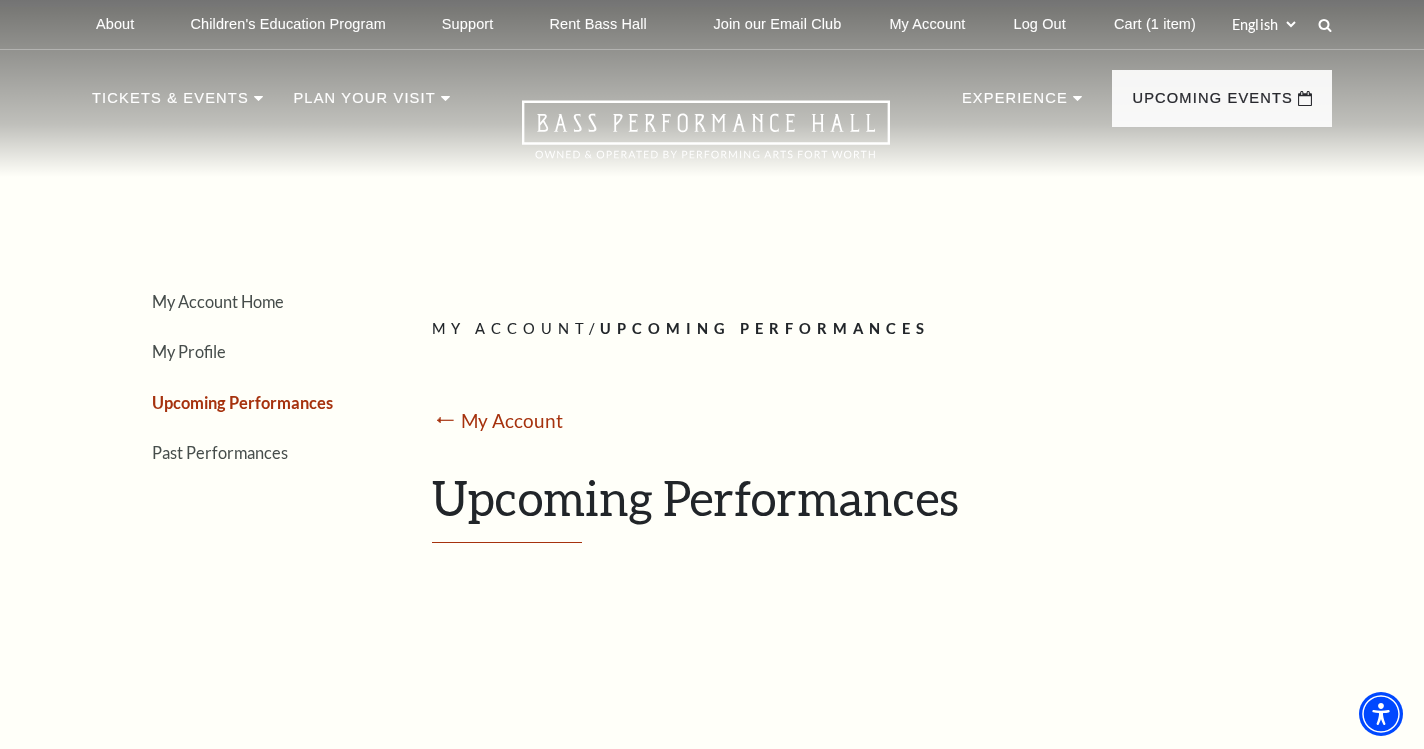 click on "Upcoming Performances" at bounding box center (874, 506) 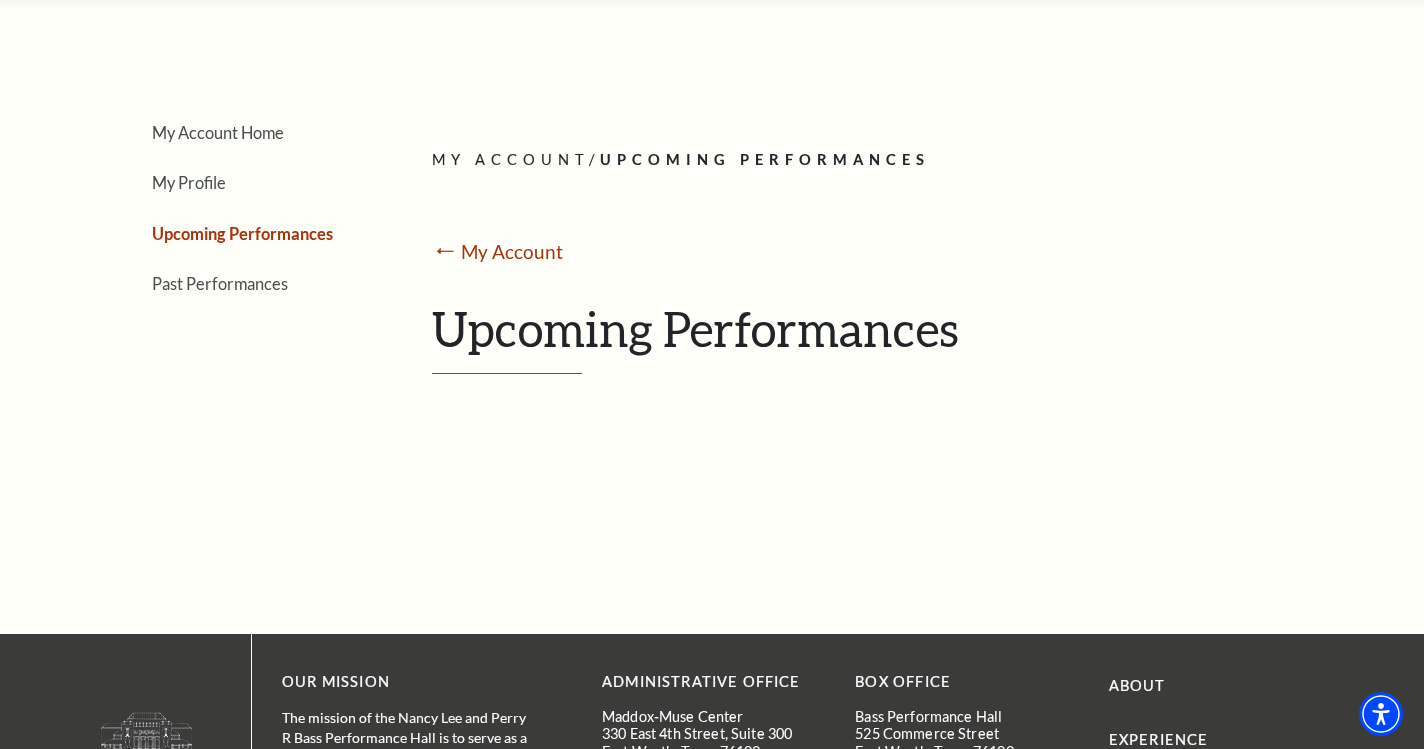scroll, scrollTop: 0, scrollLeft: 0, axis: both 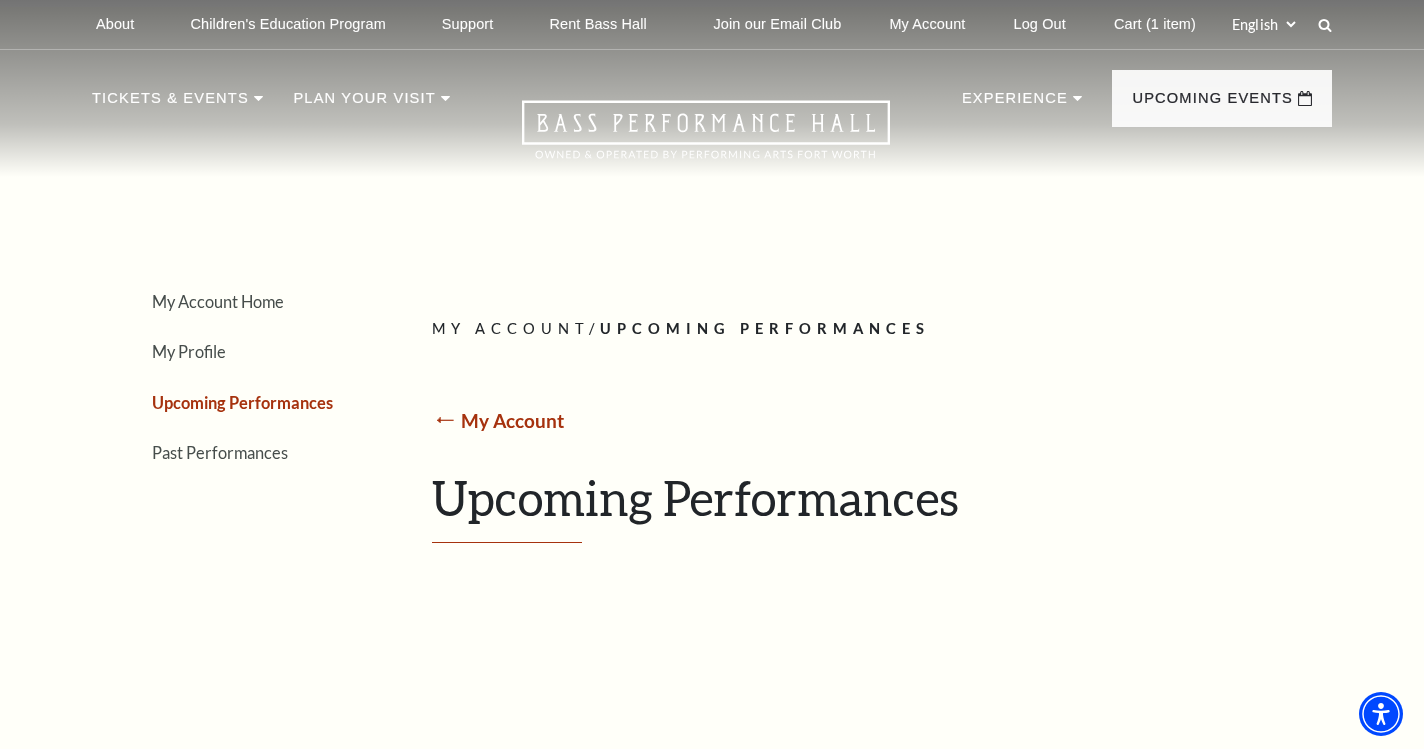 click on "My Account" at bounding box center [512, 420] 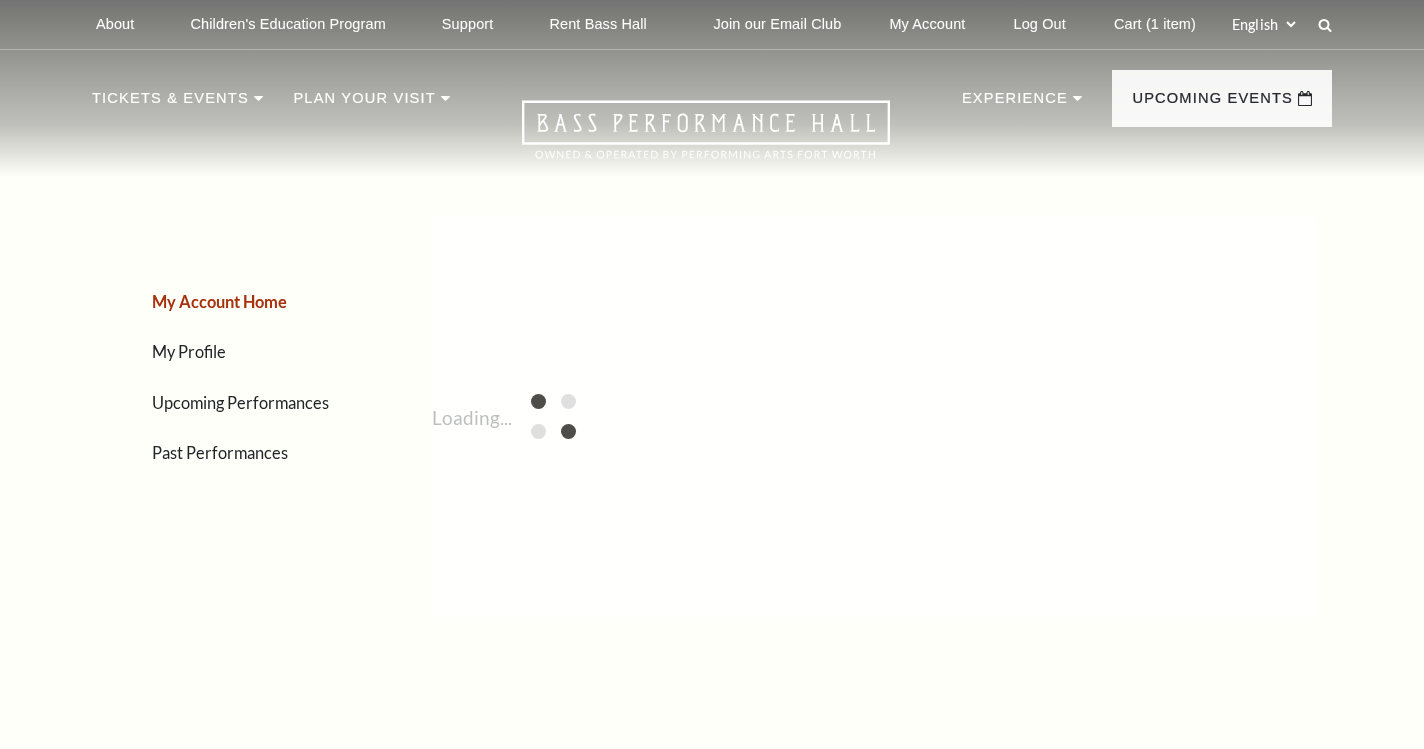 scroll, scrollTop: 0, scrollLeft: 0, axis: both 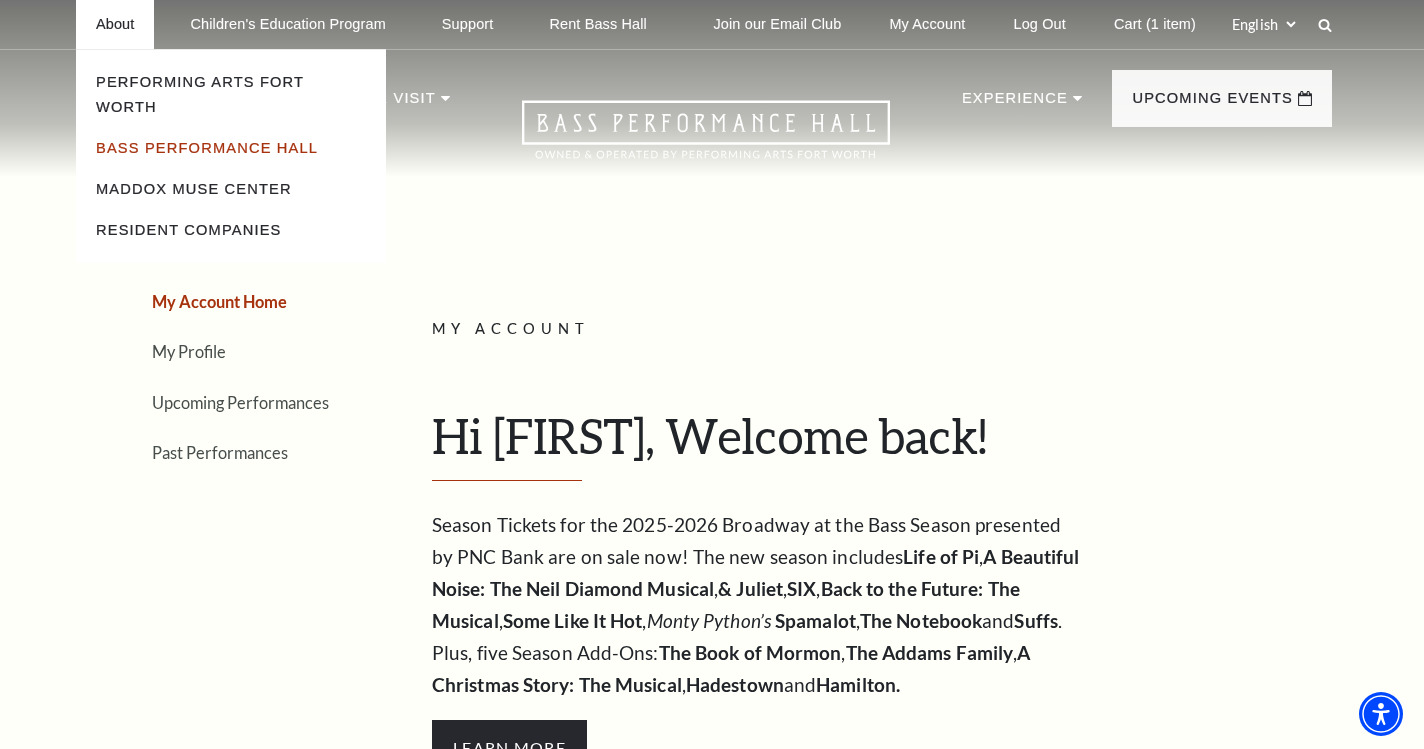 click on "Bass Performance Hall" at bounding box center [207, 148] 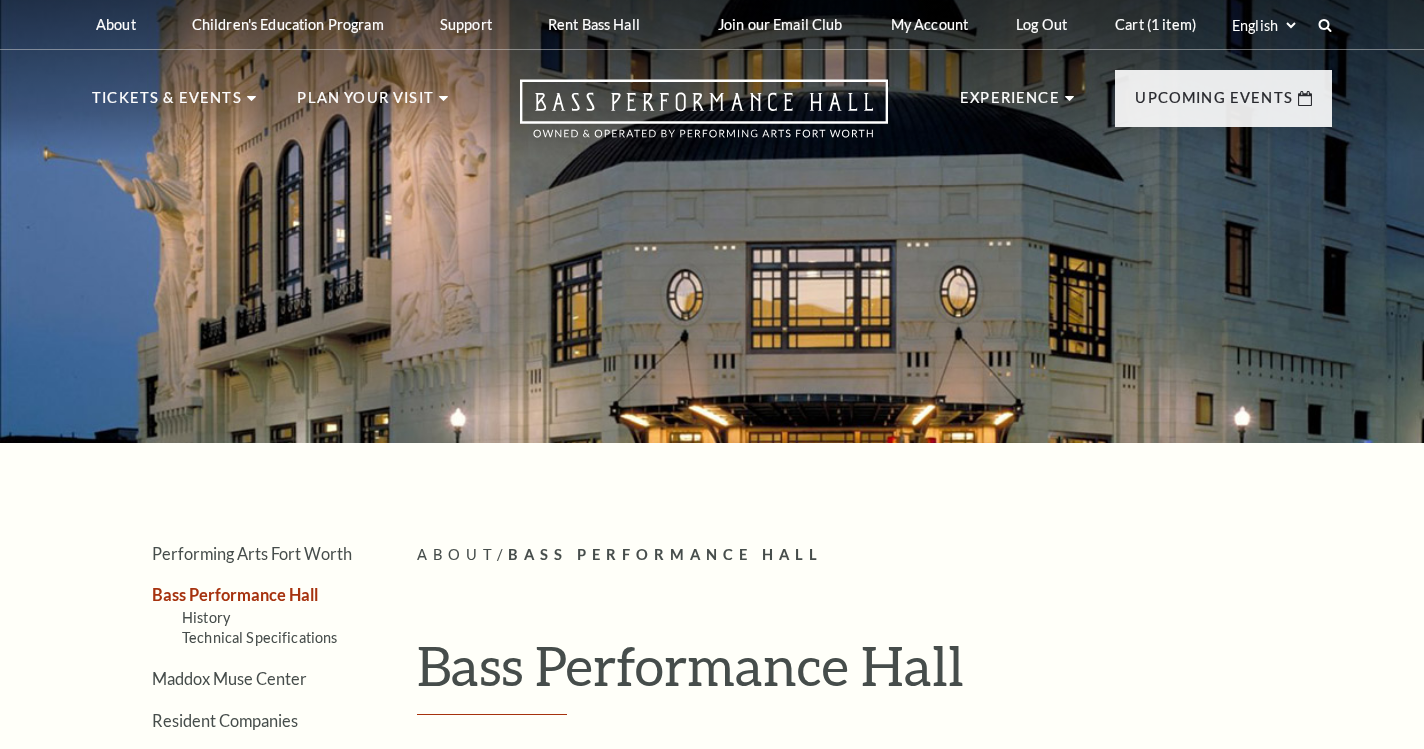 scroll, scrollTop: 0, scrollLeft: 0, axis: both 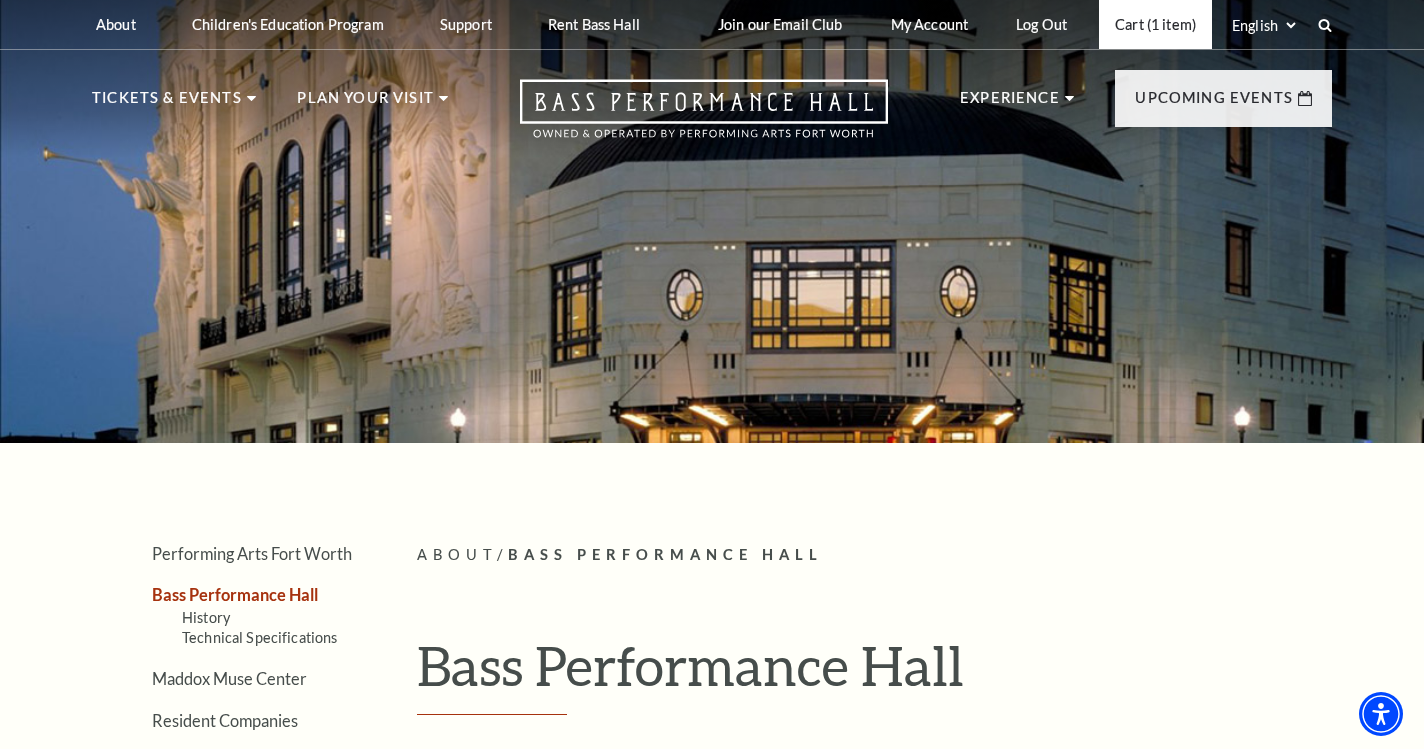 click on "Cart (1 item)" at bounding box center [1155, 24] 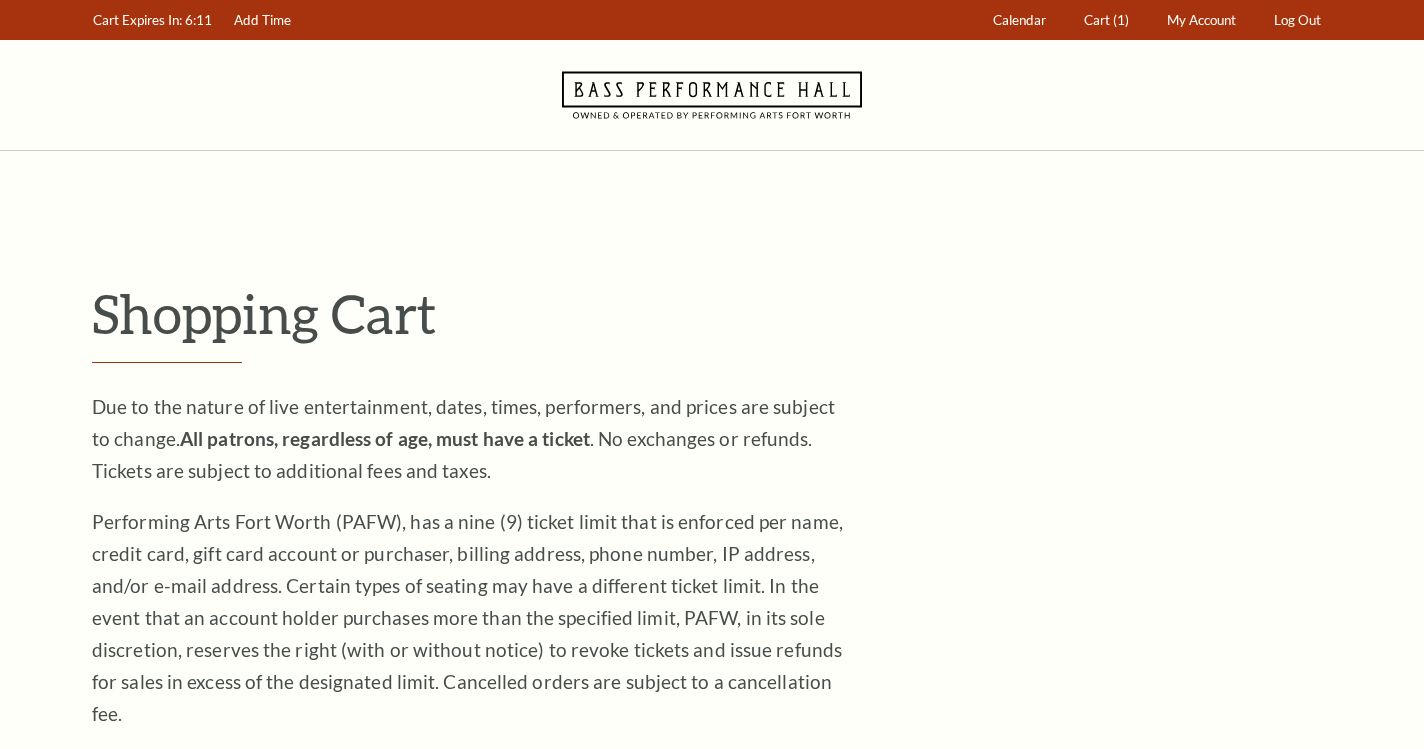 scroll, scrollTop: 0, scrollLeft: 0, axis: both 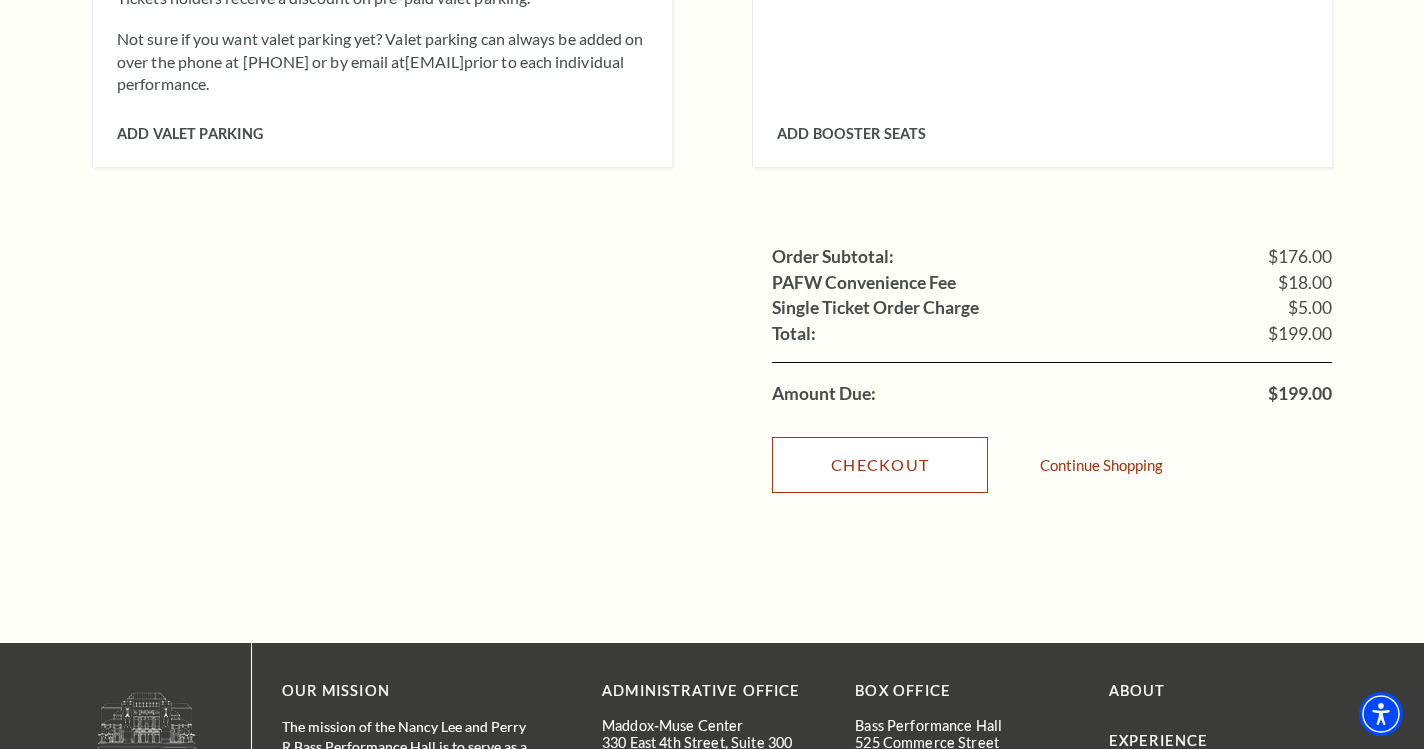 click on "Checkout" at bounding box center (880, 465) 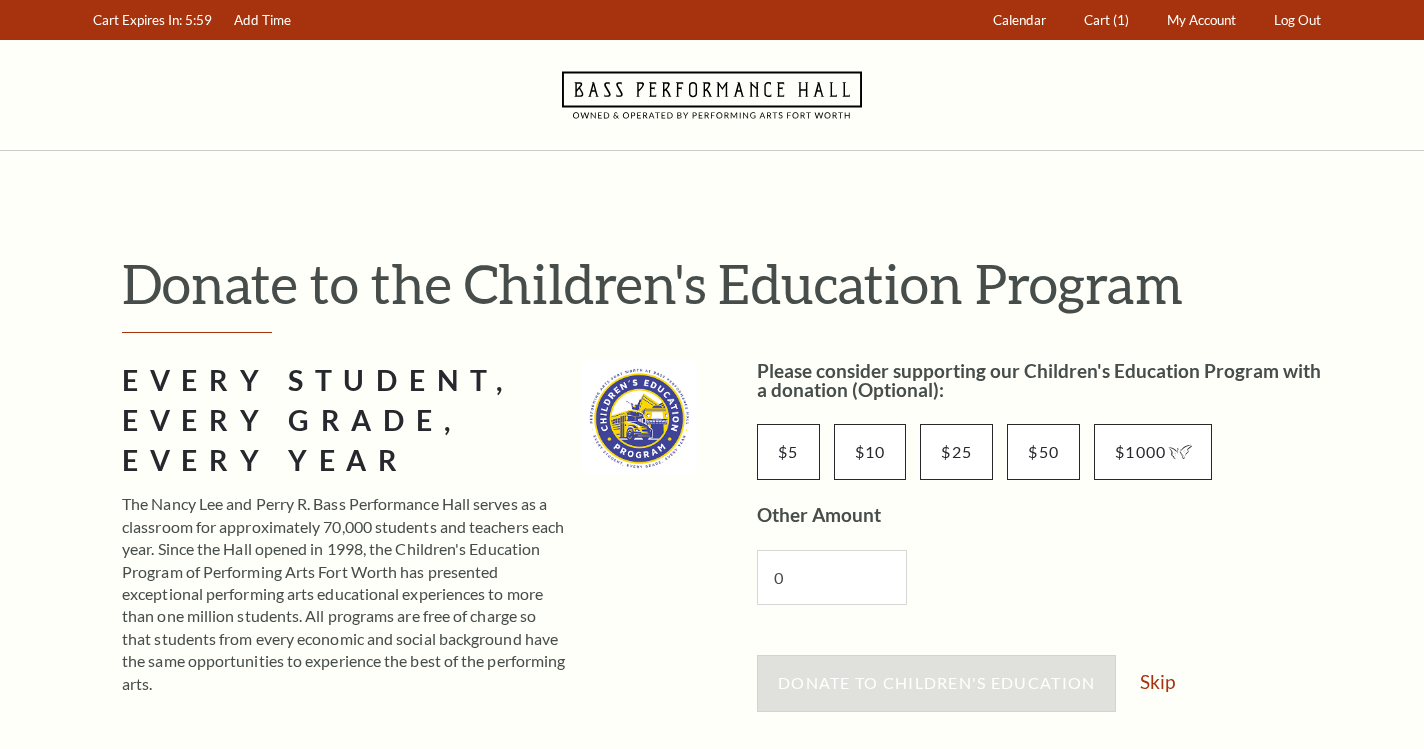 scroll, scrollTop: 0, scrollLeft: 0, axis: both 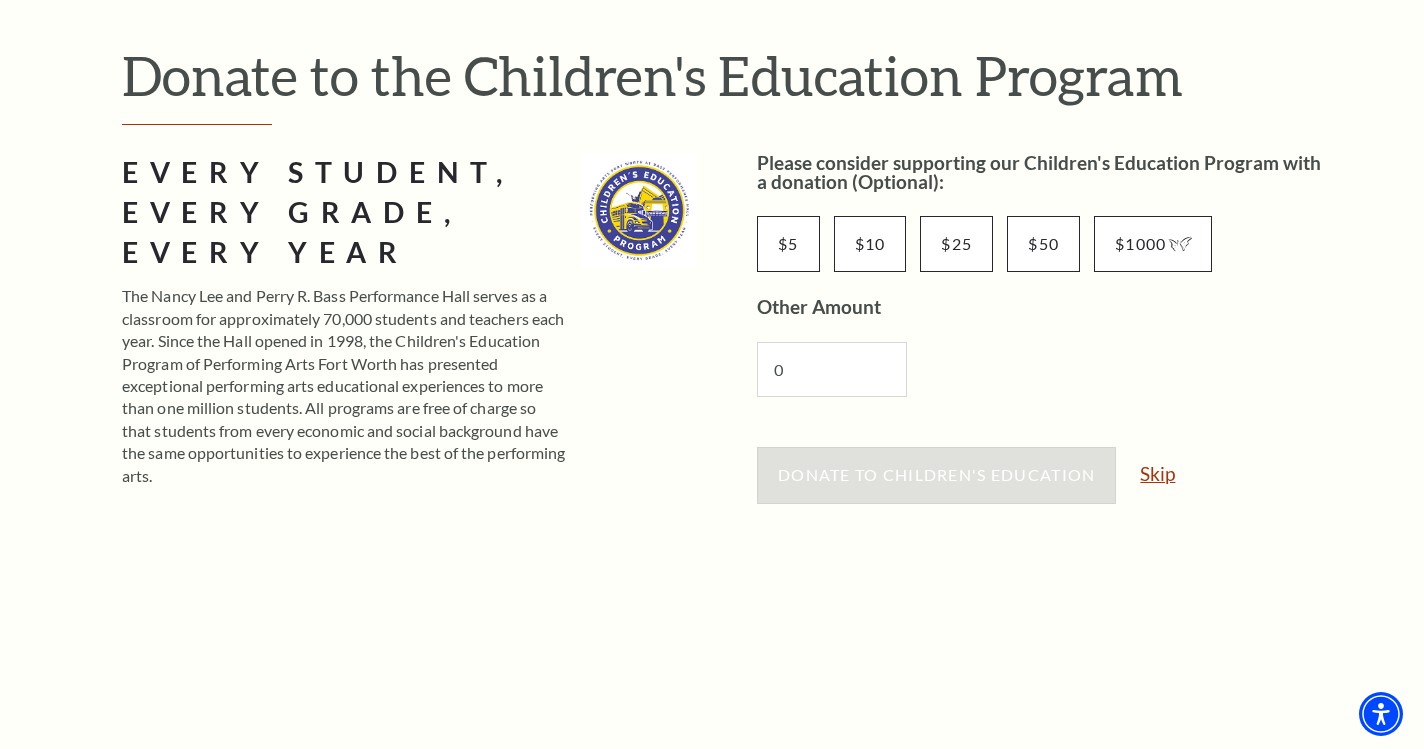 click on "Skip" at bounding box center (1157, 473) 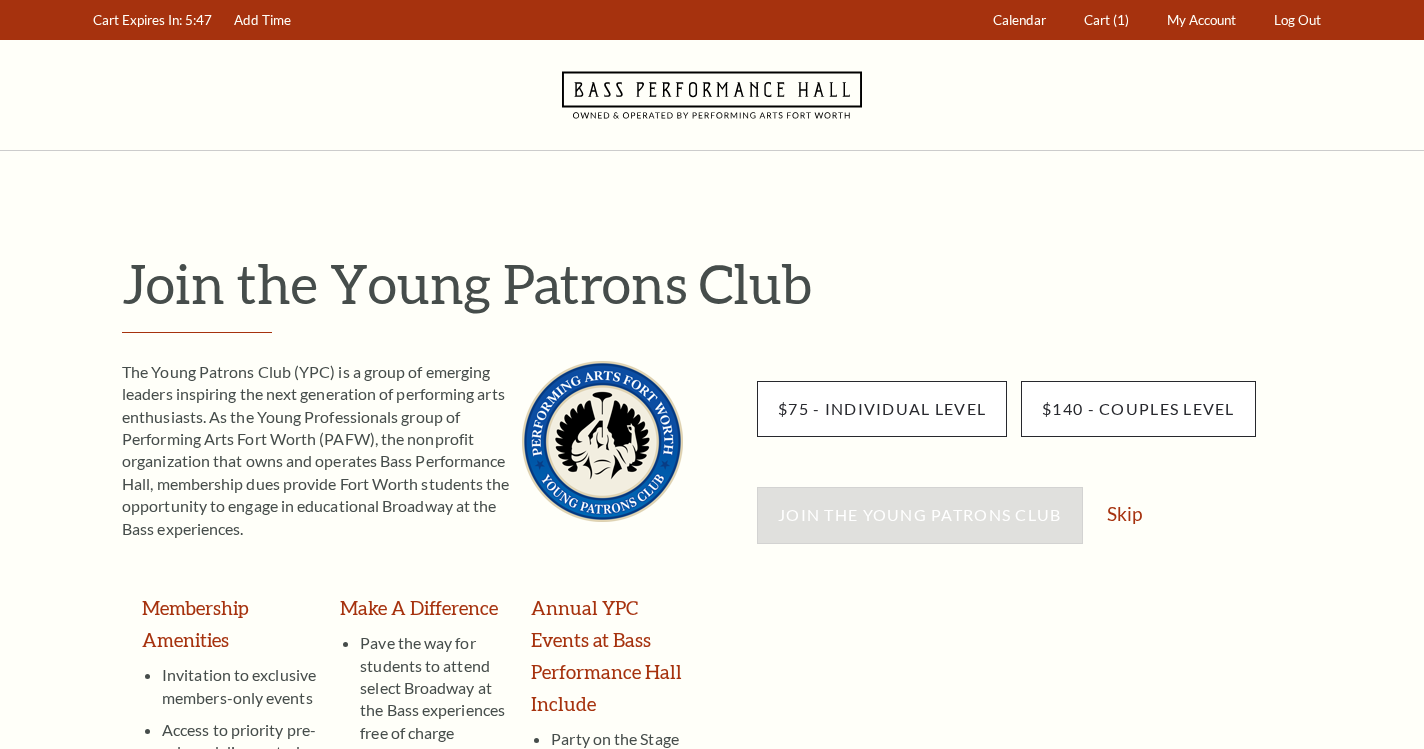scroll, scrollTop: 0, scrollLeft: 0, axis: both 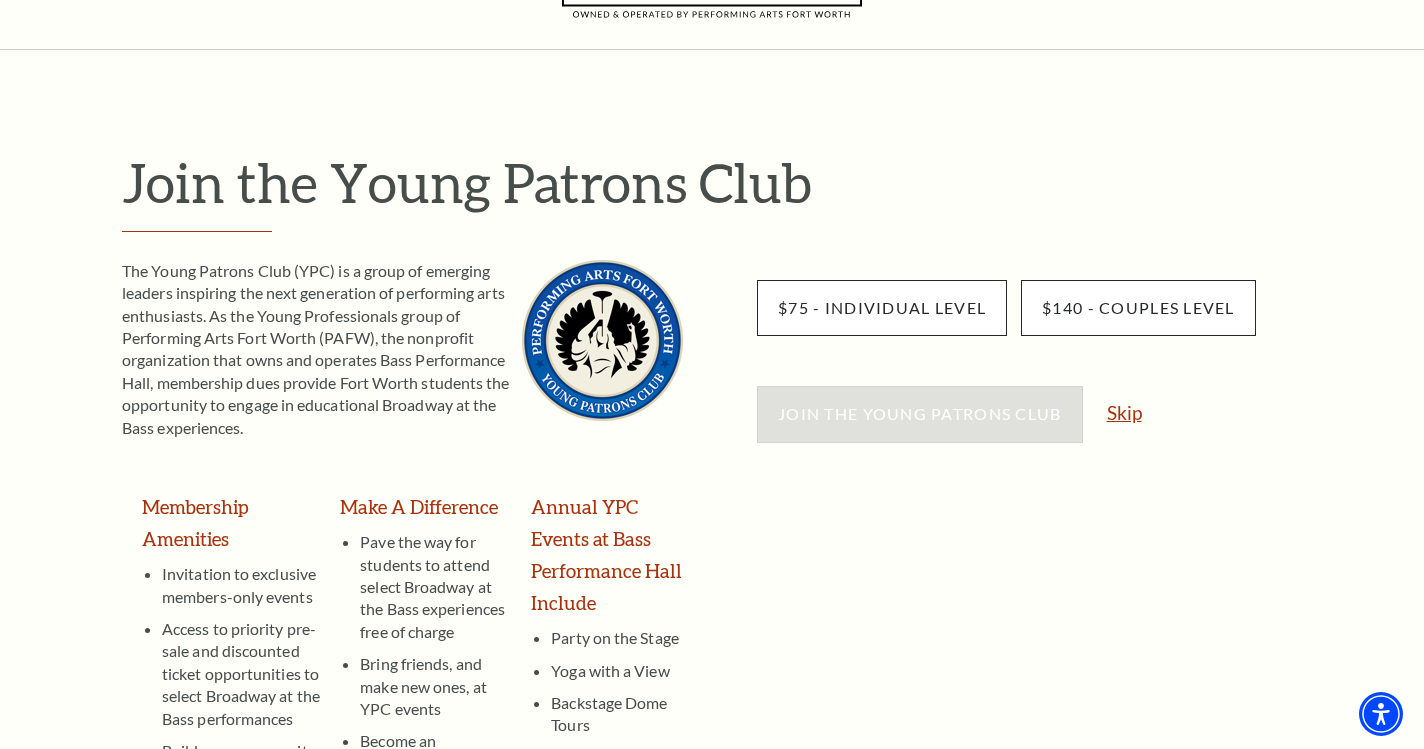 click on "Skip" at bounding box center [1124, 412] 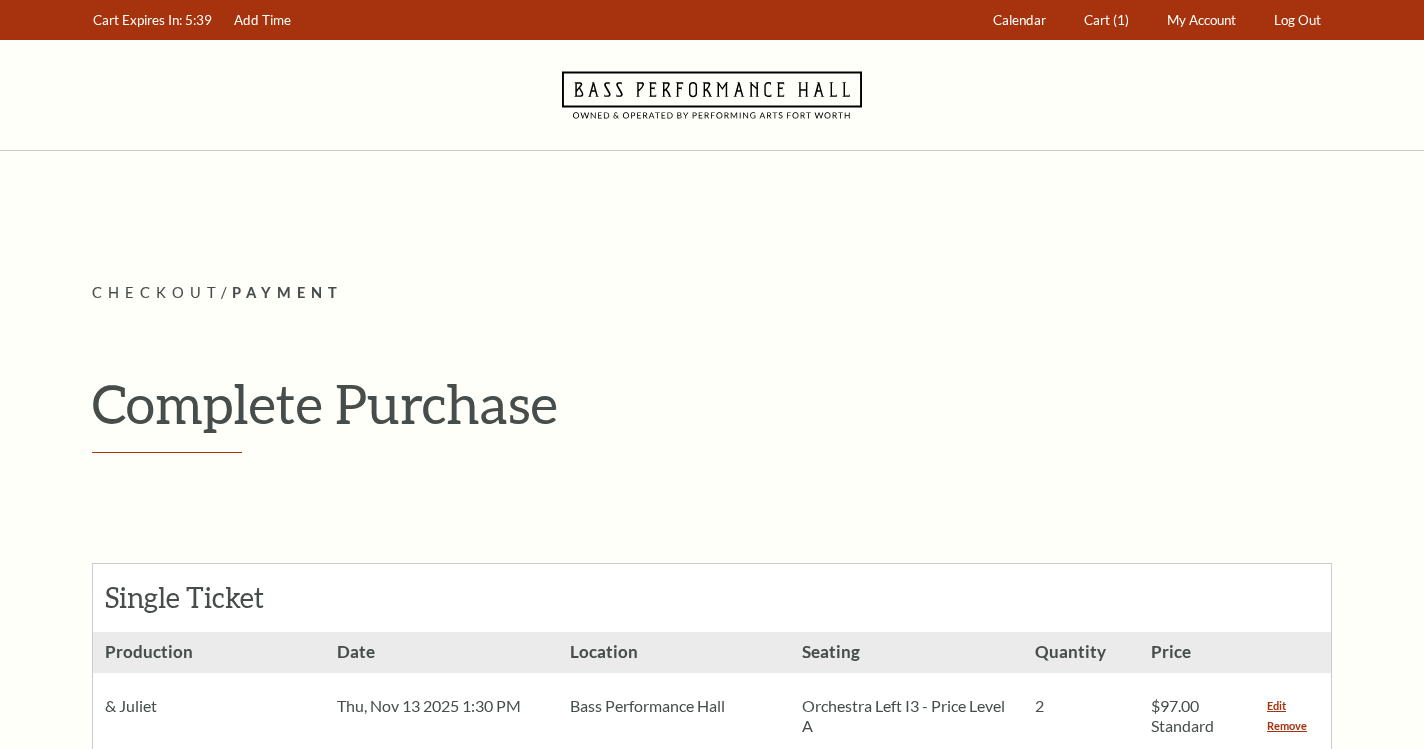 scroll, scrollTop: 0, scrollLeft: 0, axis: both 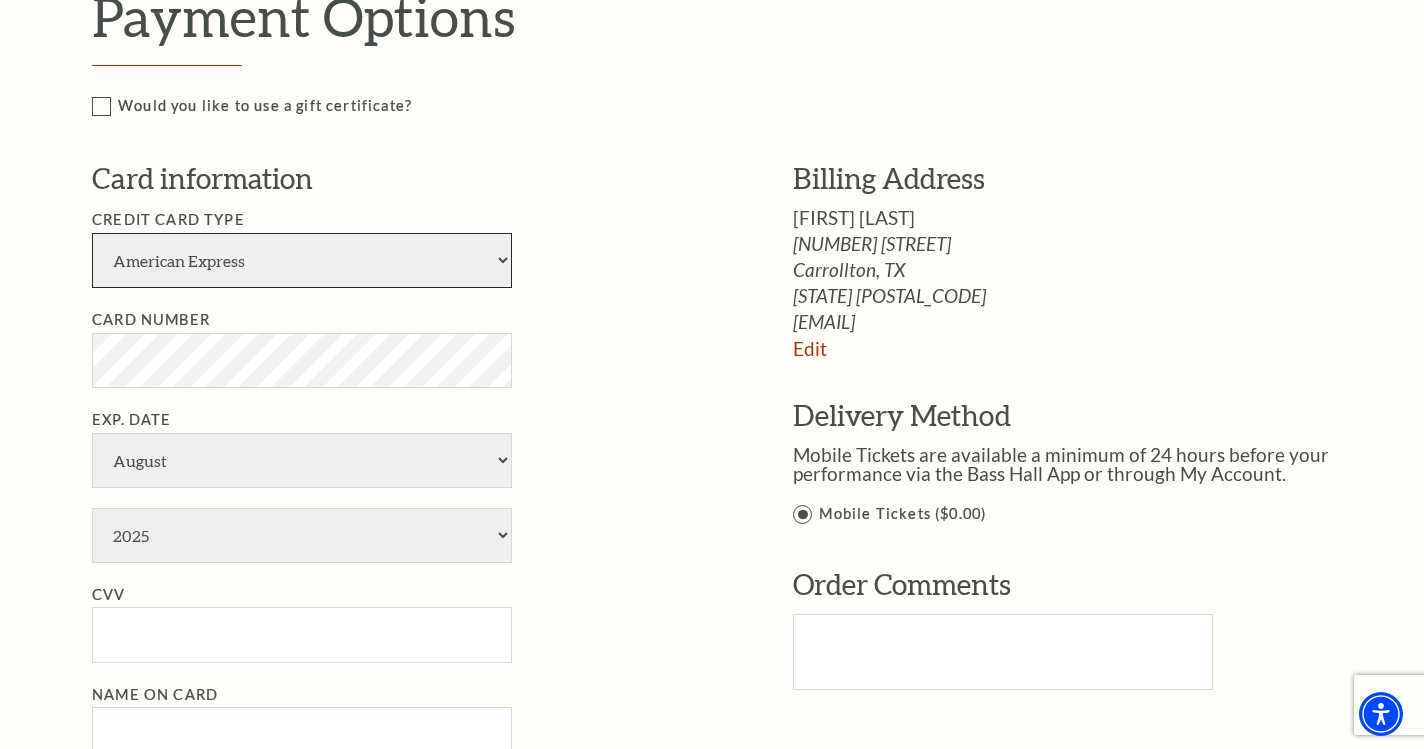 click on "American Express
Visa
Master Card
Discover" at bounding box center (302, 260) 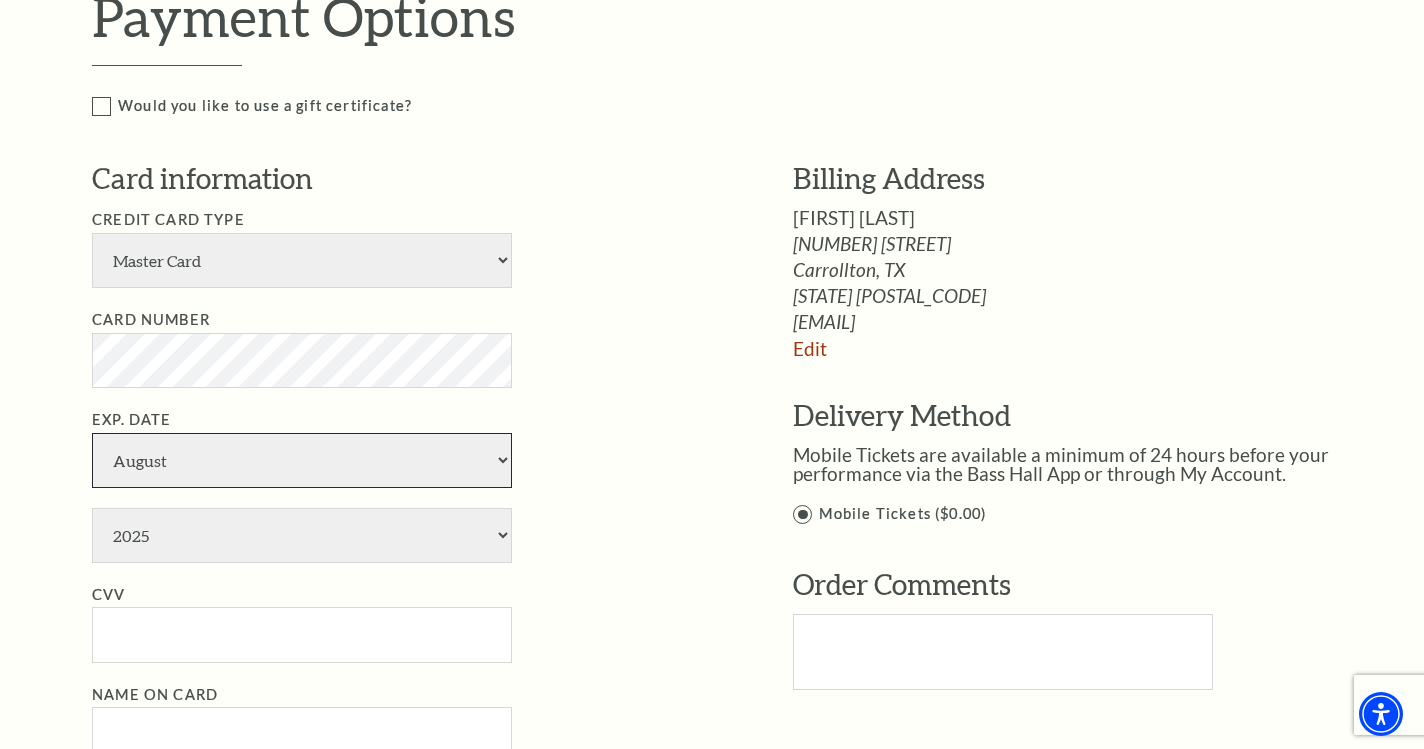 click on "January
February
March
April
May
June
July
August
September
October
November
December" at bounding box center (302, 460) 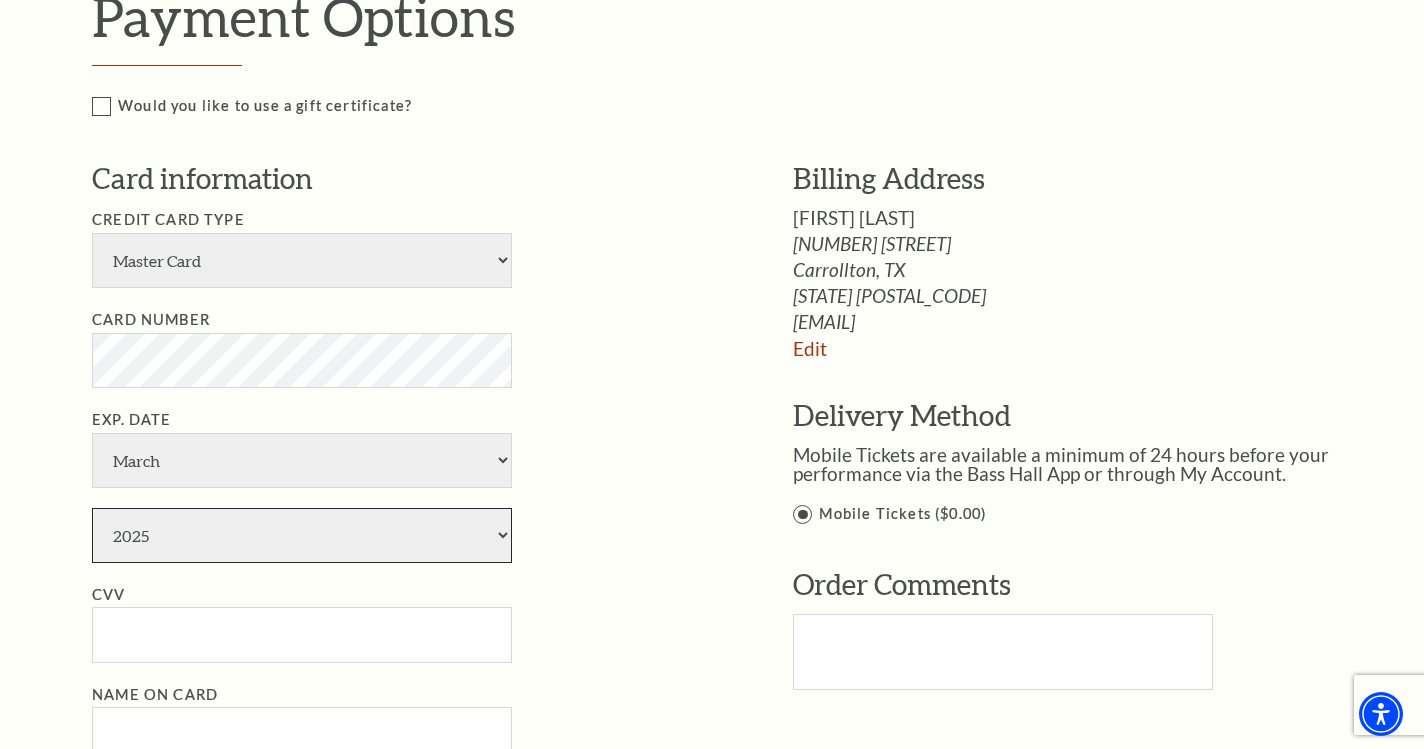 click on "2025
2026
2027
2028
2029
2030
2031
2032
2033
2034" at bounding box center [302, 535] 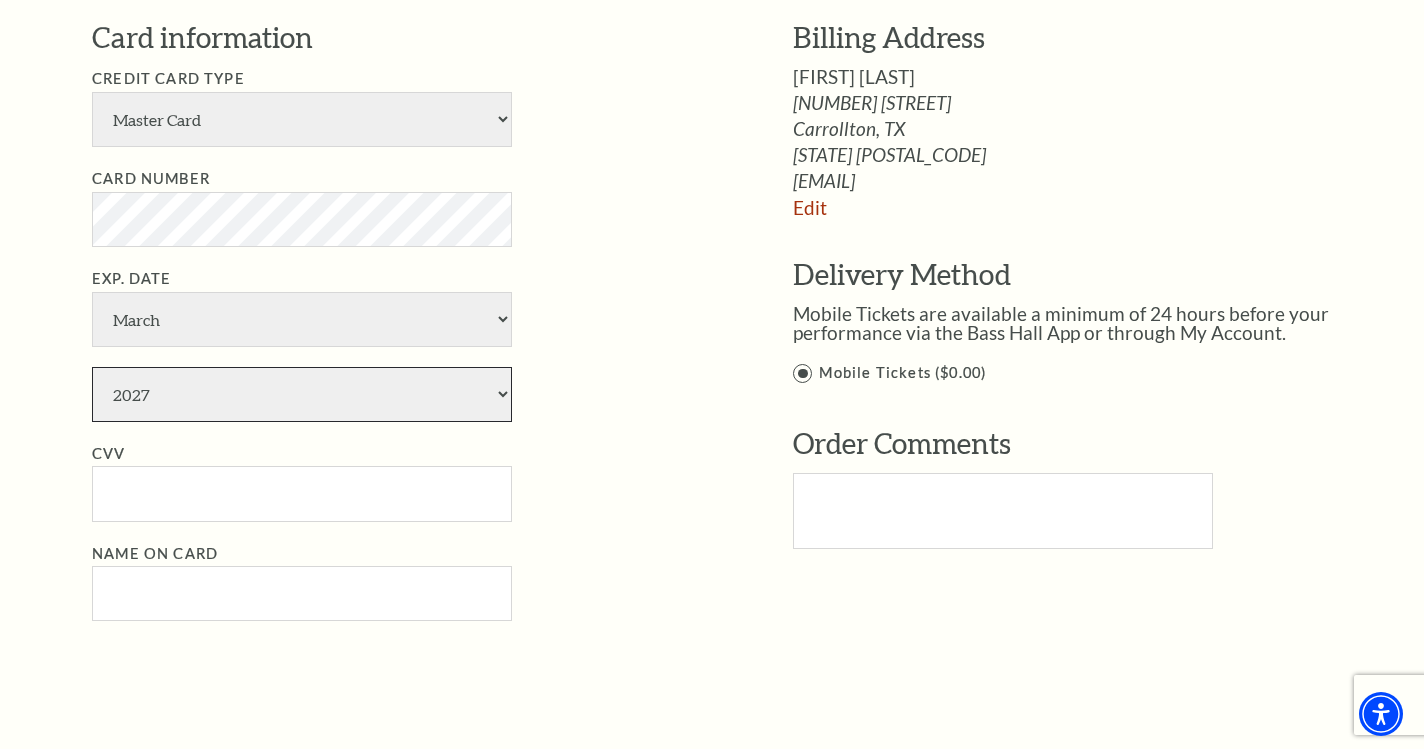 scroll, scrollTop: 1118, scrollLeft: 0, axis: vertical 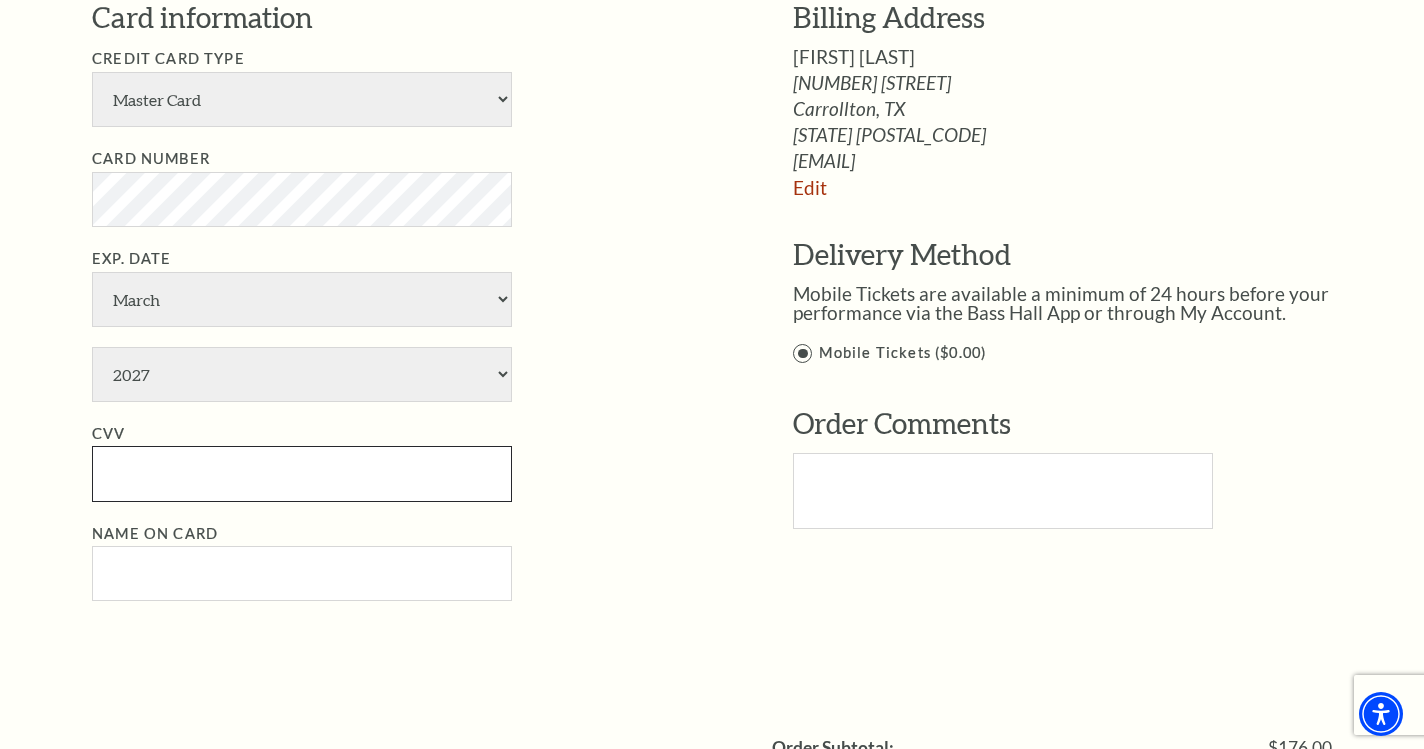 click on "CVV" at bounding box center (302, 473) 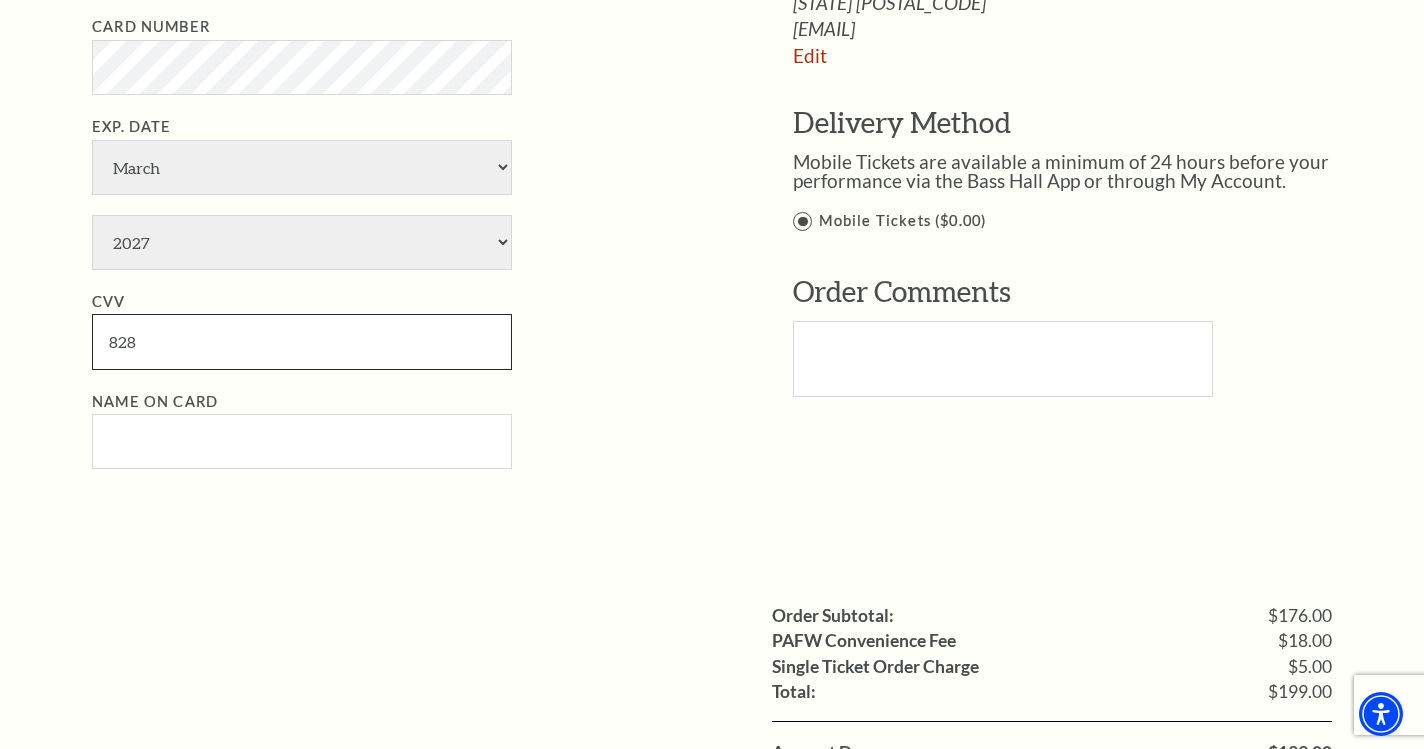 scroll, scrollTop: 1284, scrollLeft: 0, axis: vertical 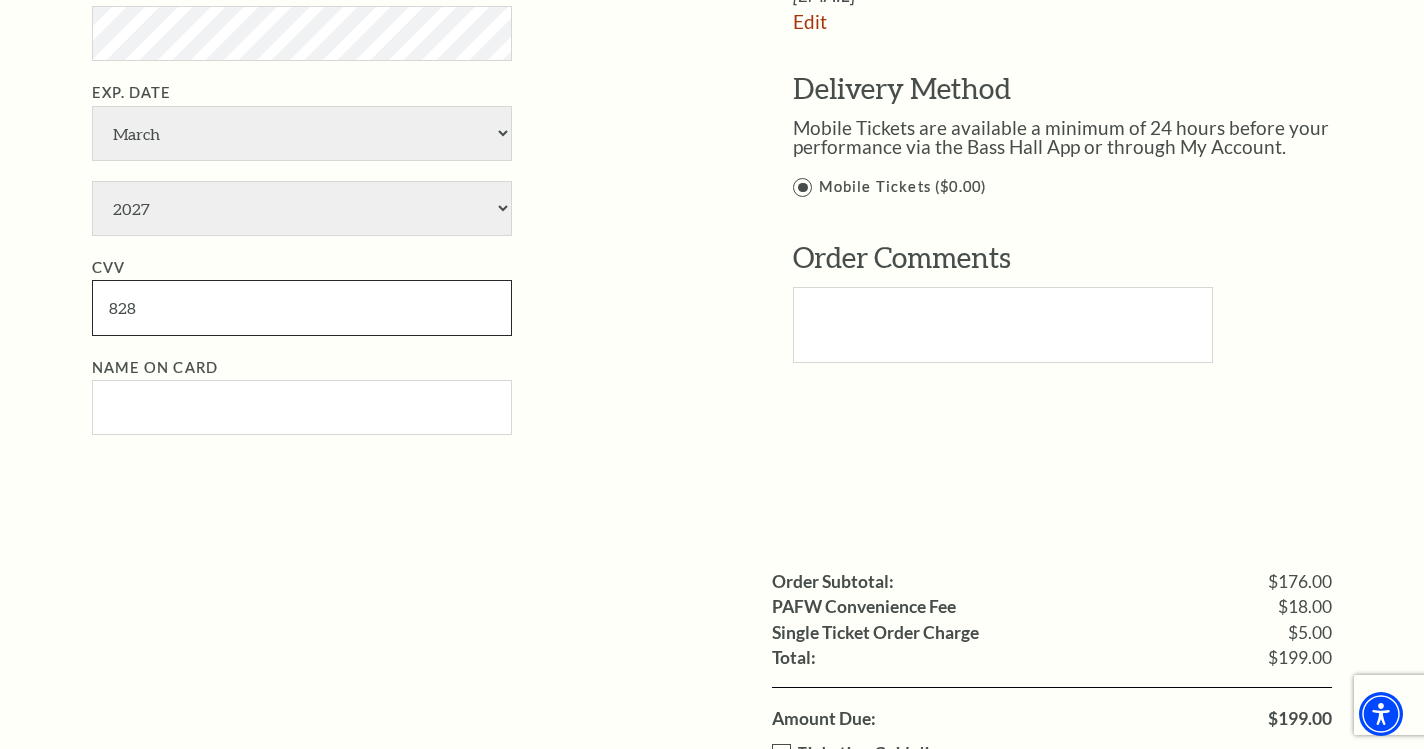 type on "828" 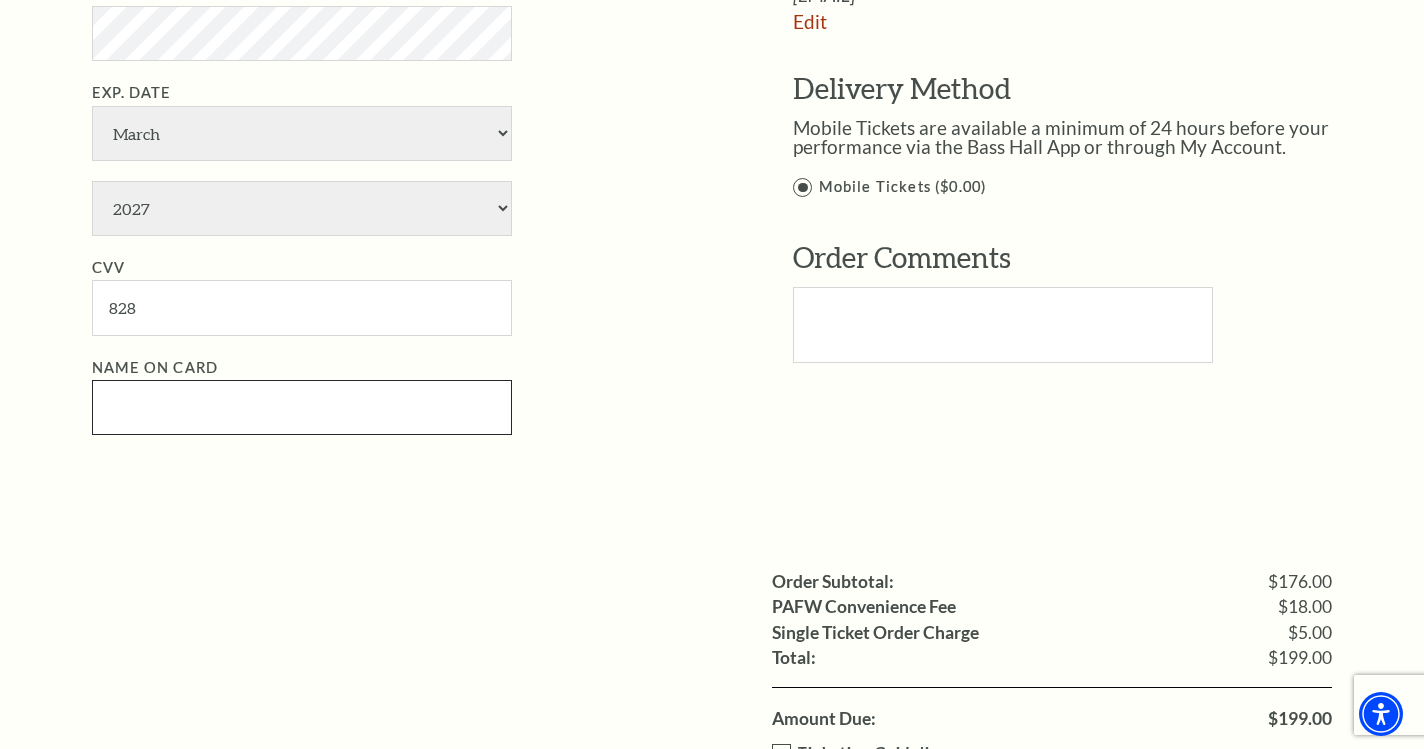 click on "Name on Card" at bounding box center [302, 407] 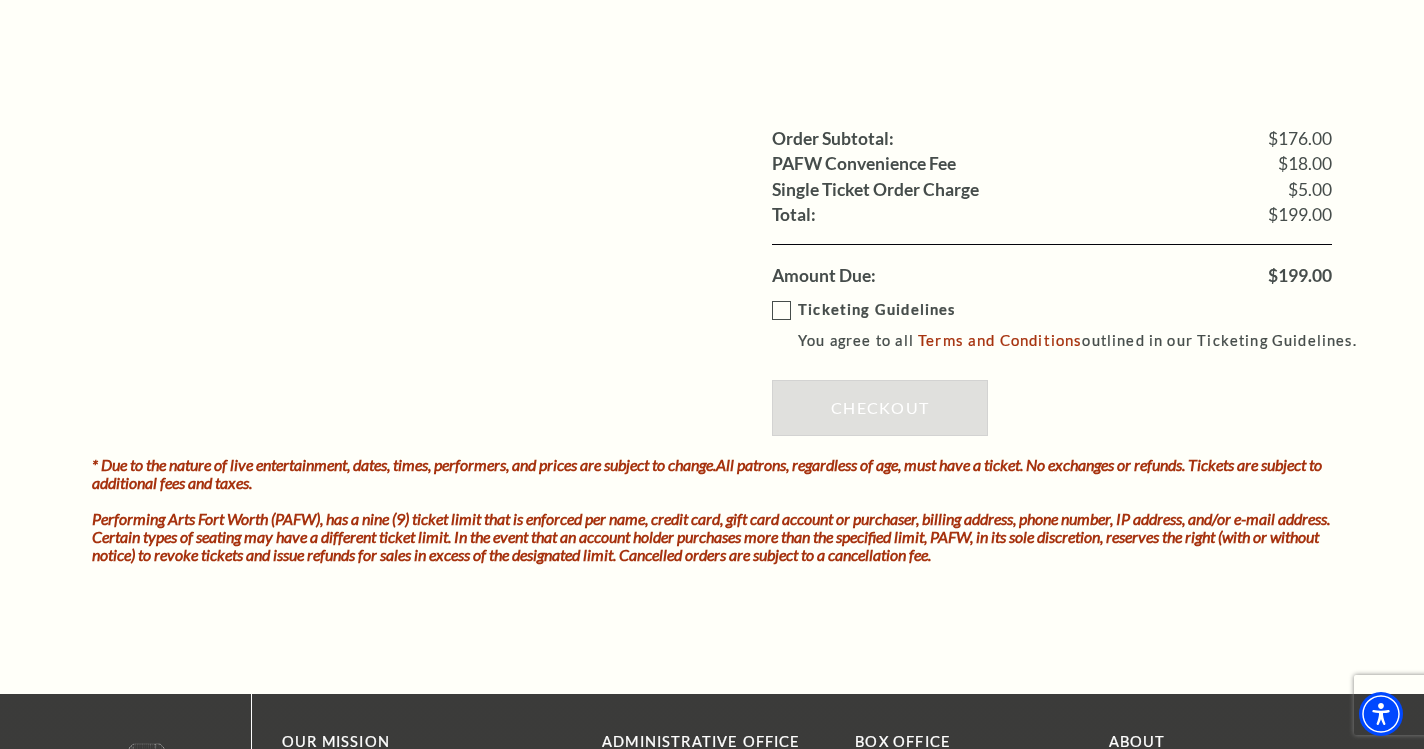scroll, scrollTop: 1729, scrollLeft: 0, axis: vertical 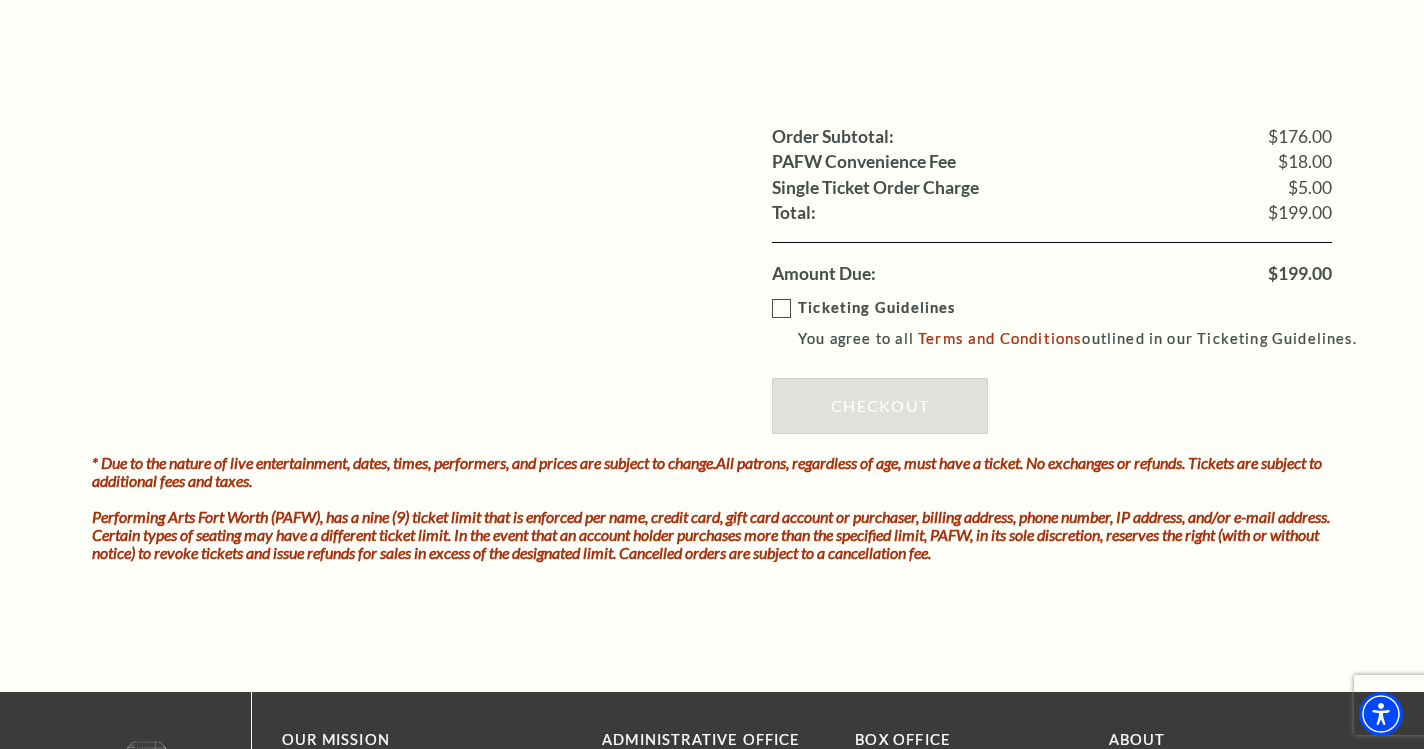 type on "[FIRST] [LAST]" 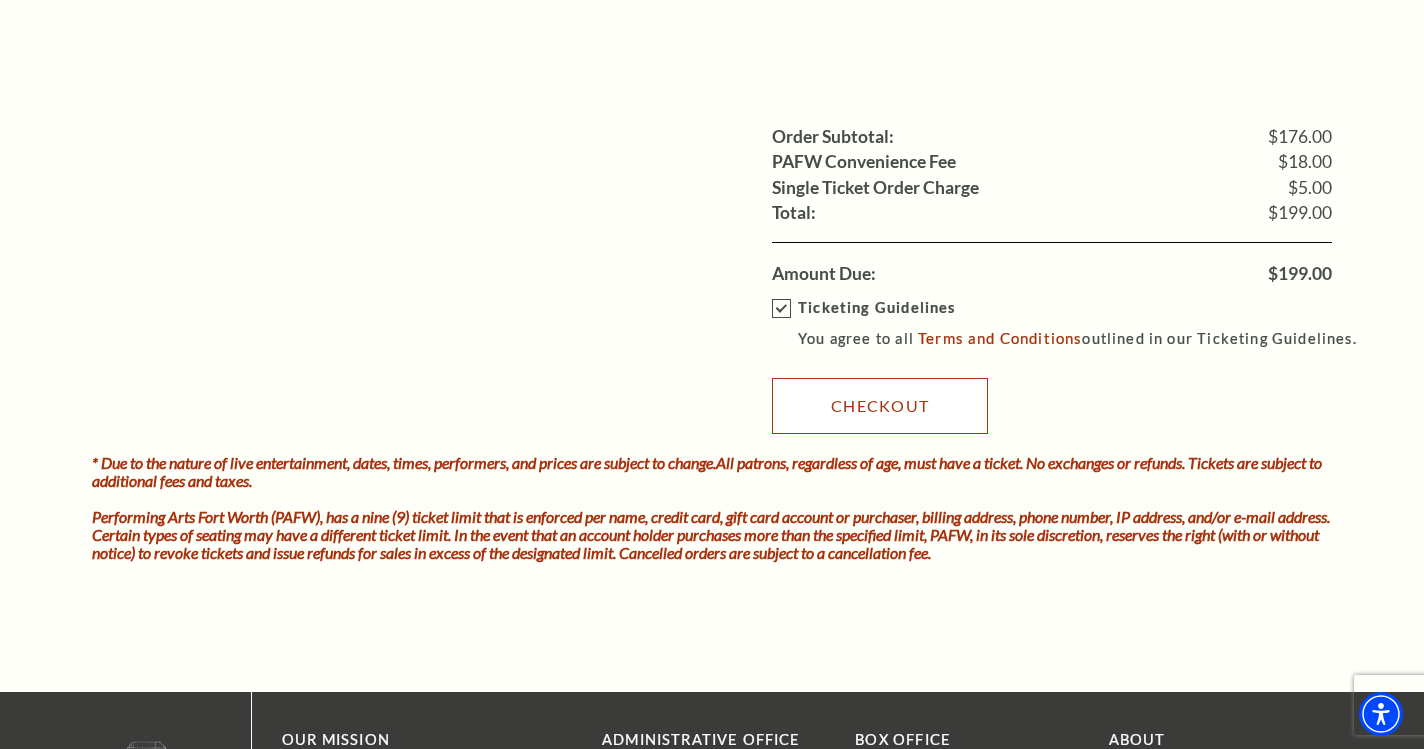 click on "Checkout" at bounding box center [880, 406] 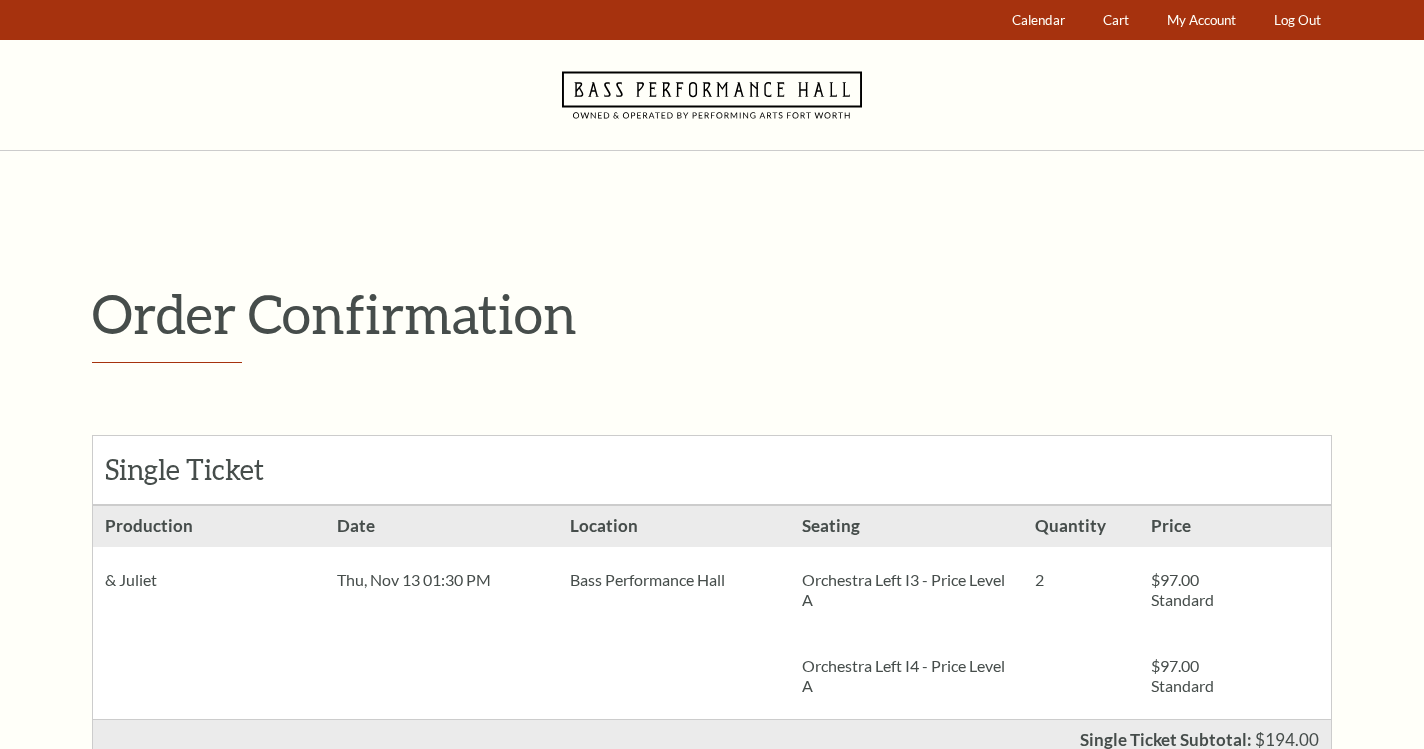 scroll, scrollTop: 0, scrollLeft: 0, axis: both 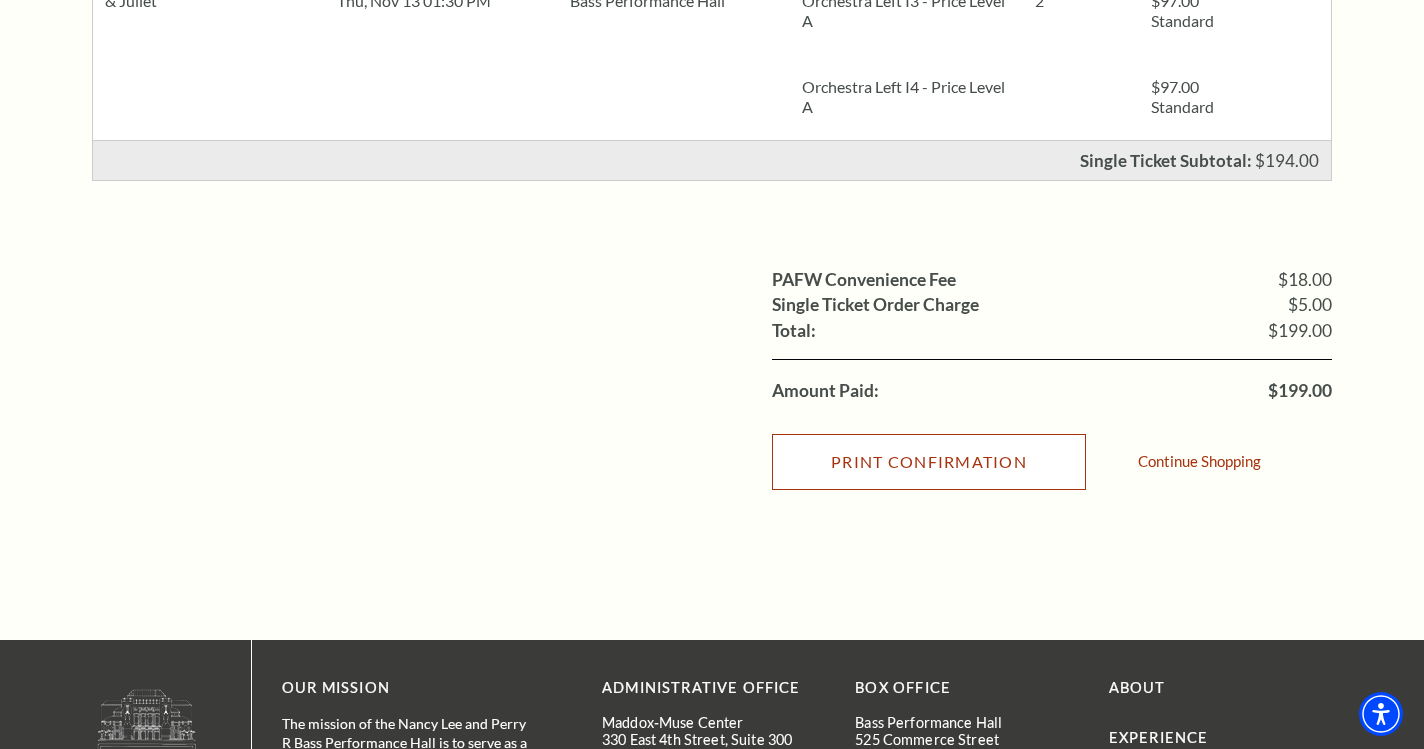 click on "Print Confirmation" at bounding box center (929, 462) 